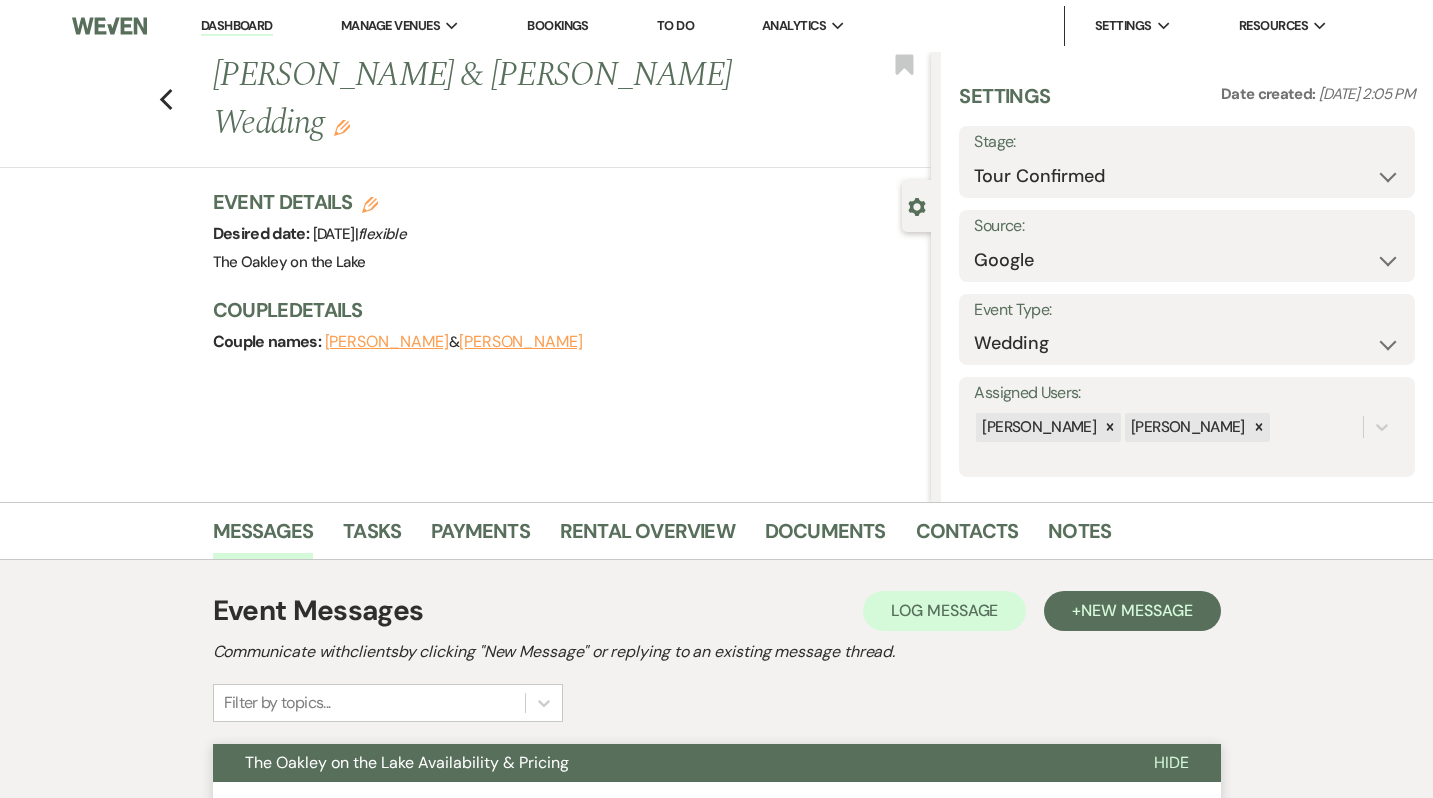 select on "4" 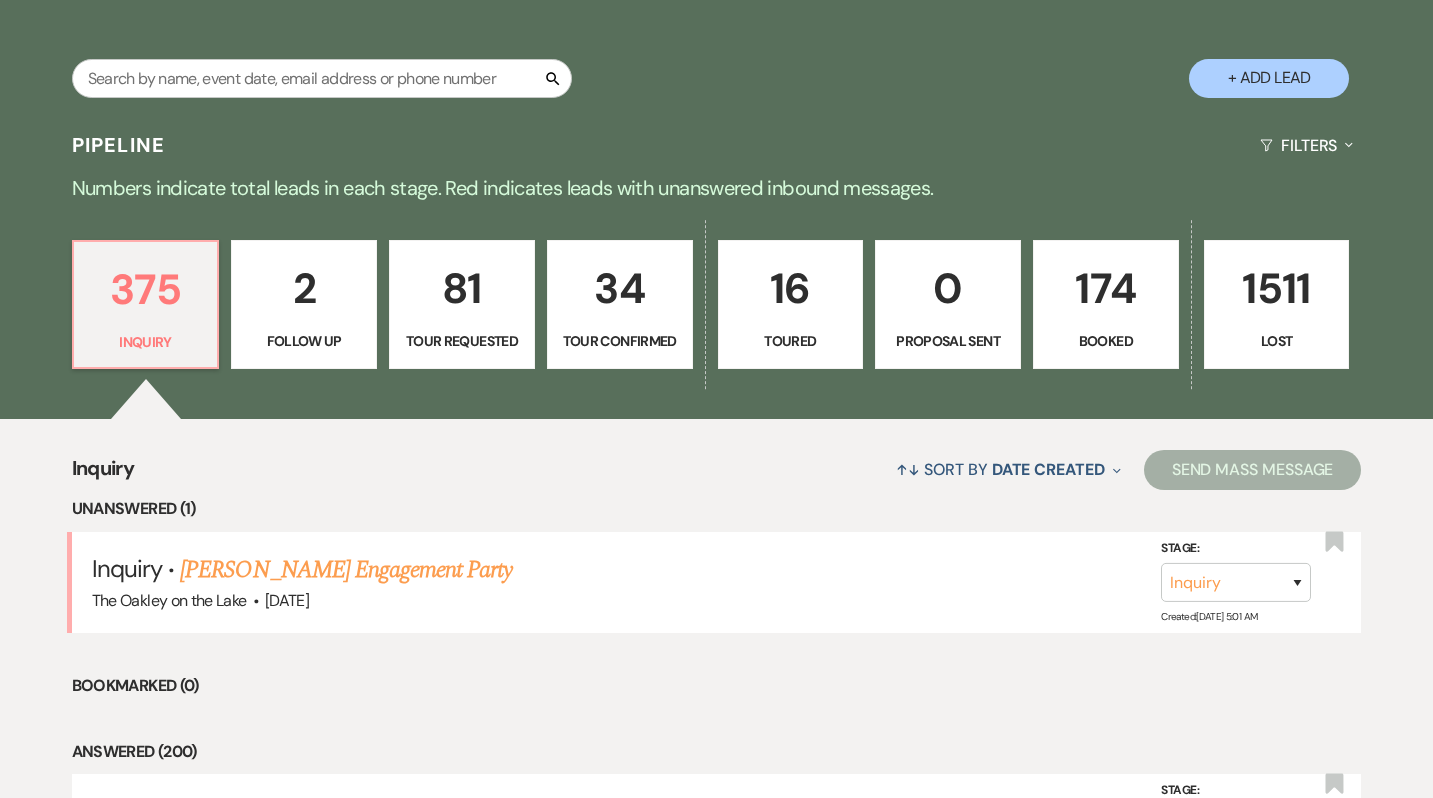 scroll, scrollTop: 353, scrollLeft: 0, axis: vertical 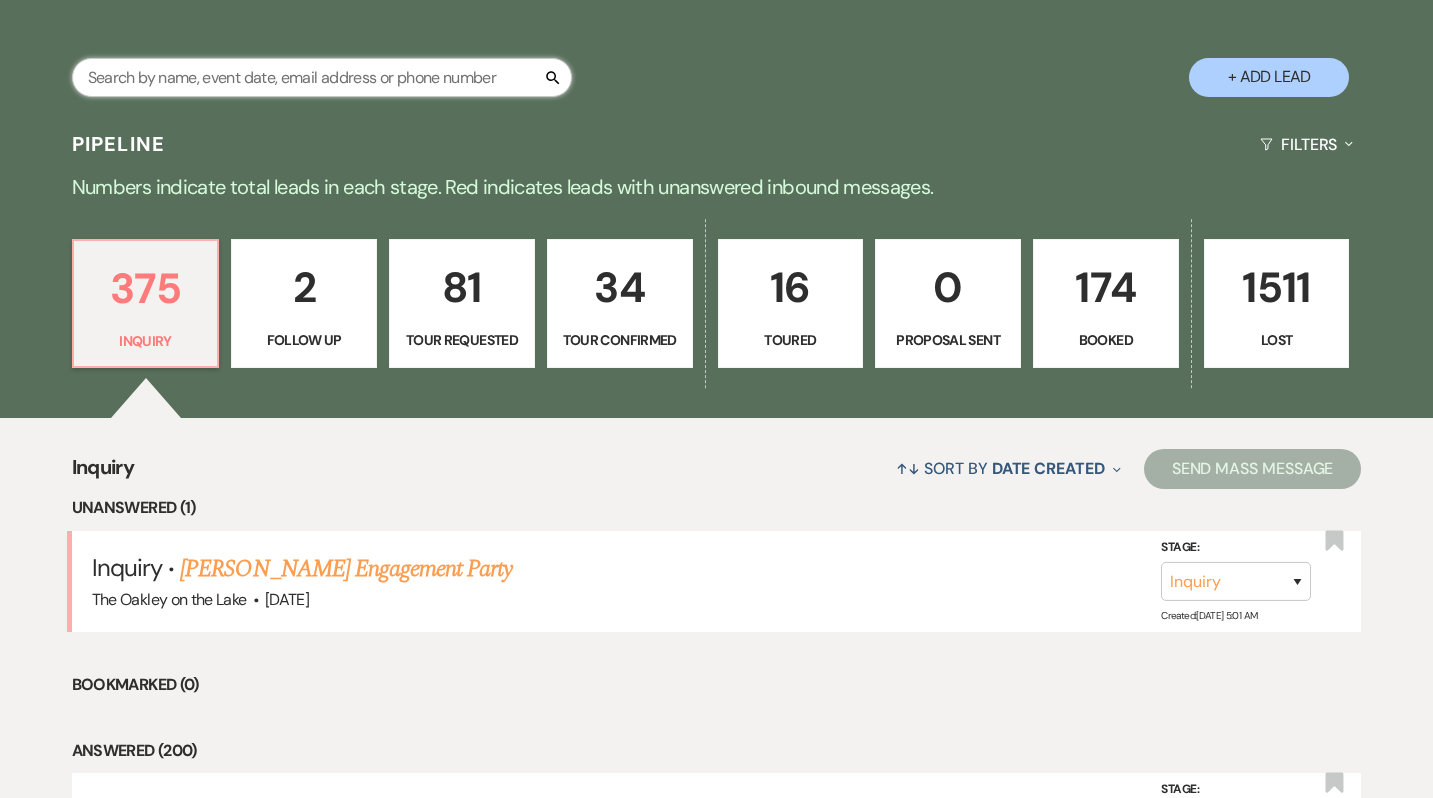 click at bounding box center [322, 77] 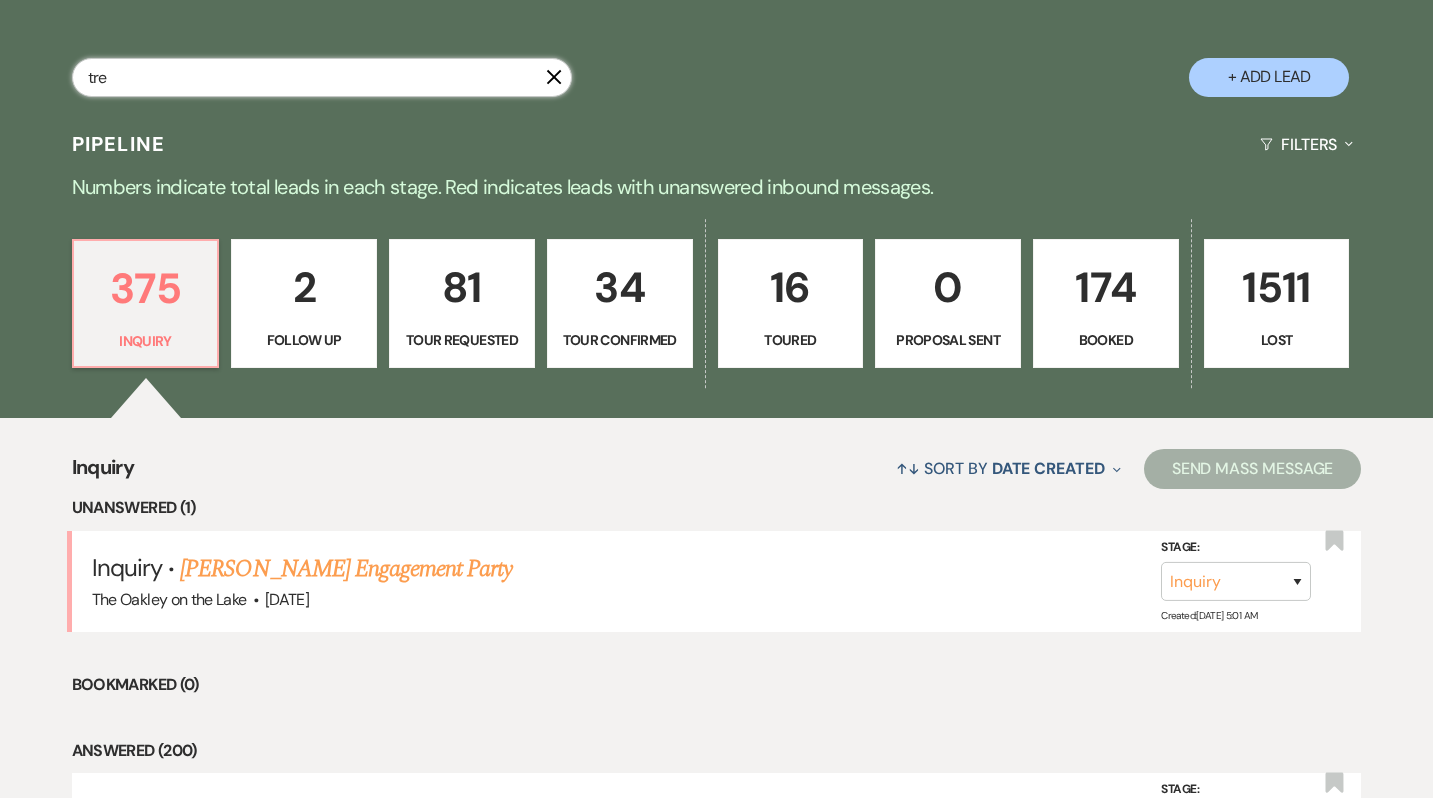 type on "trey" 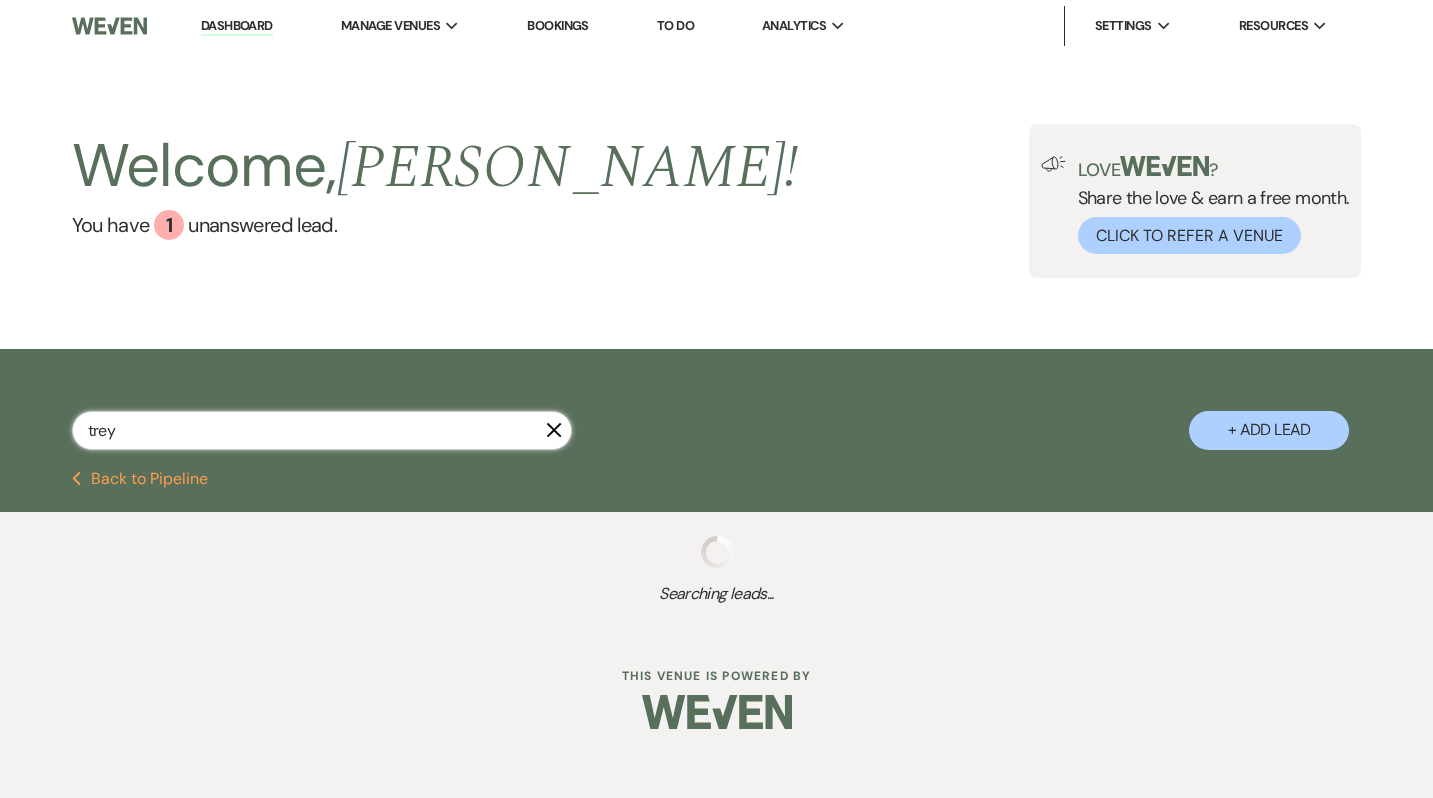 scroll, scrollTop: 0, scrollLeft: 0, axis: both 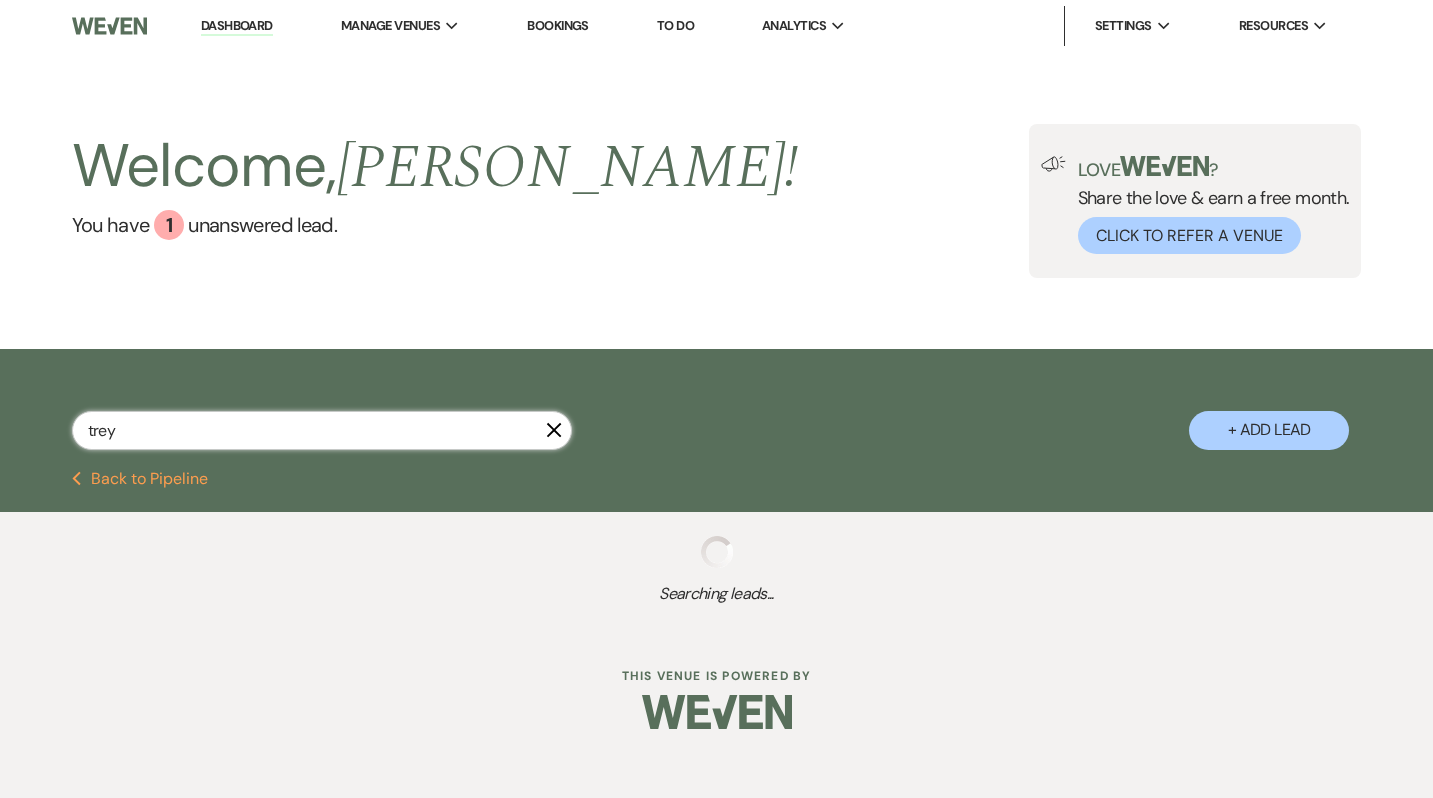 select on "5" 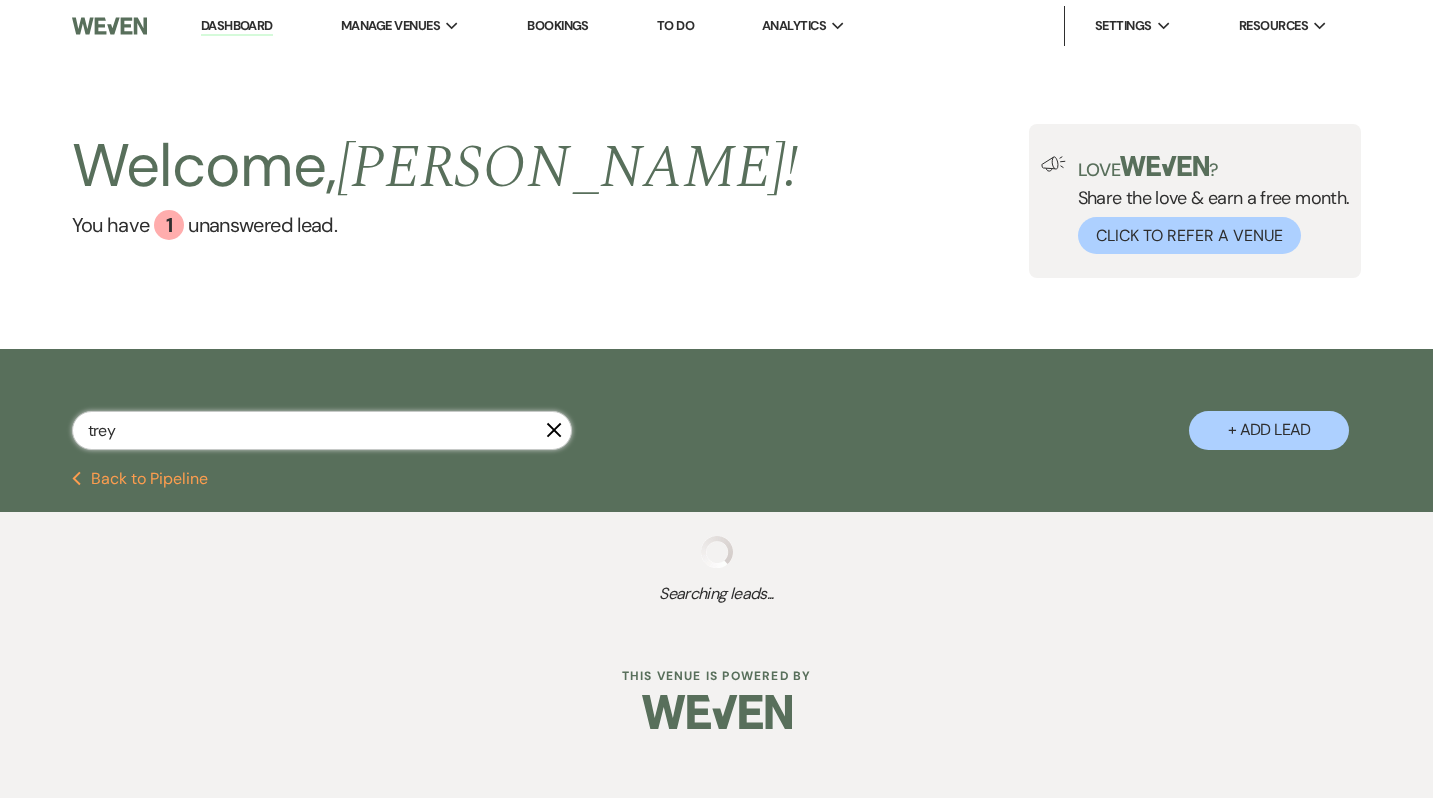 select on "8" 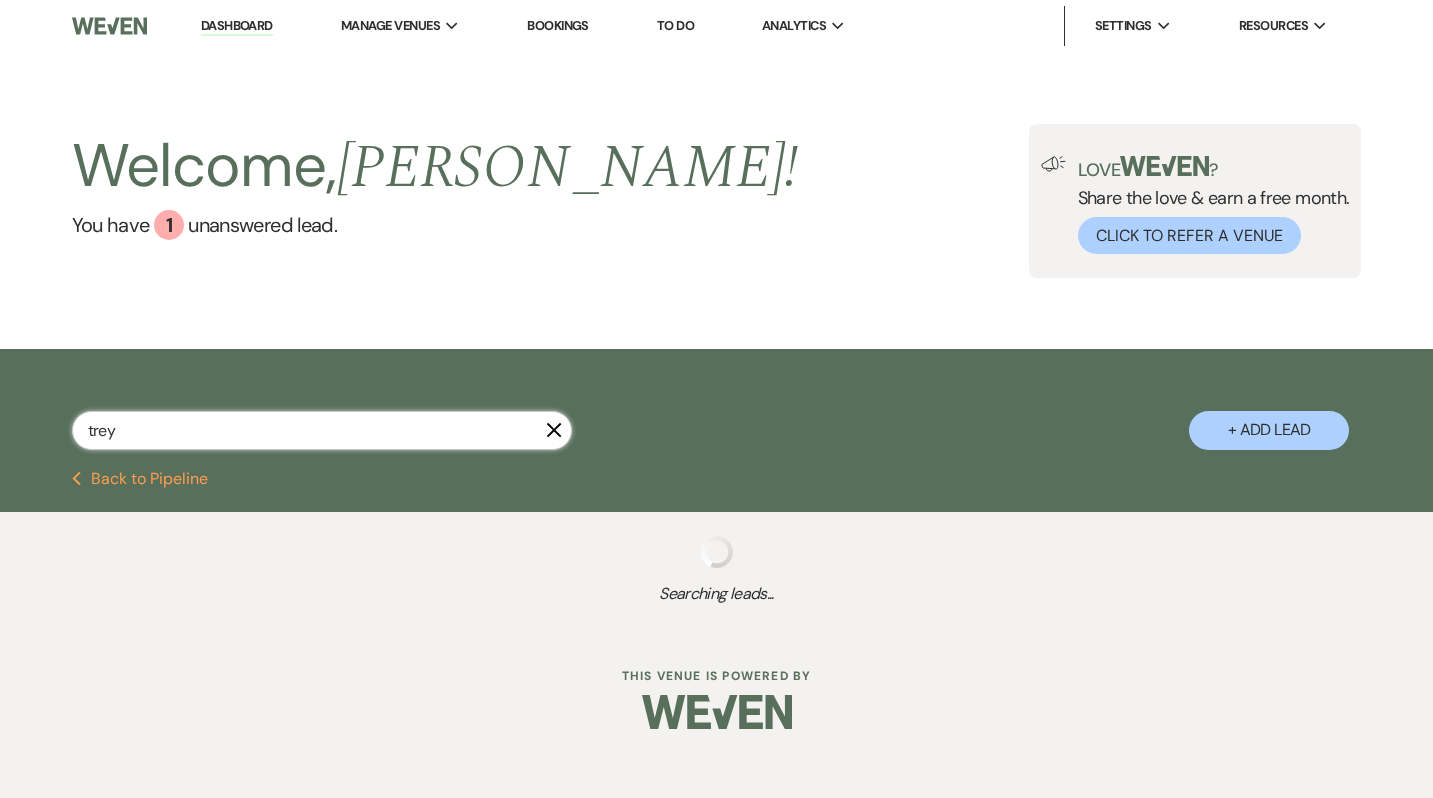 select on "8" 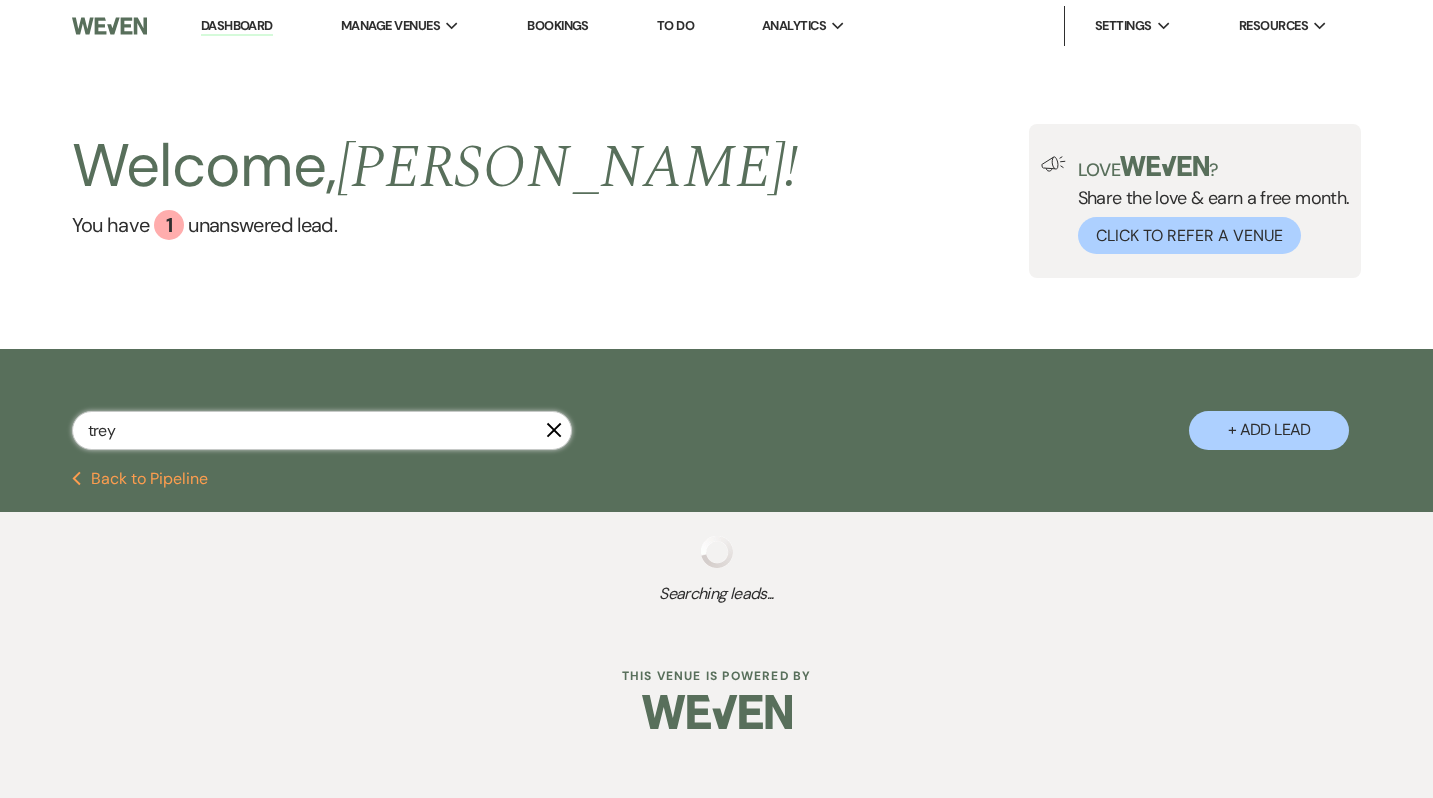 select on "2" 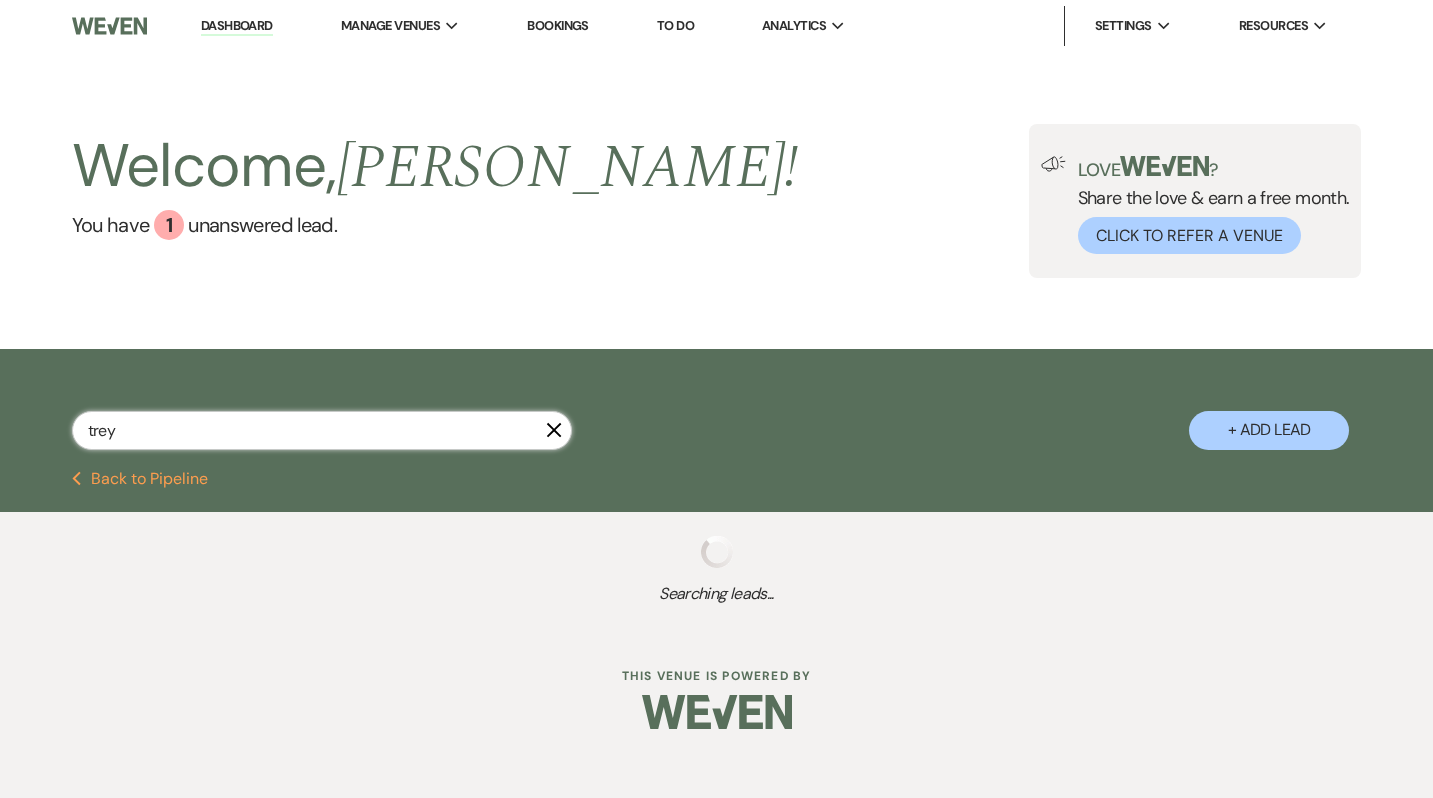 select on "8" 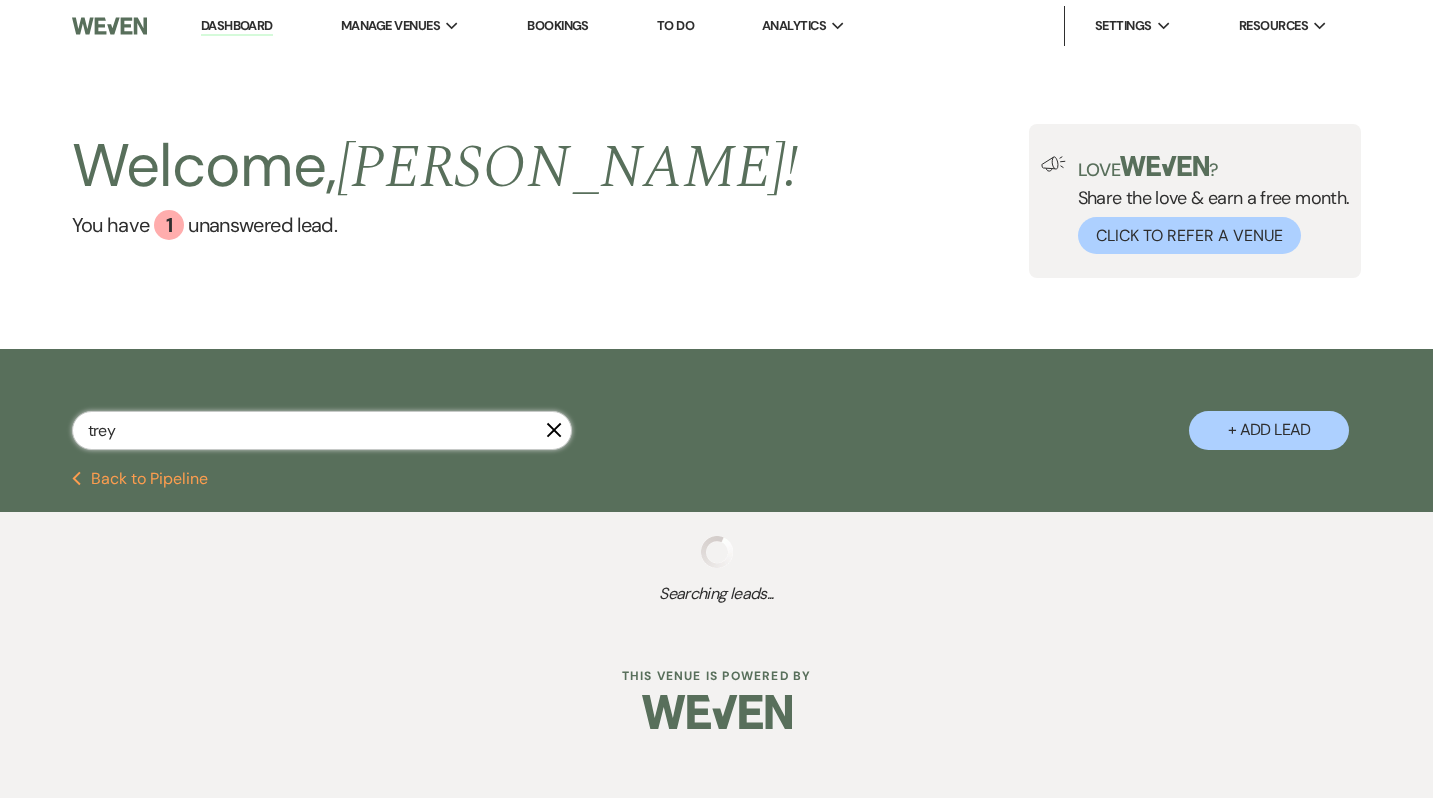select on "5" 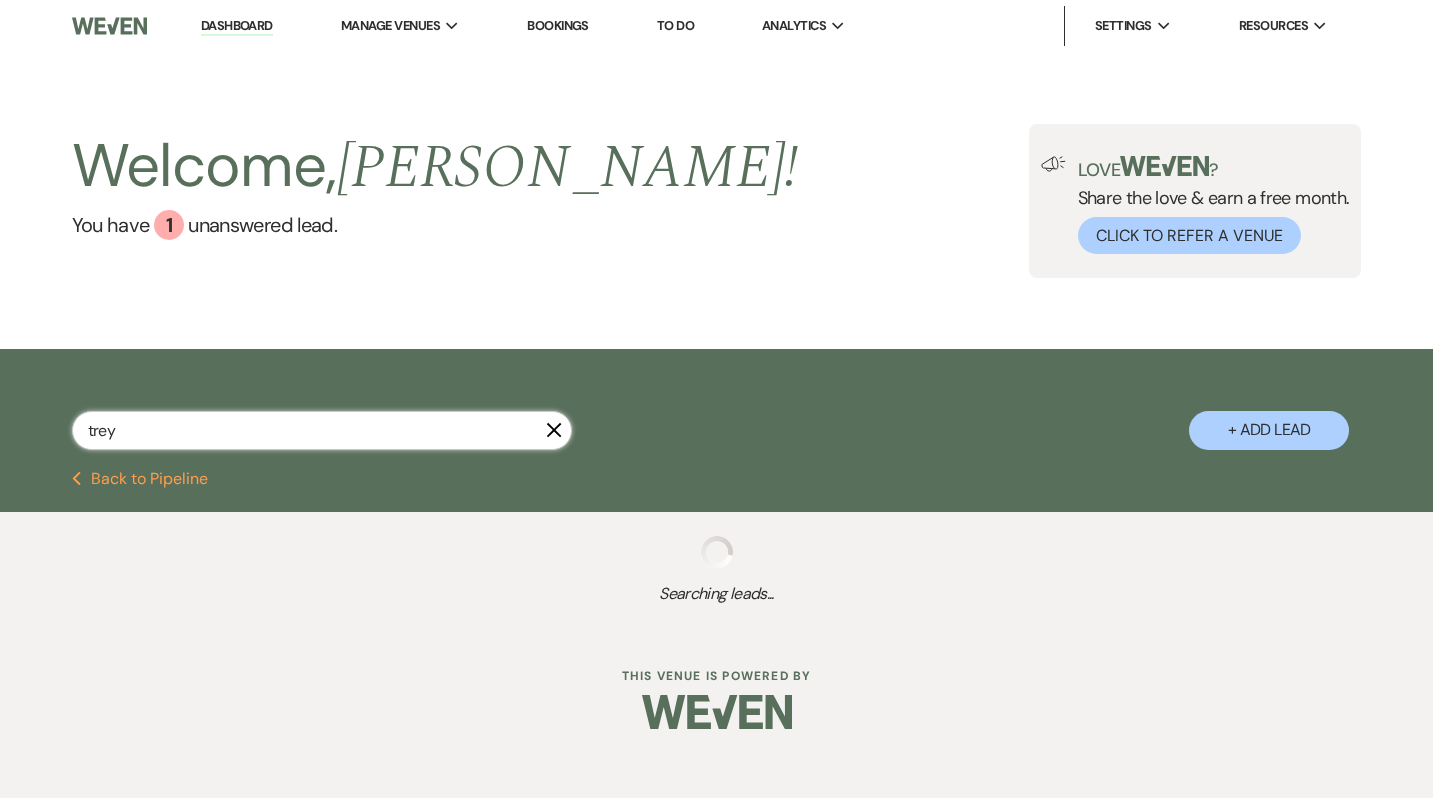 select on "8" 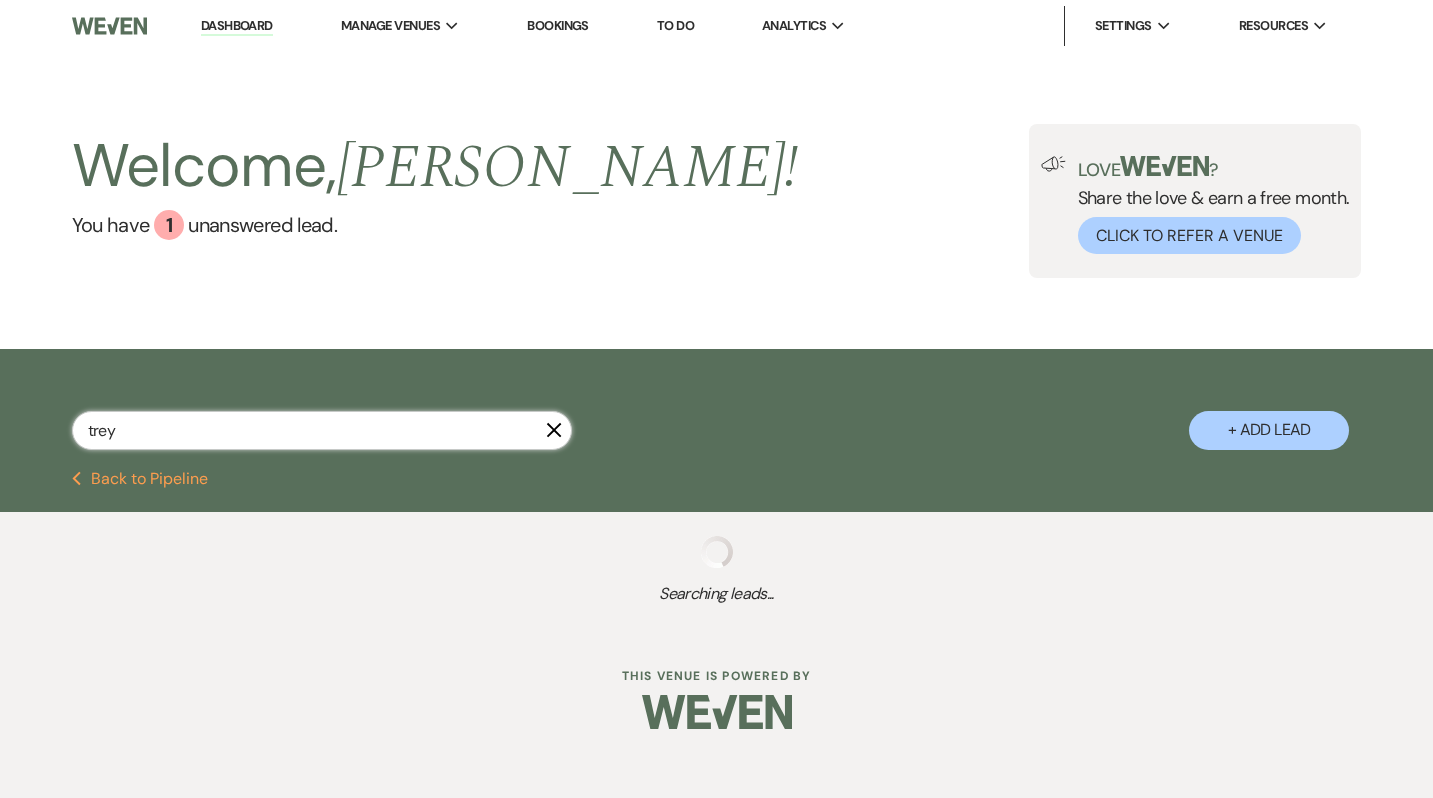 select on "8" 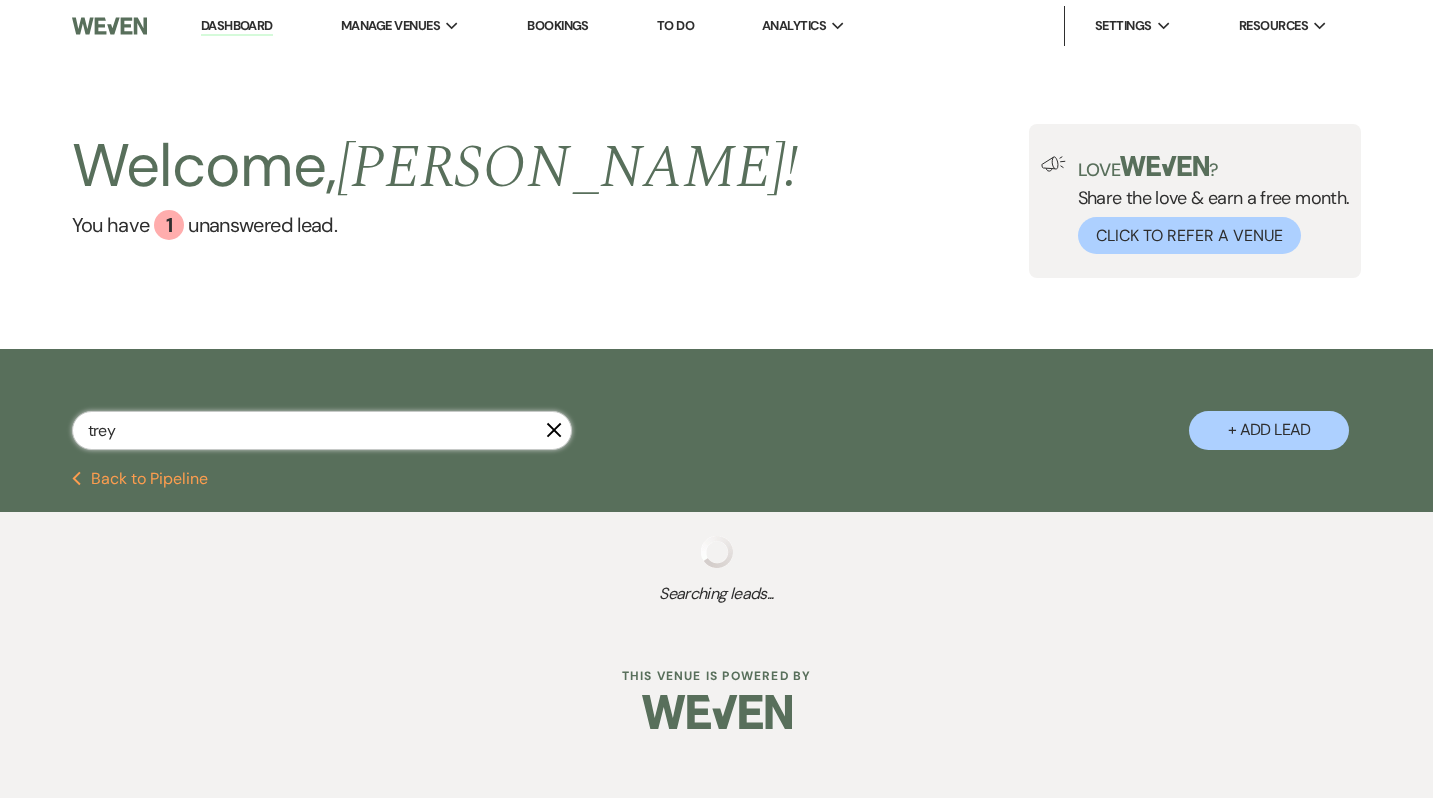 select on "8" 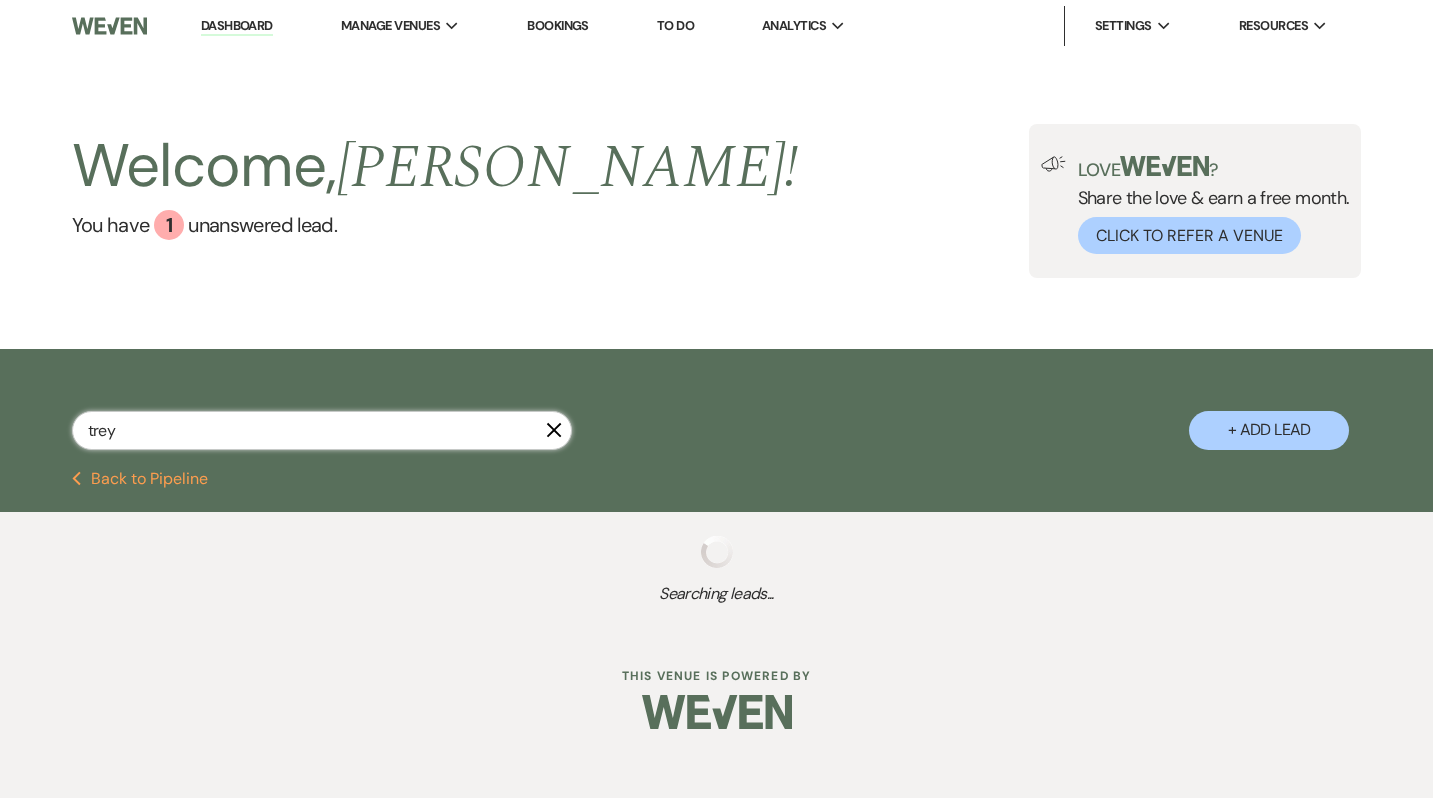 select on "5" 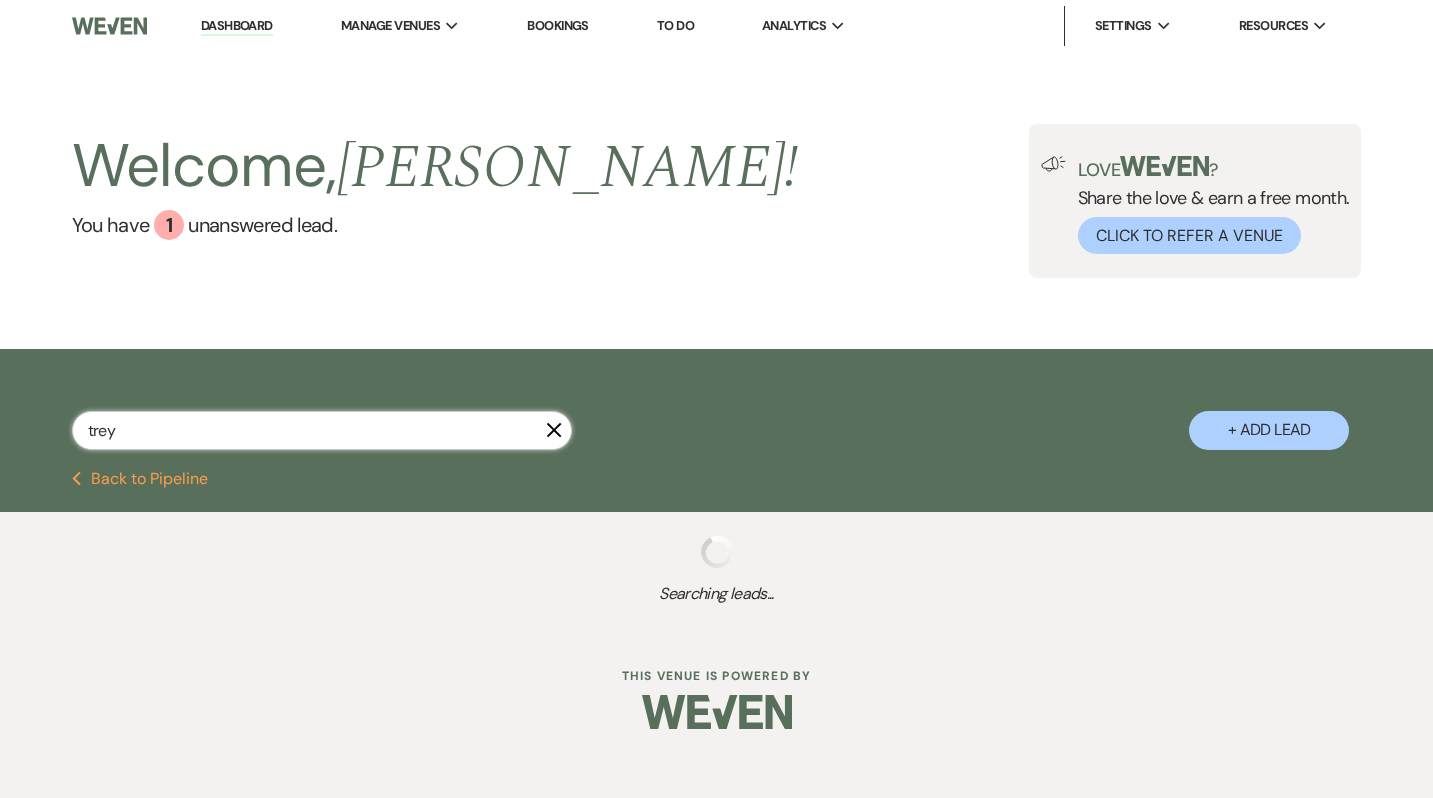 select on "8" 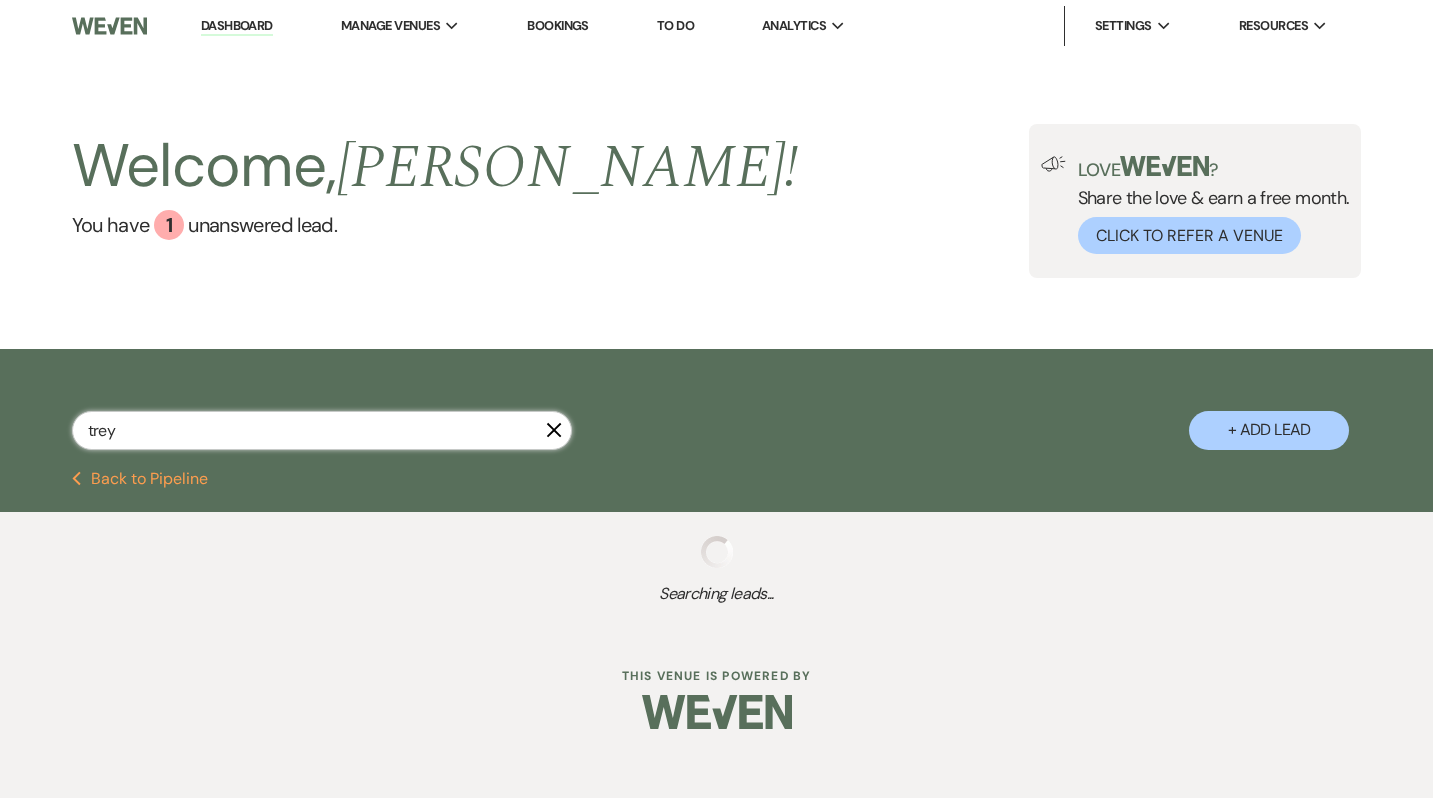 select on "2" 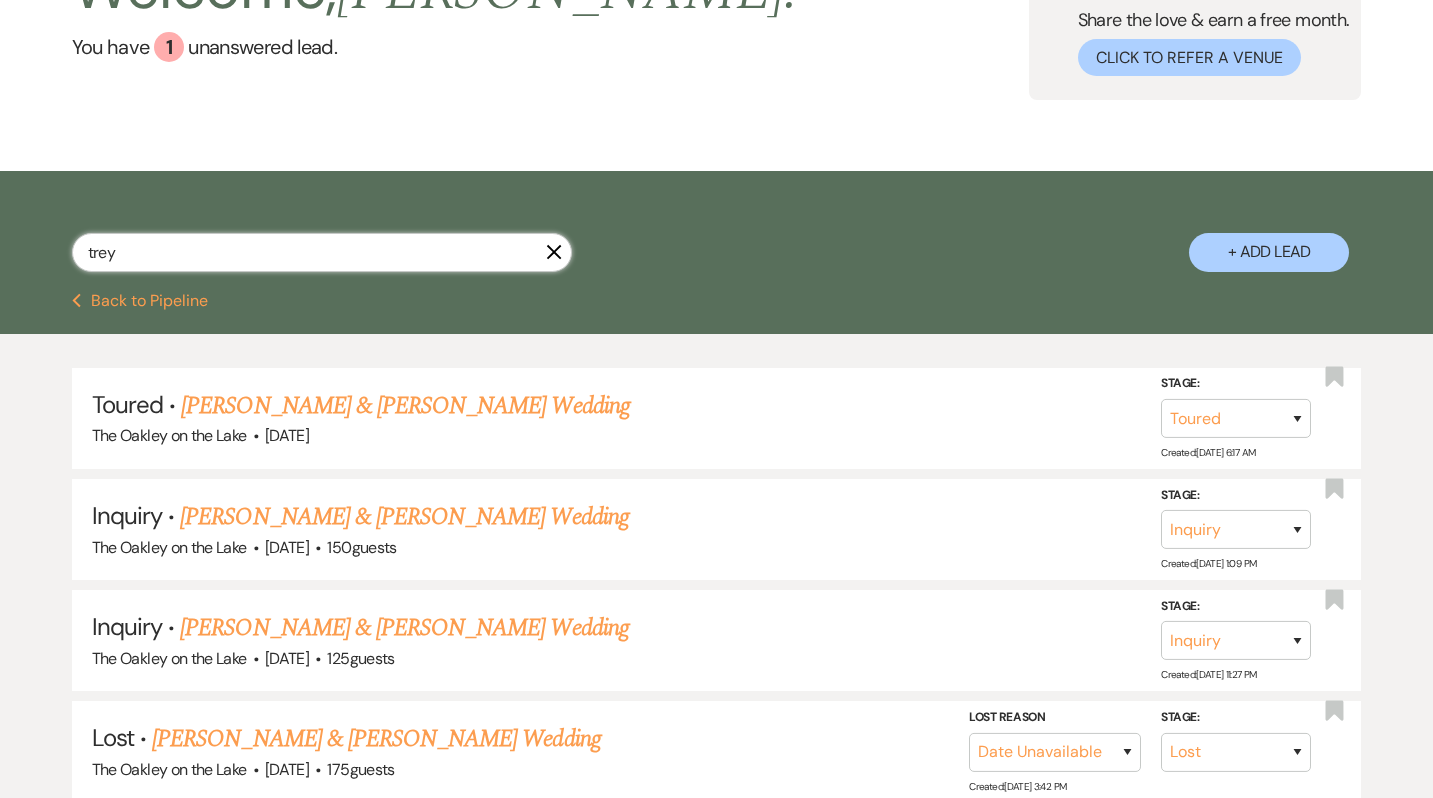 scroll, scrollTop: 237, scrollLeft: 0, axis: vertical 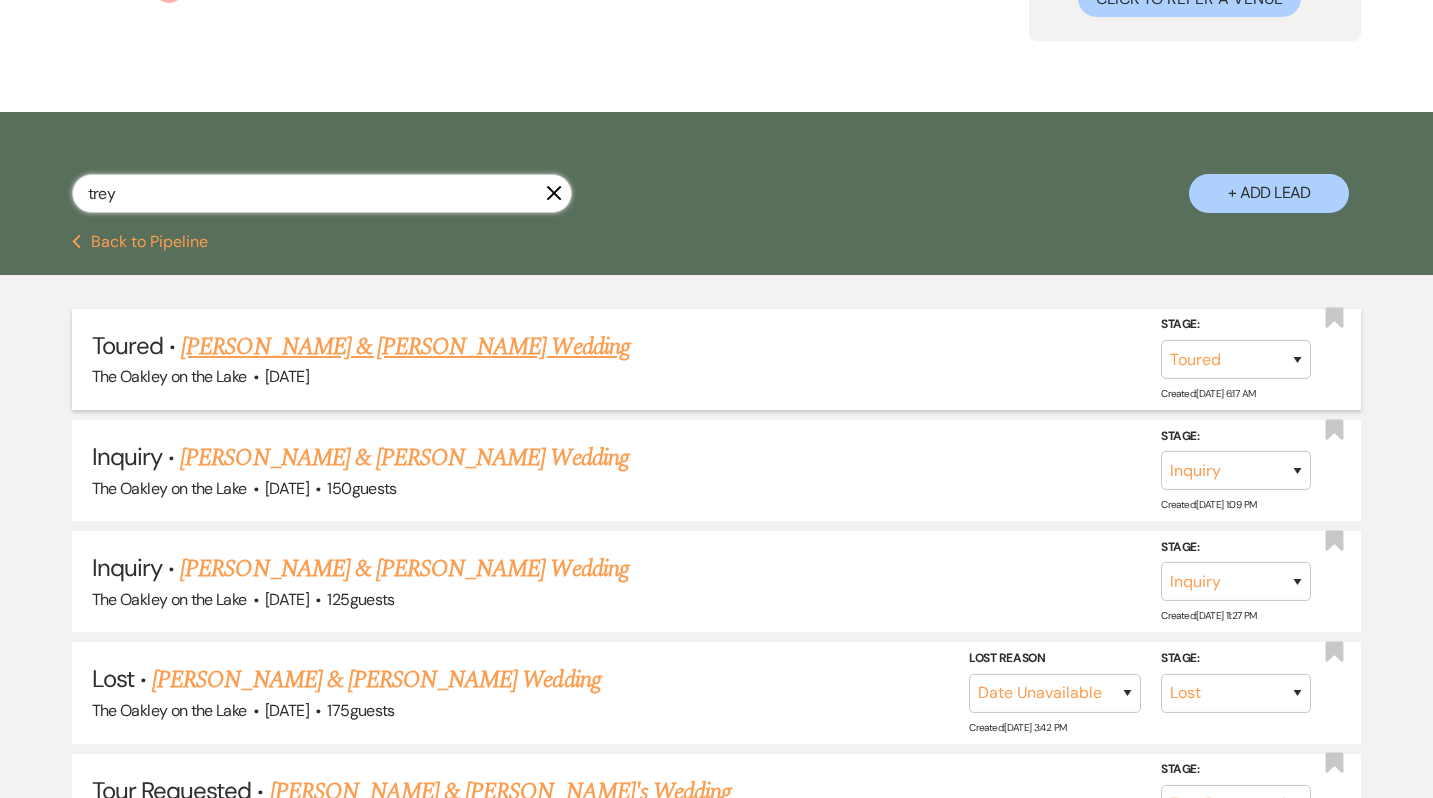 type on "trey" 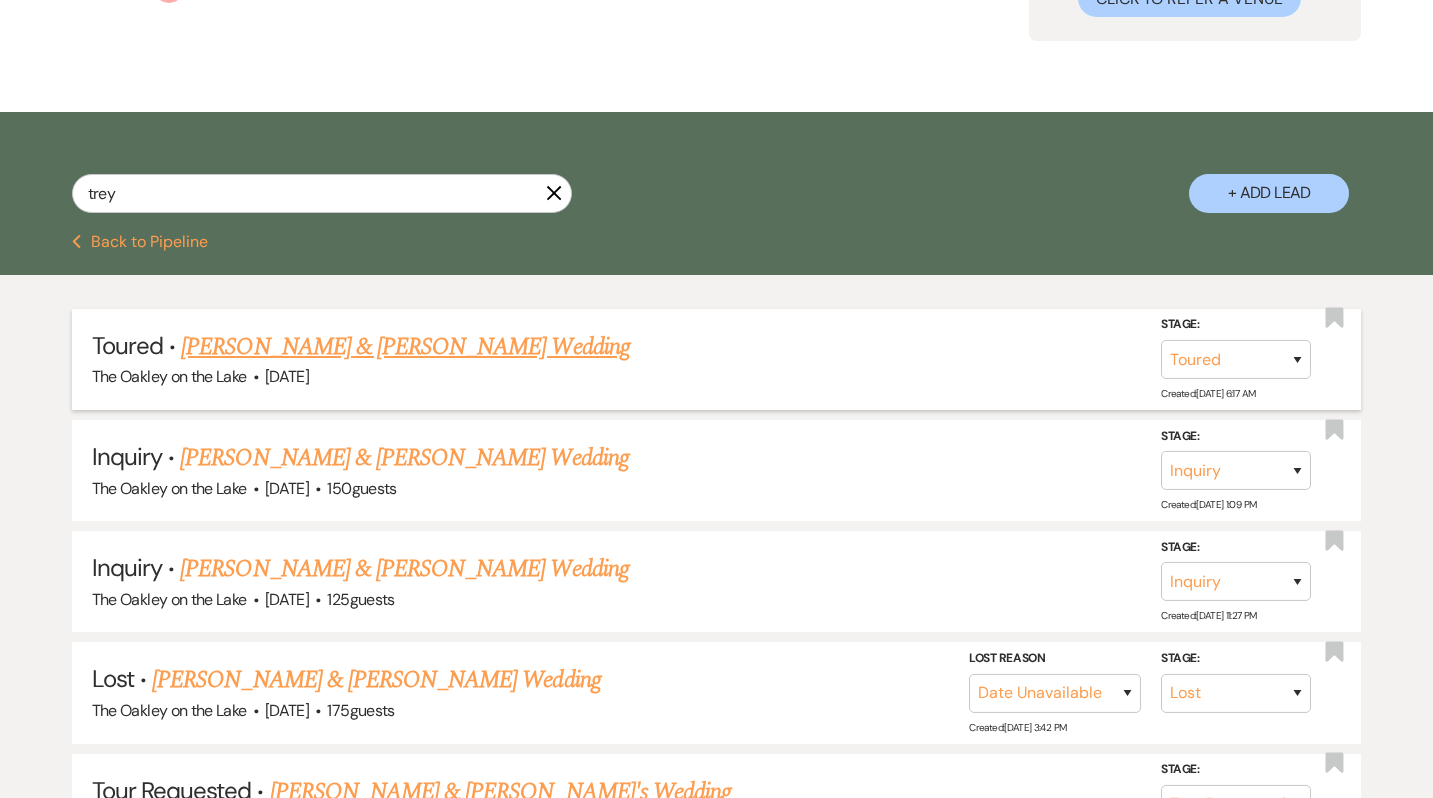 click on "Janae Horton & Trey Causley's Wedding" at bounding box center (405, 347) 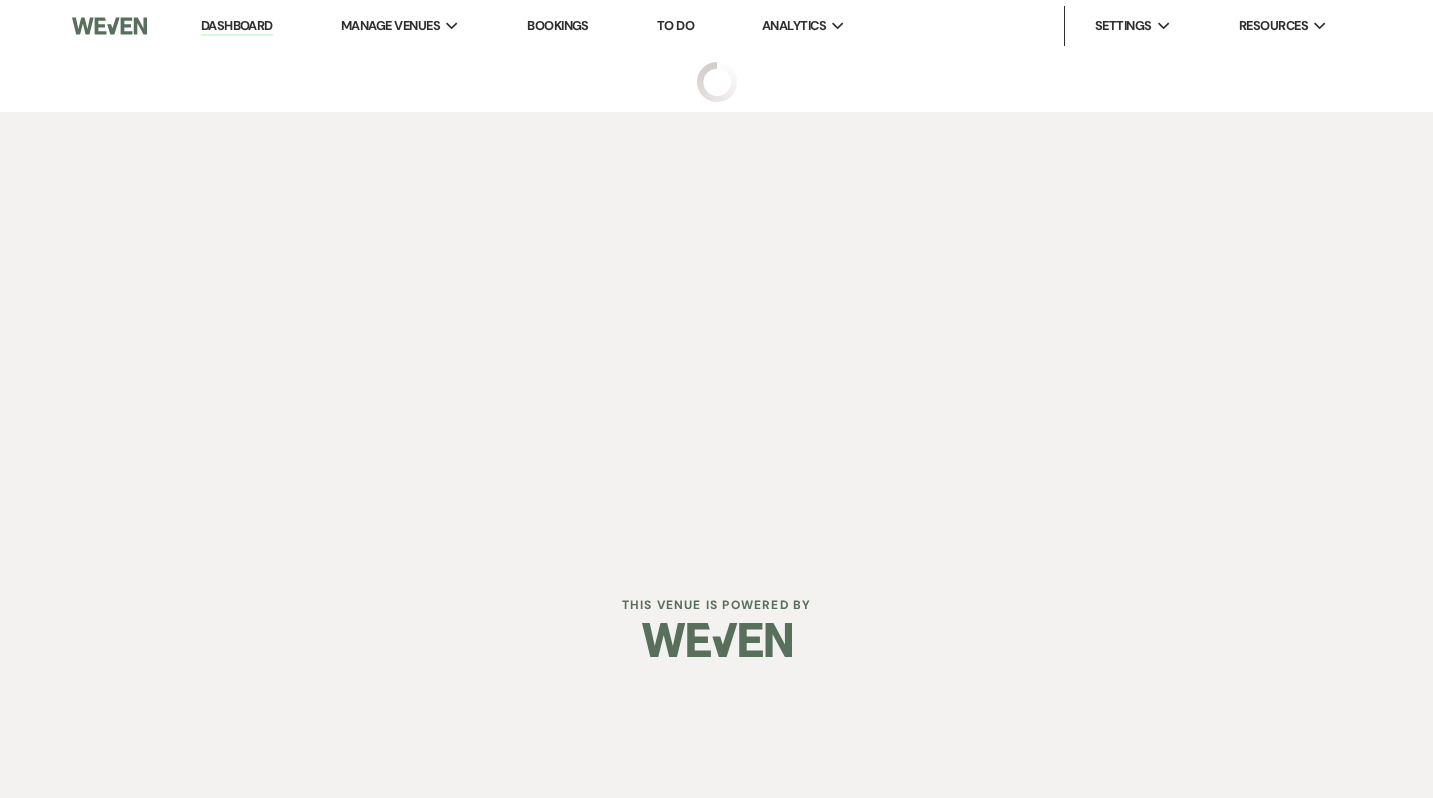 scroll, scrollTop: 0, scrollLeft: 0, axis: both 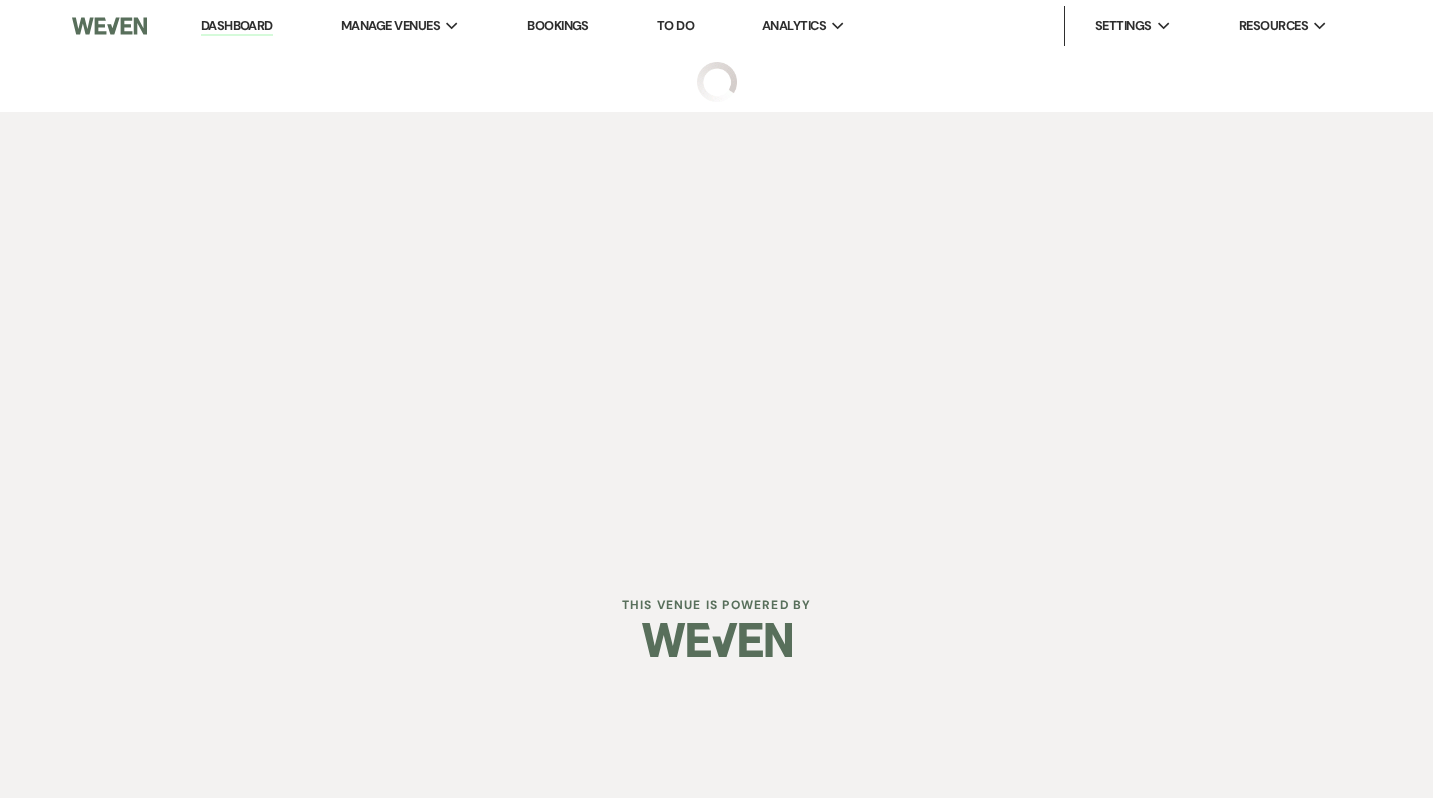 select on "5" 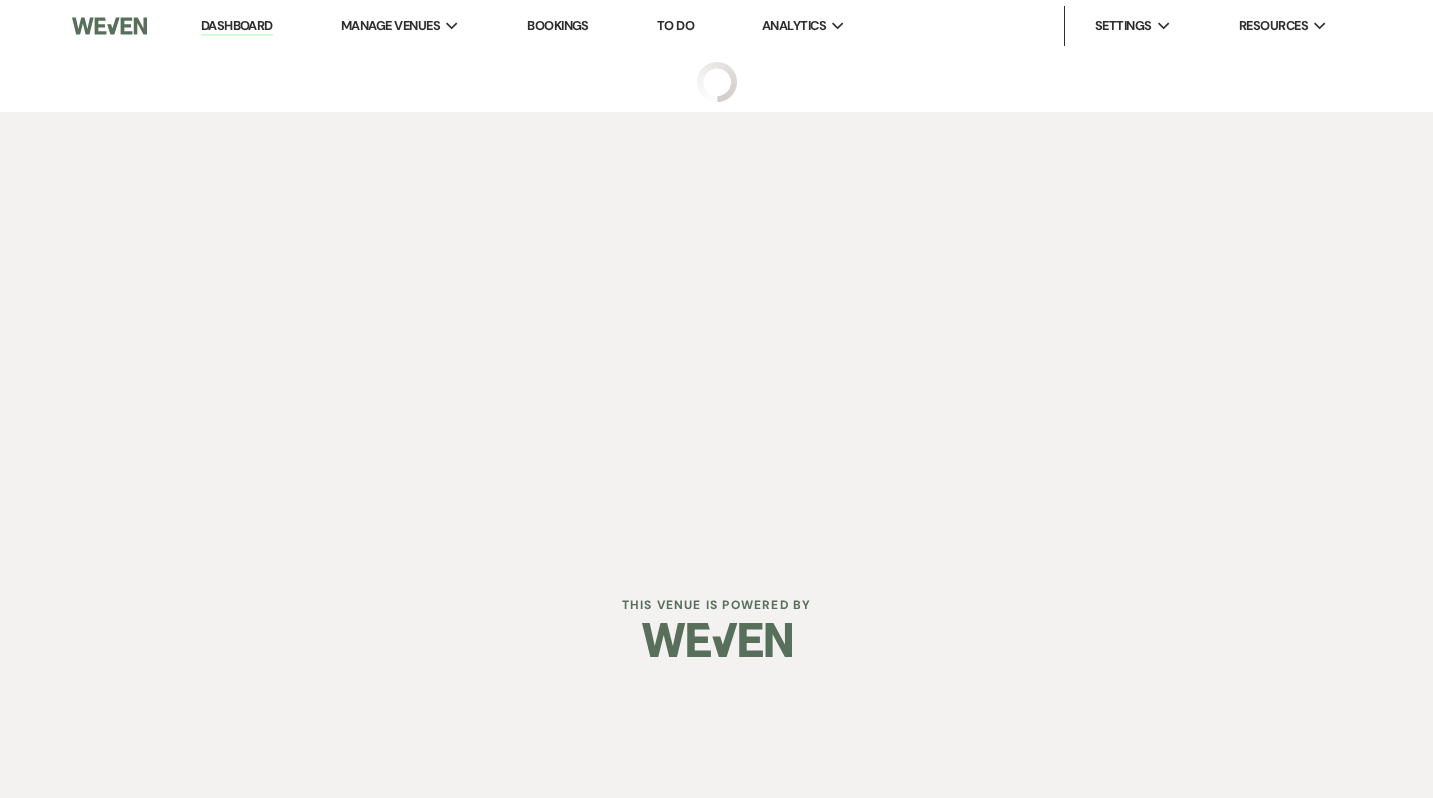 select on "5" 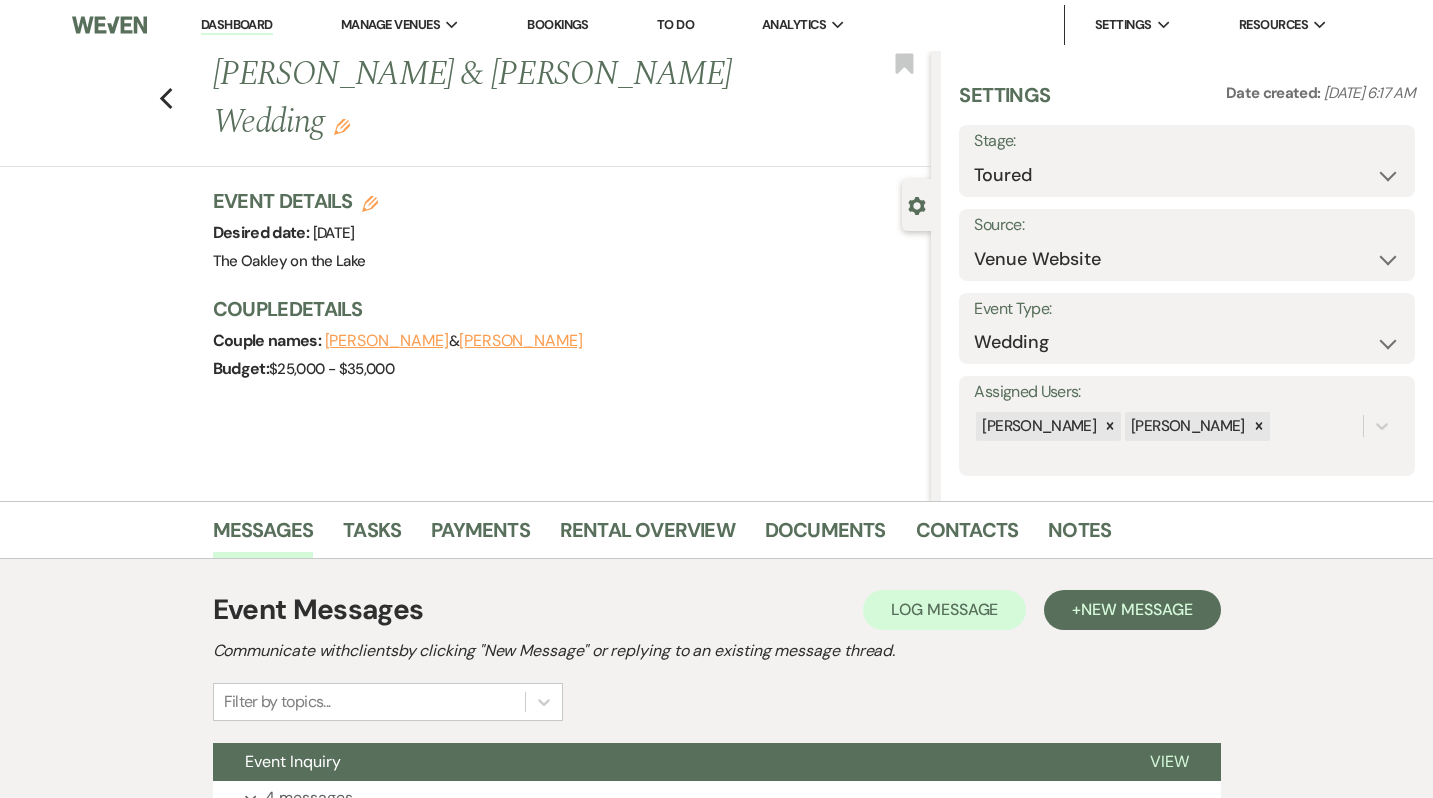 scroll, scrollTop: 176, scrollLeft: 0, axis: vertical 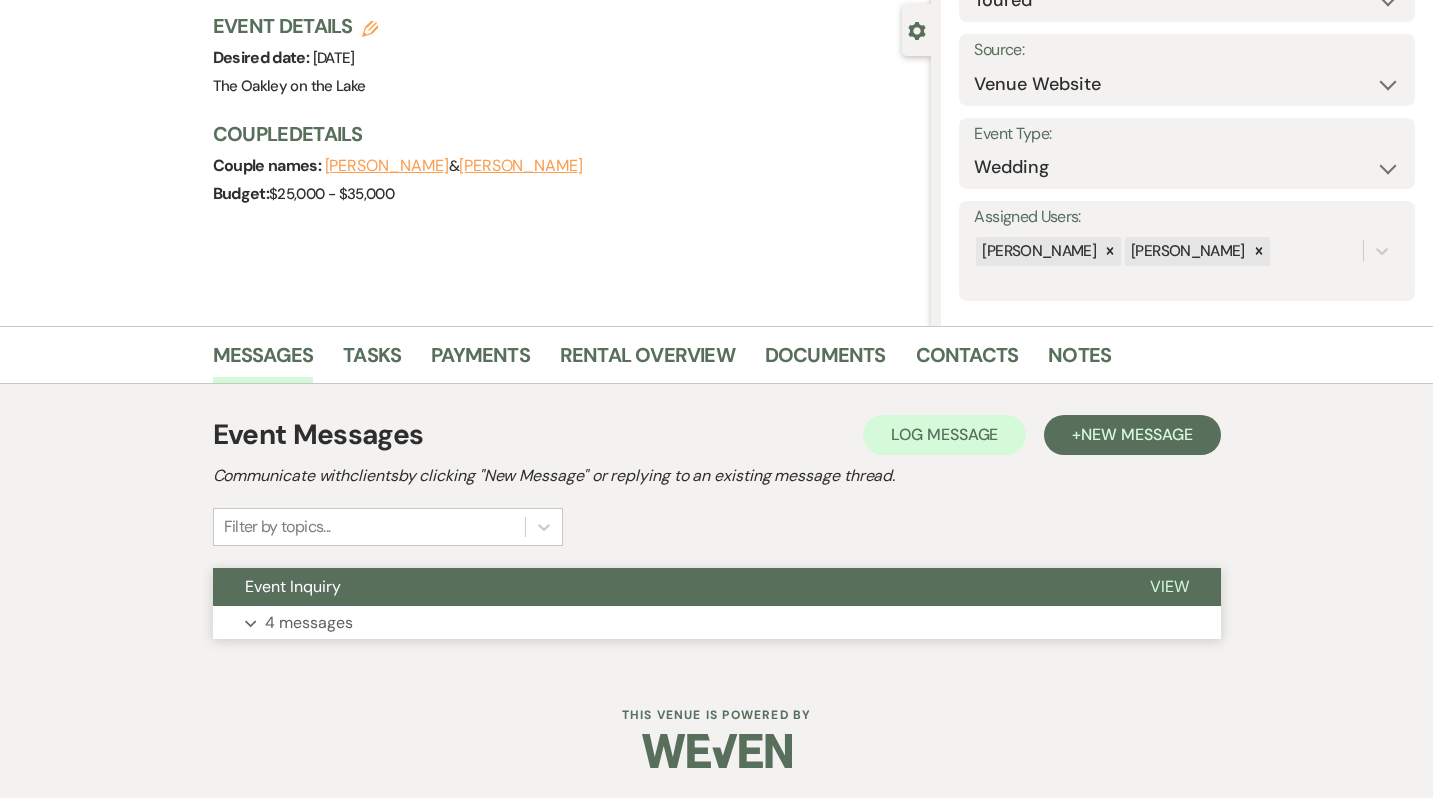 click on "4 messages" at bounding box center (309, 623) 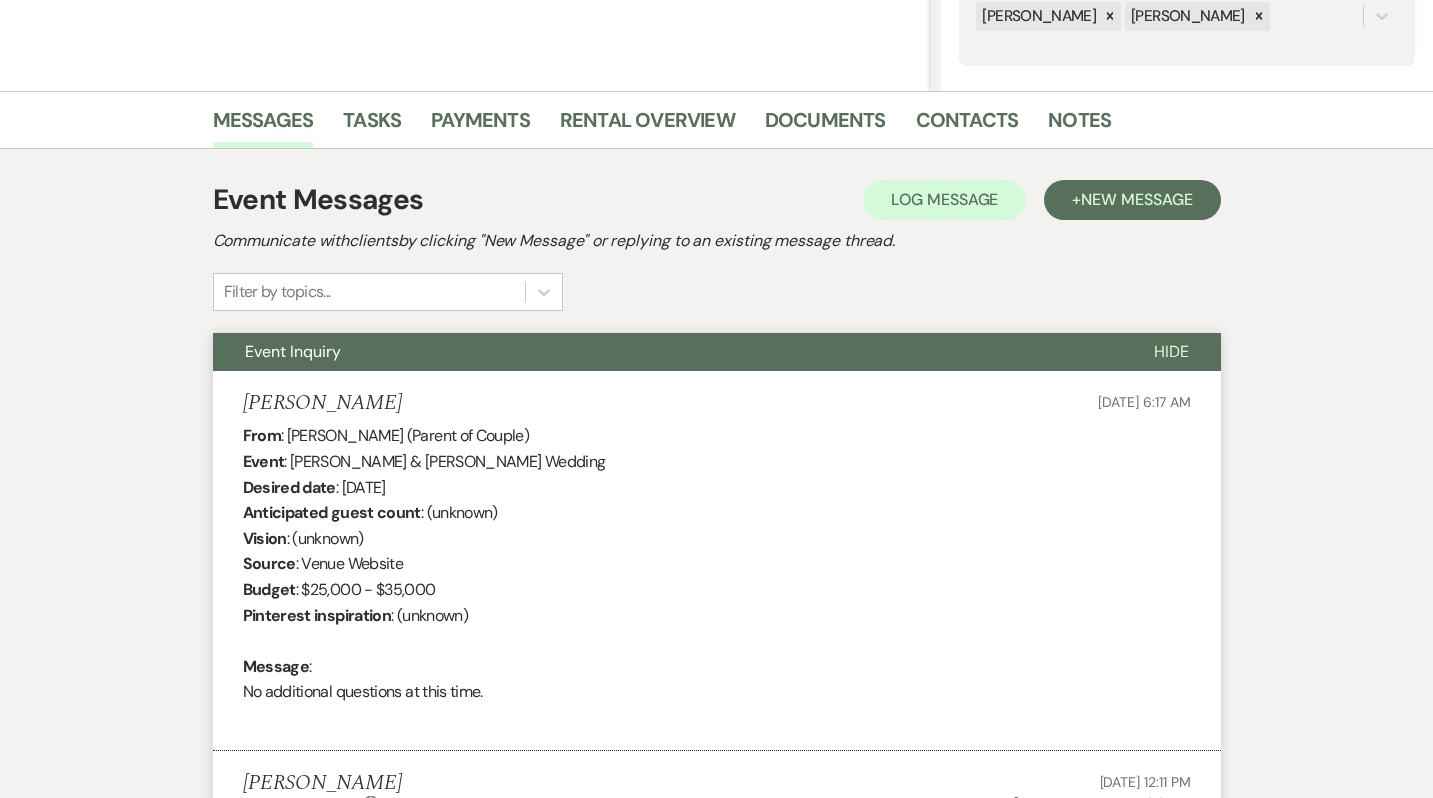 scroll, scrollTop: 0, scrollLeft: 0, axis: both 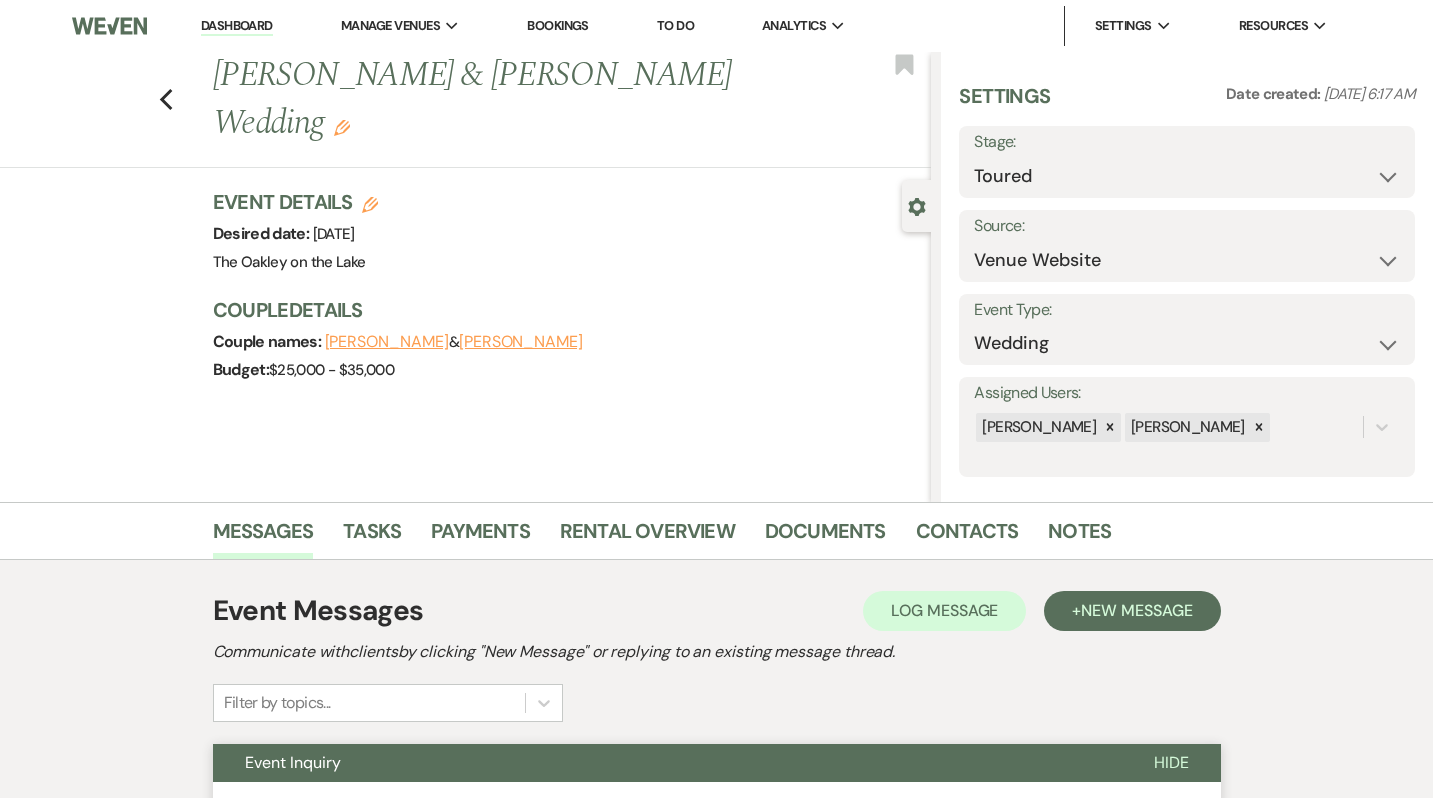 click on "Event Details Edit" at bounding box center (296, 202) 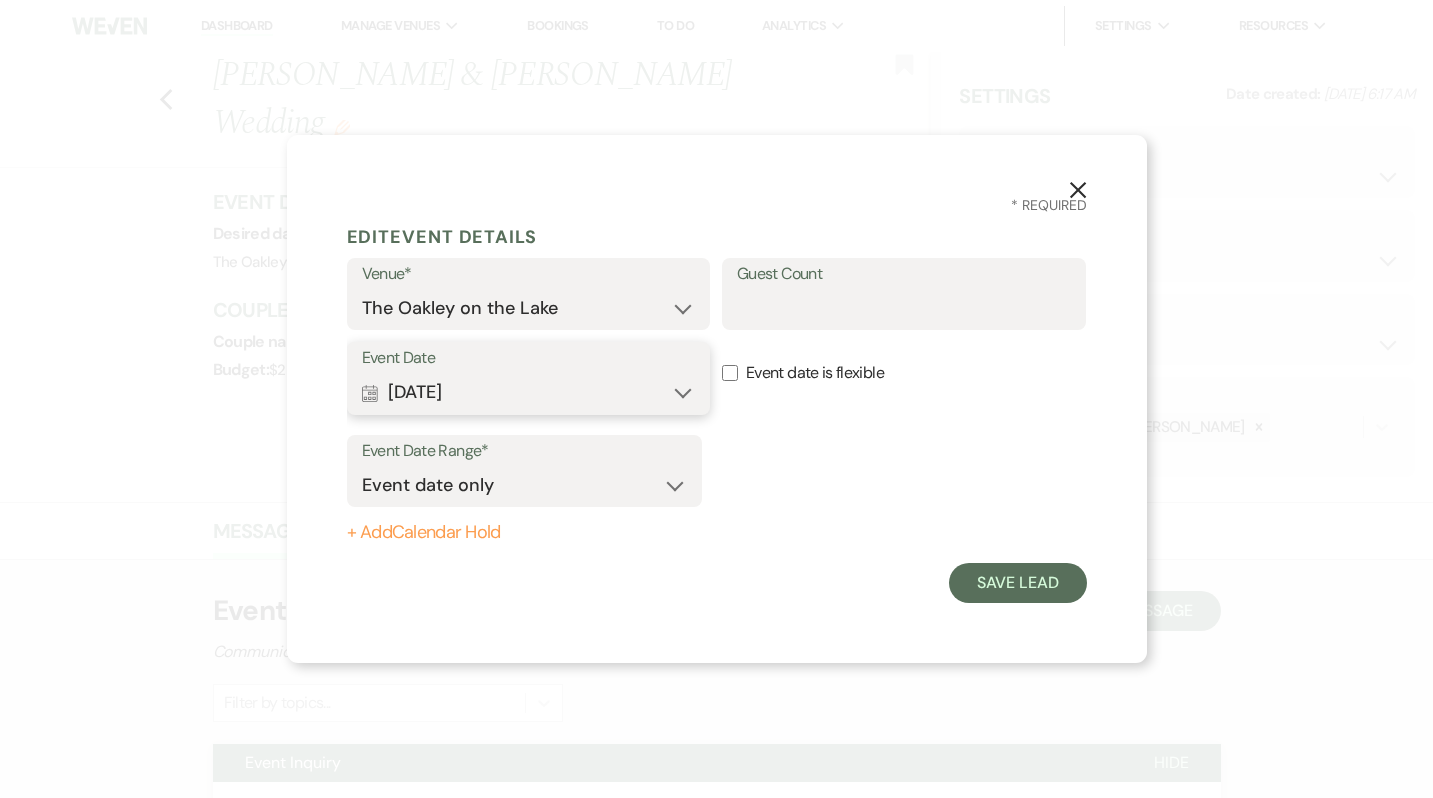click on "Calendar Sep 20, 2025 Expand" at bounding box center [529, 393] 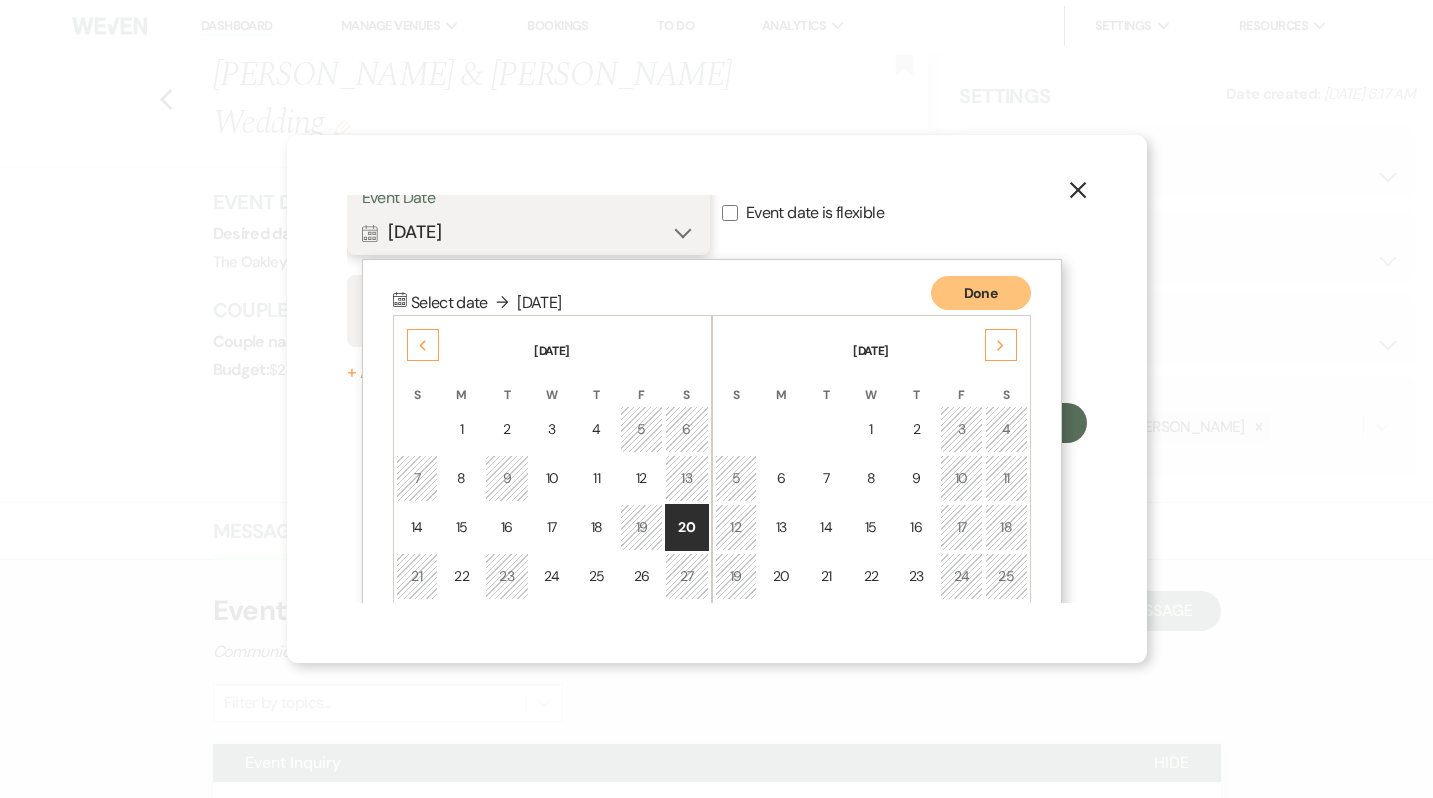 scroll, scrollTop: 256, scrollLeft: 0, axis: vertical 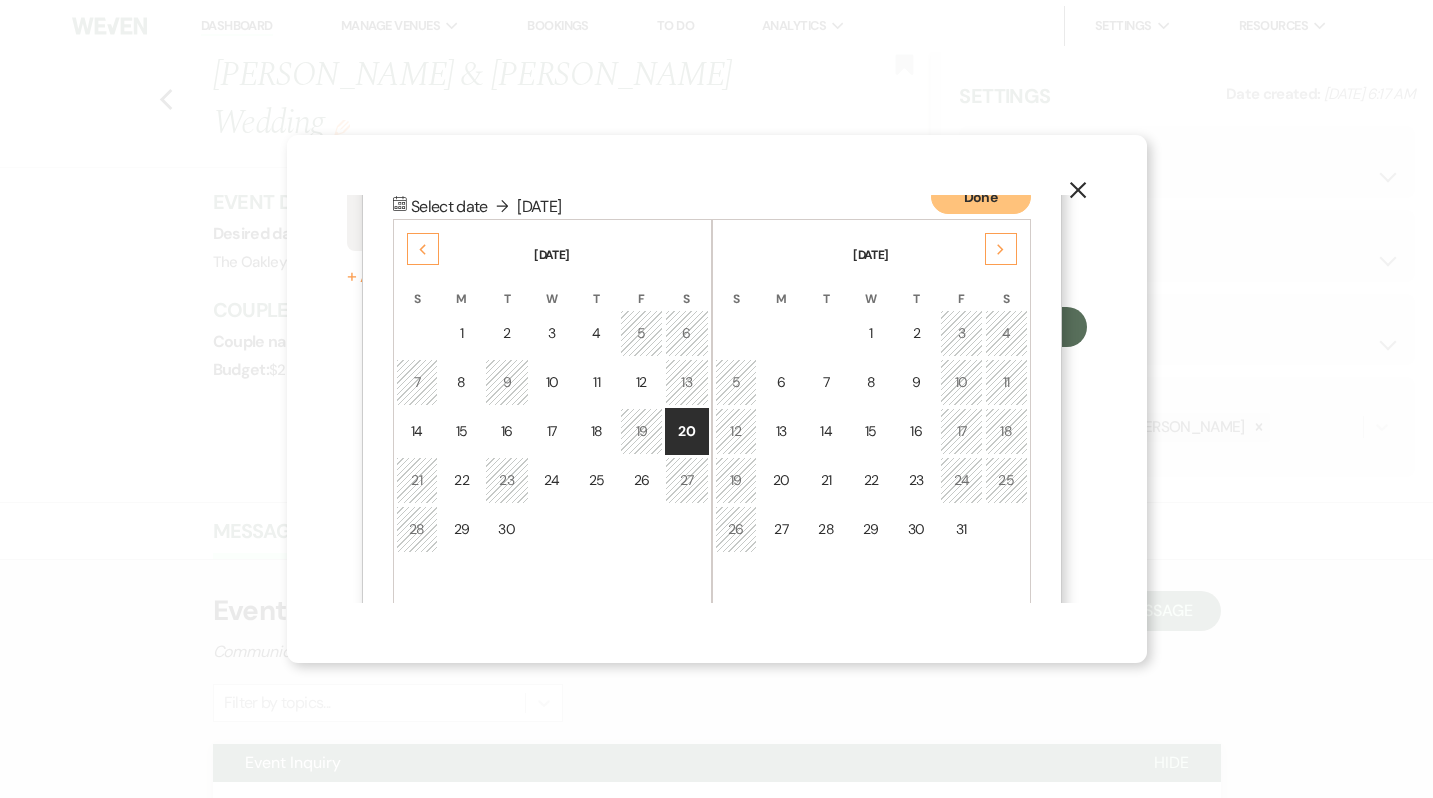 click on "Next" 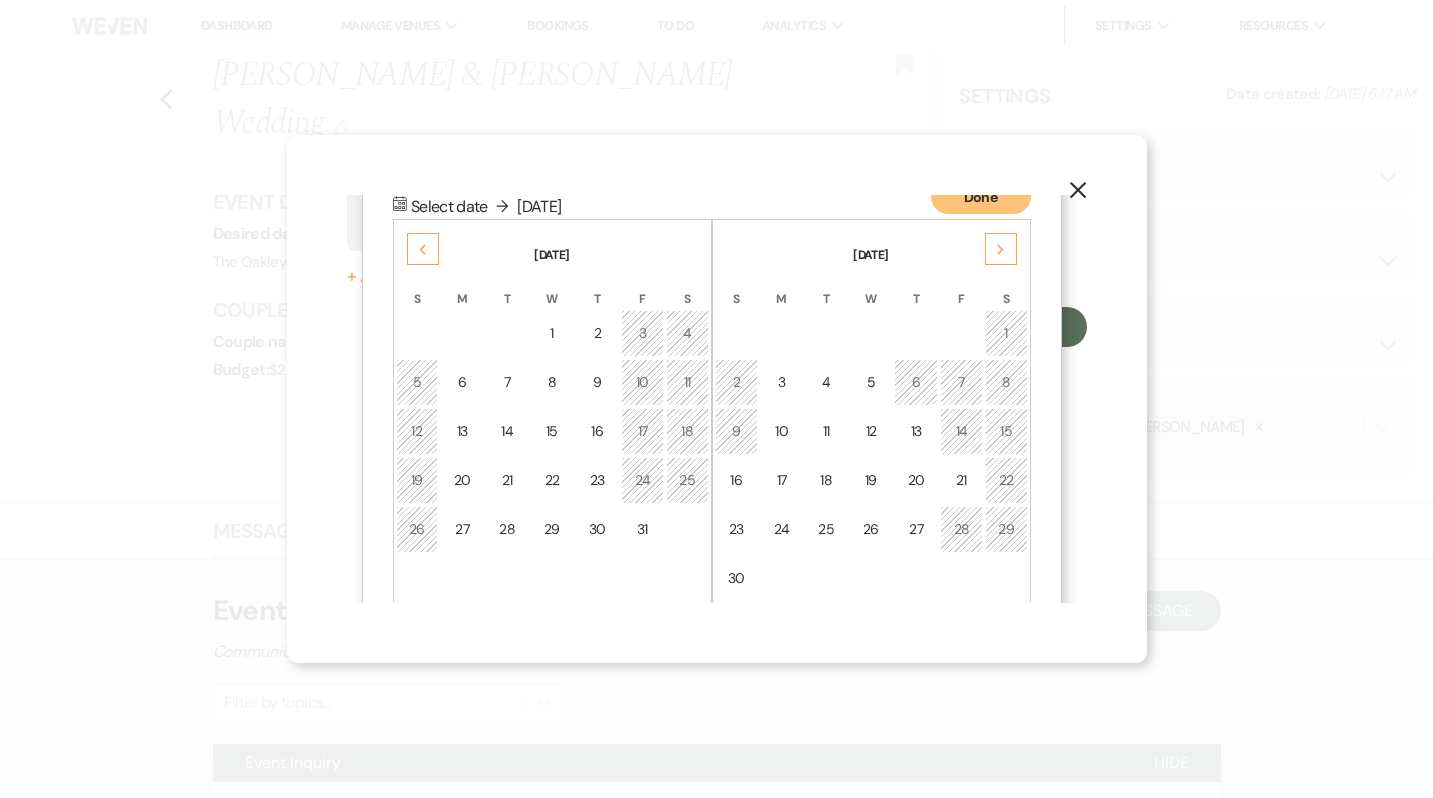 click on "Next" 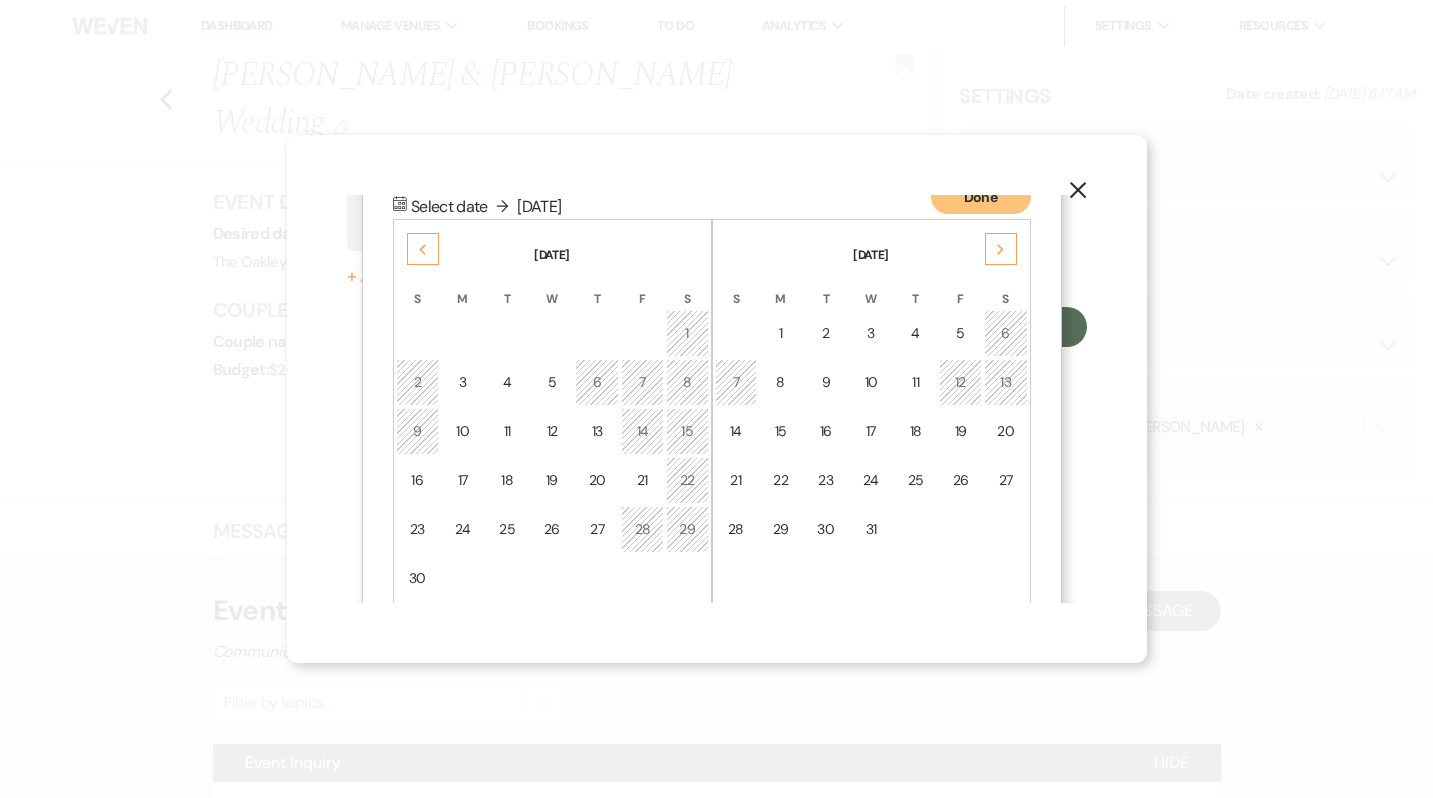 click on "Next" 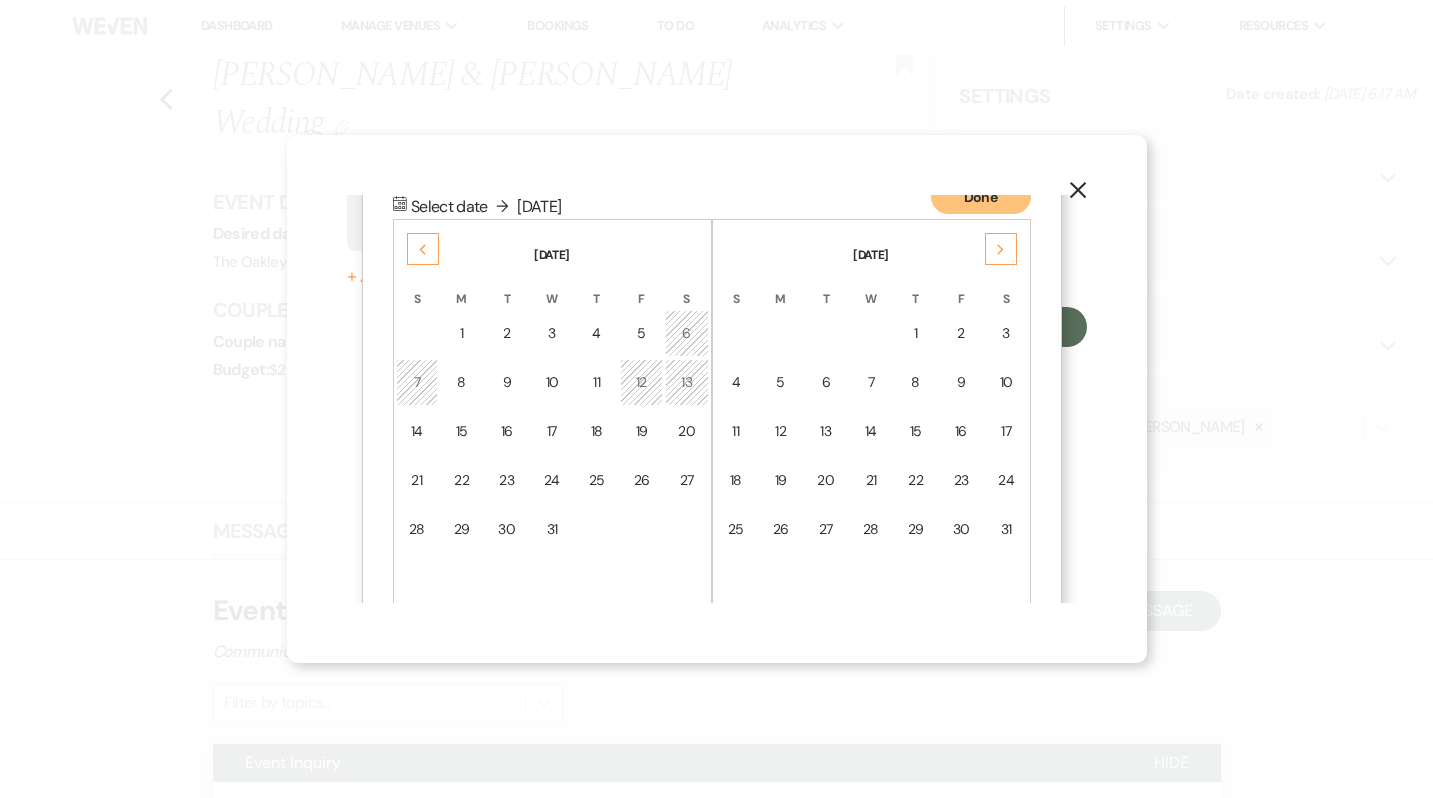 click on "Next" 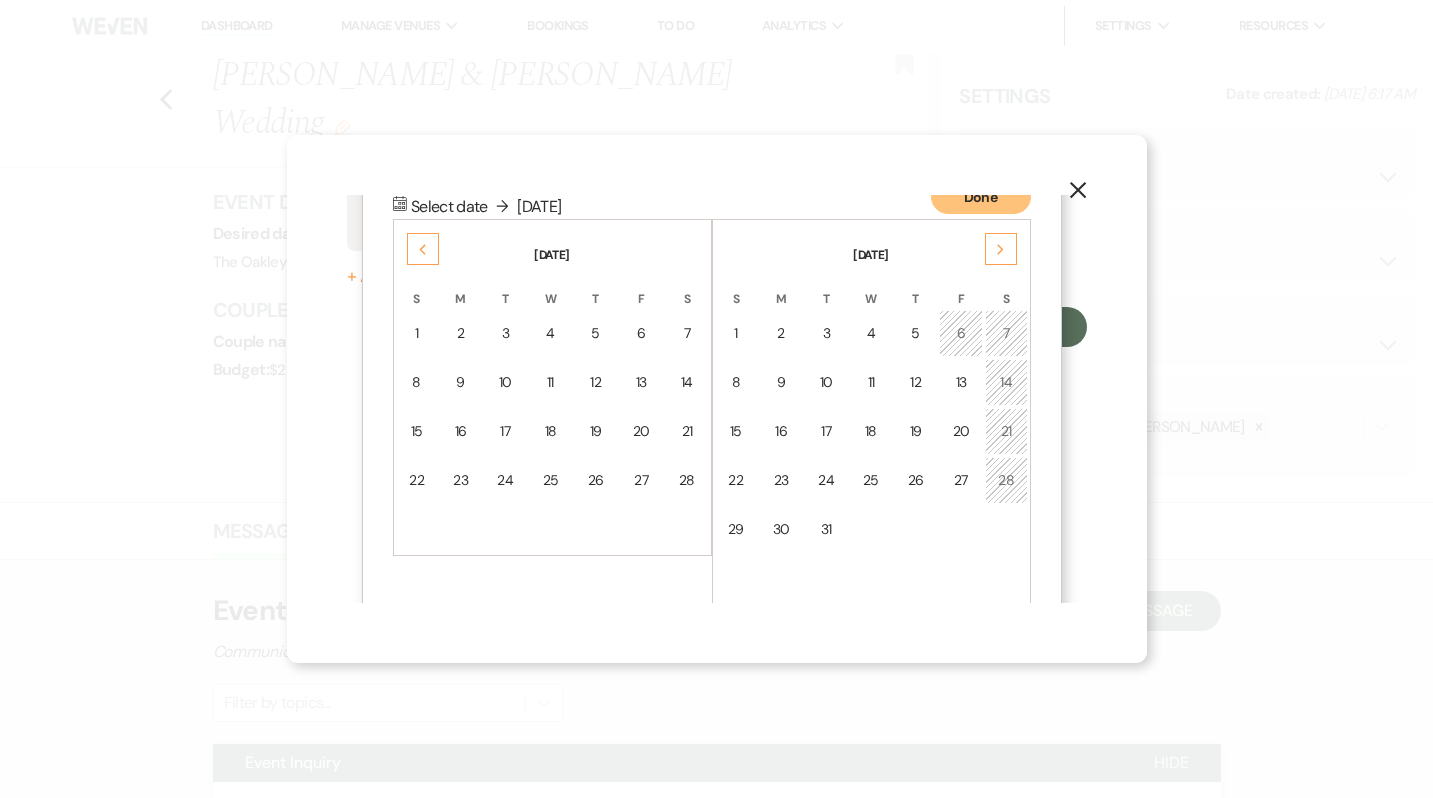 click on "Next" 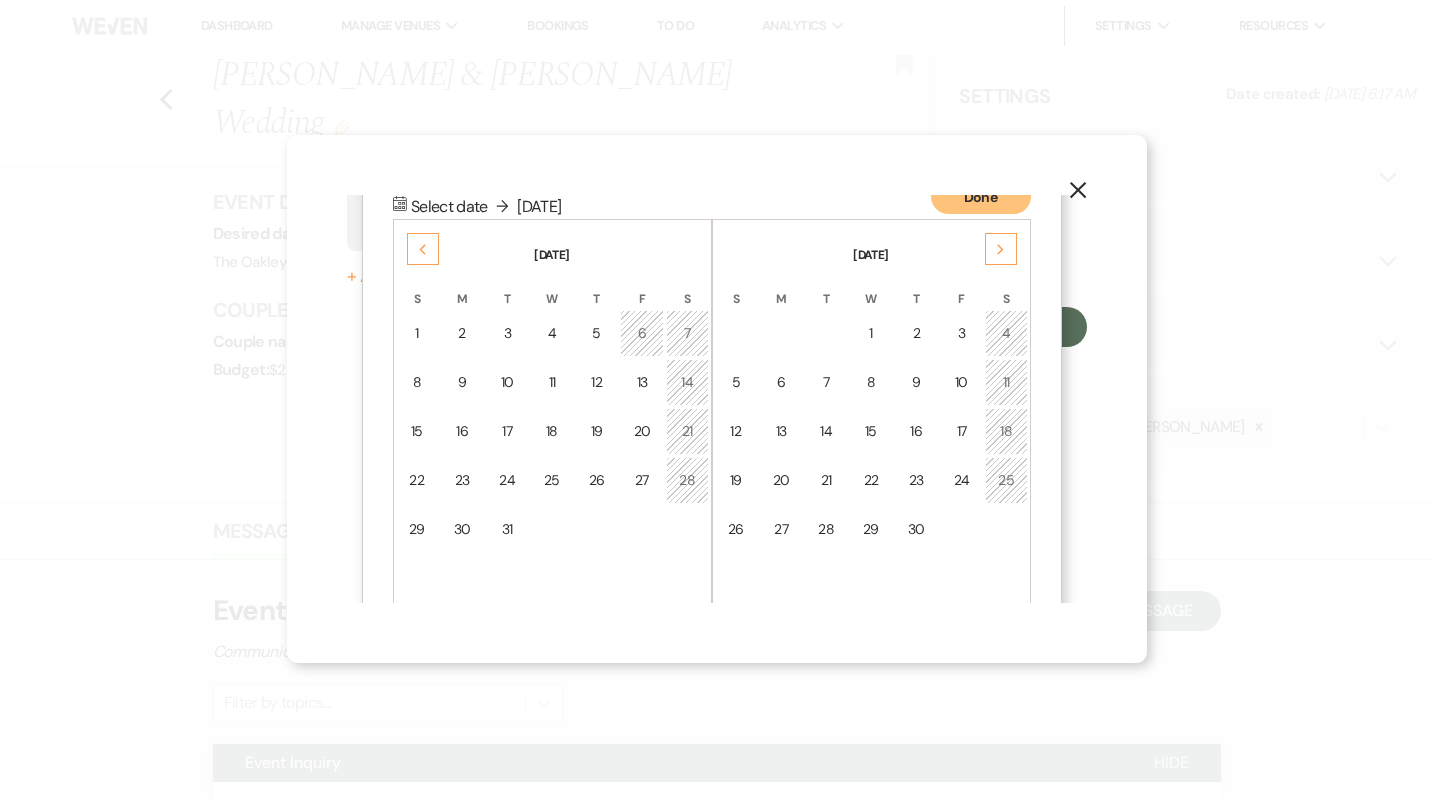 click on "Next" 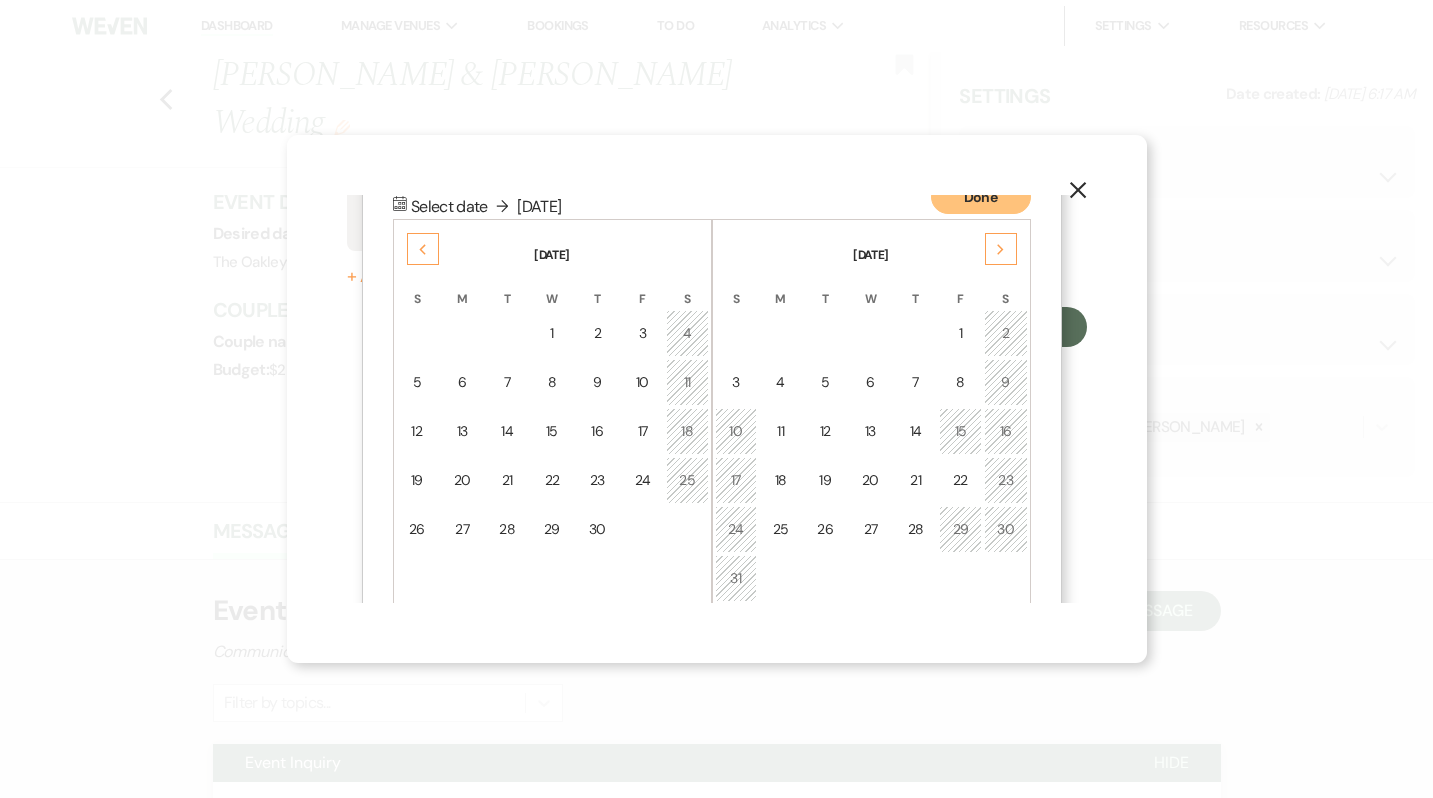 click on "Next" 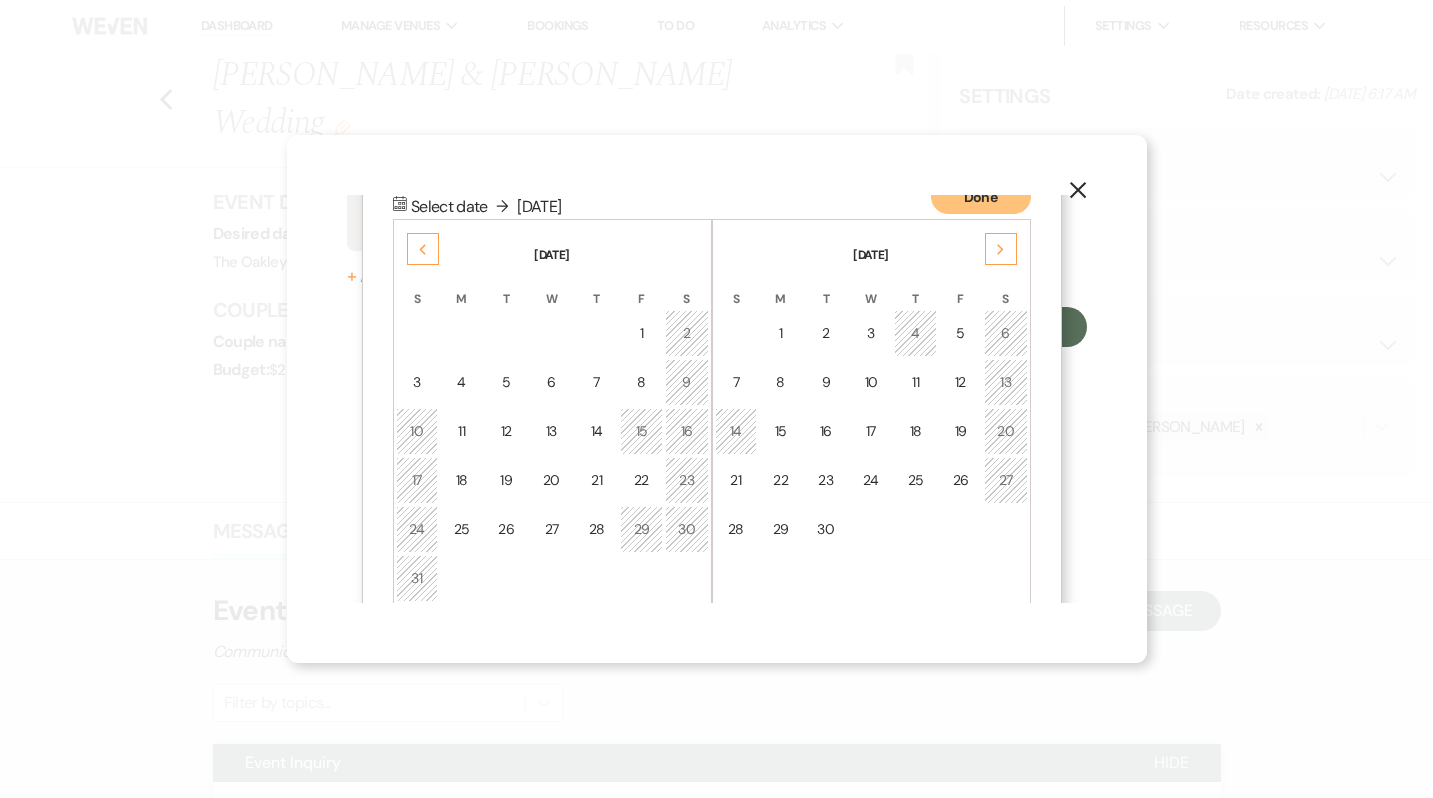 click on "Next" 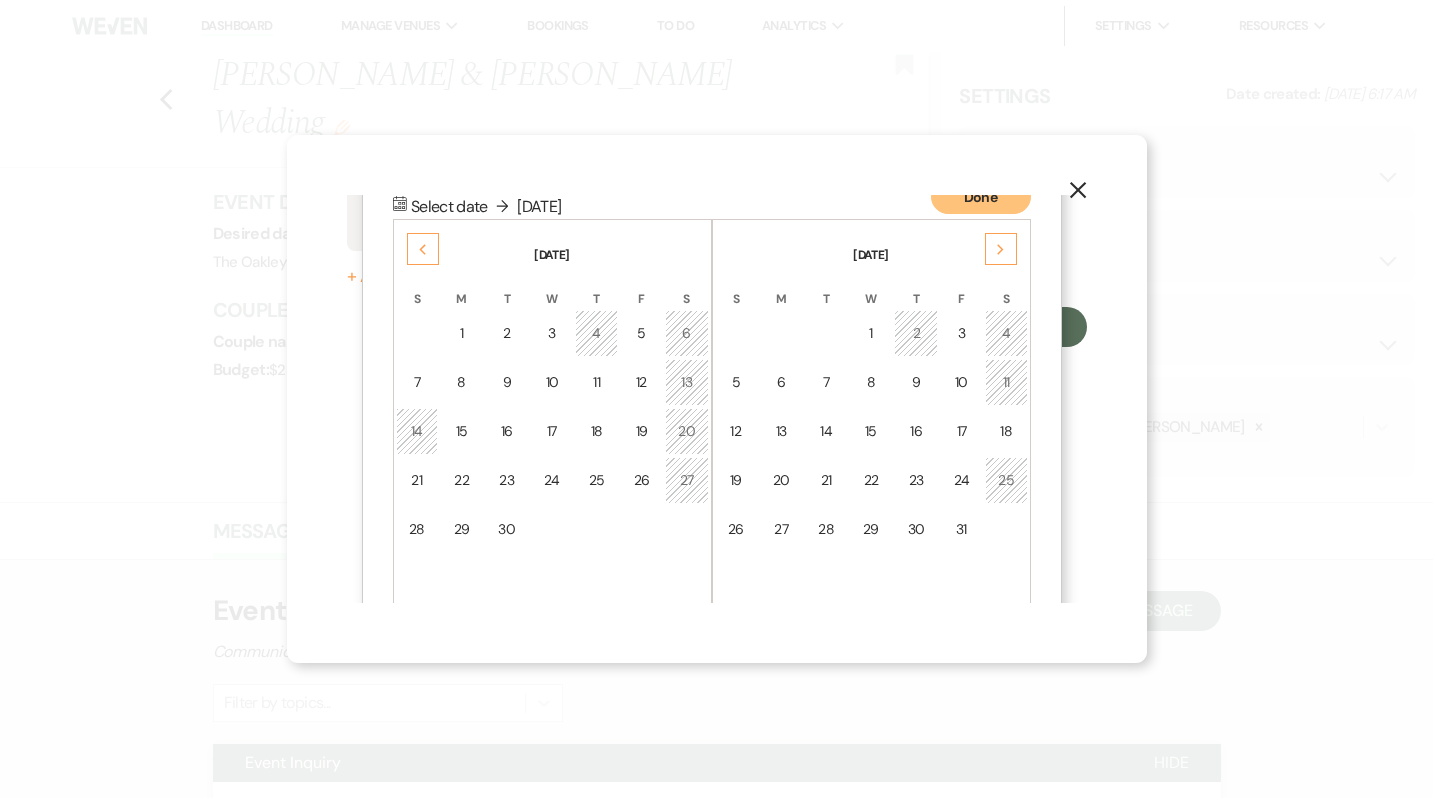 click on "Next" 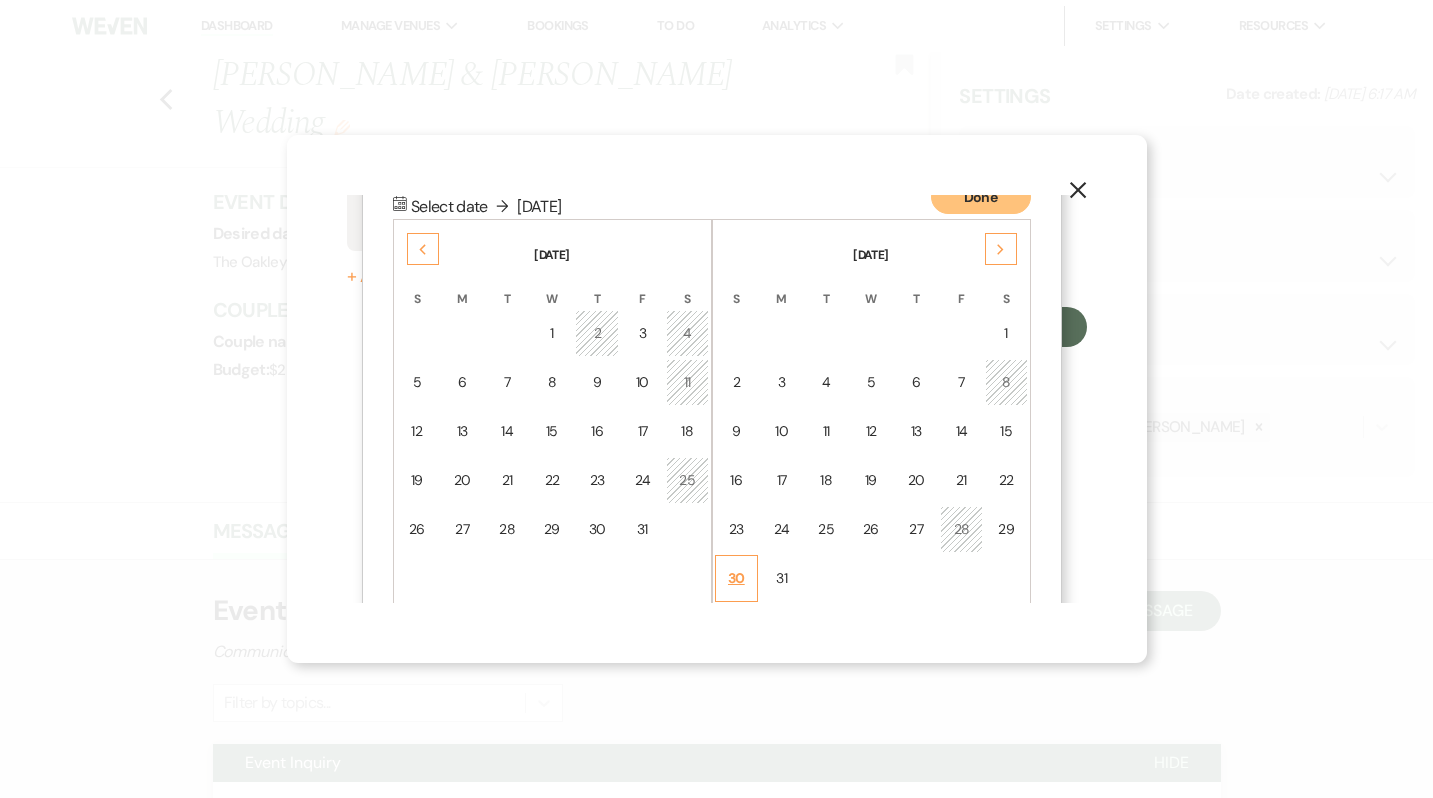 click on "30" at bounding box center (737, 578) 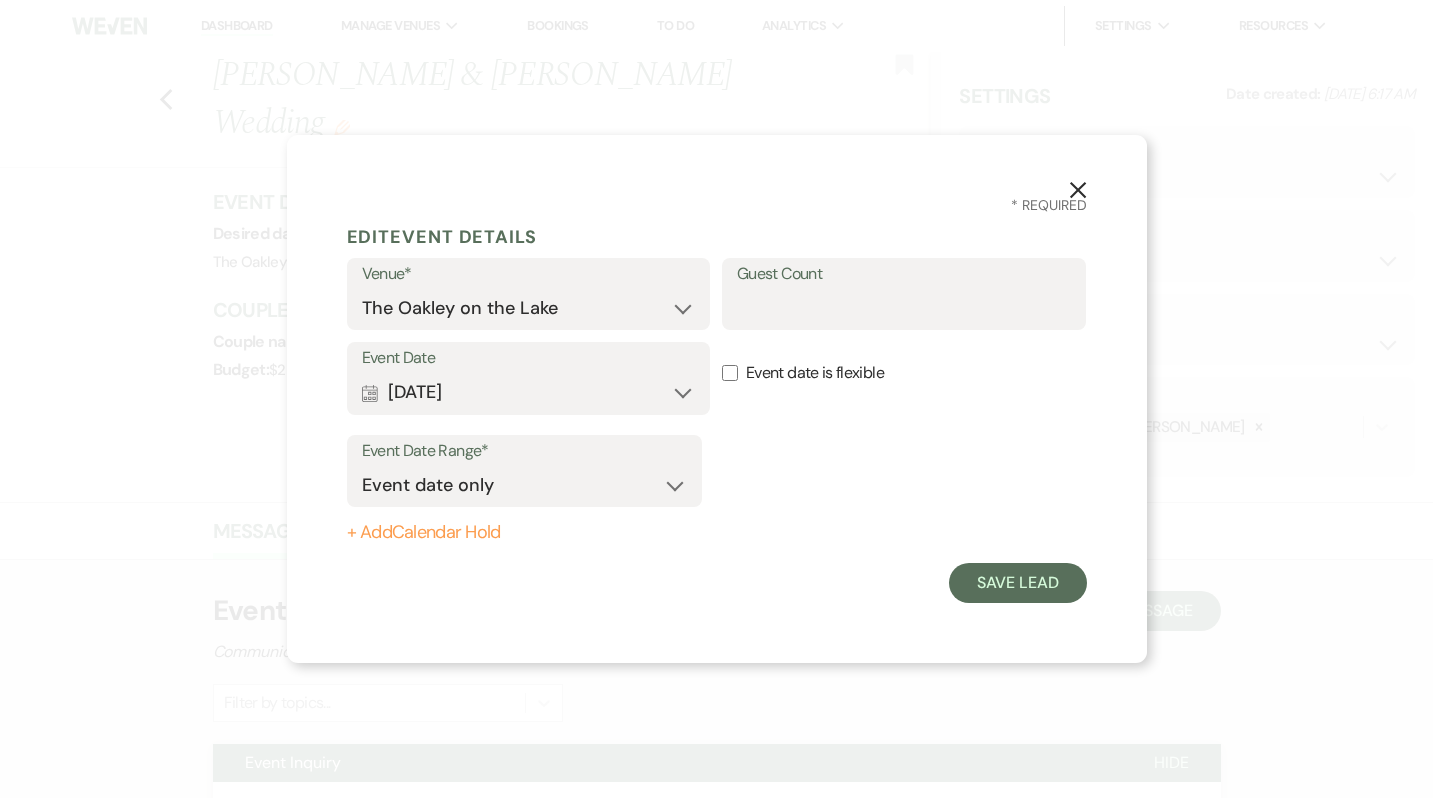click on "Event date is flexible" at bounding box center (730, 373) 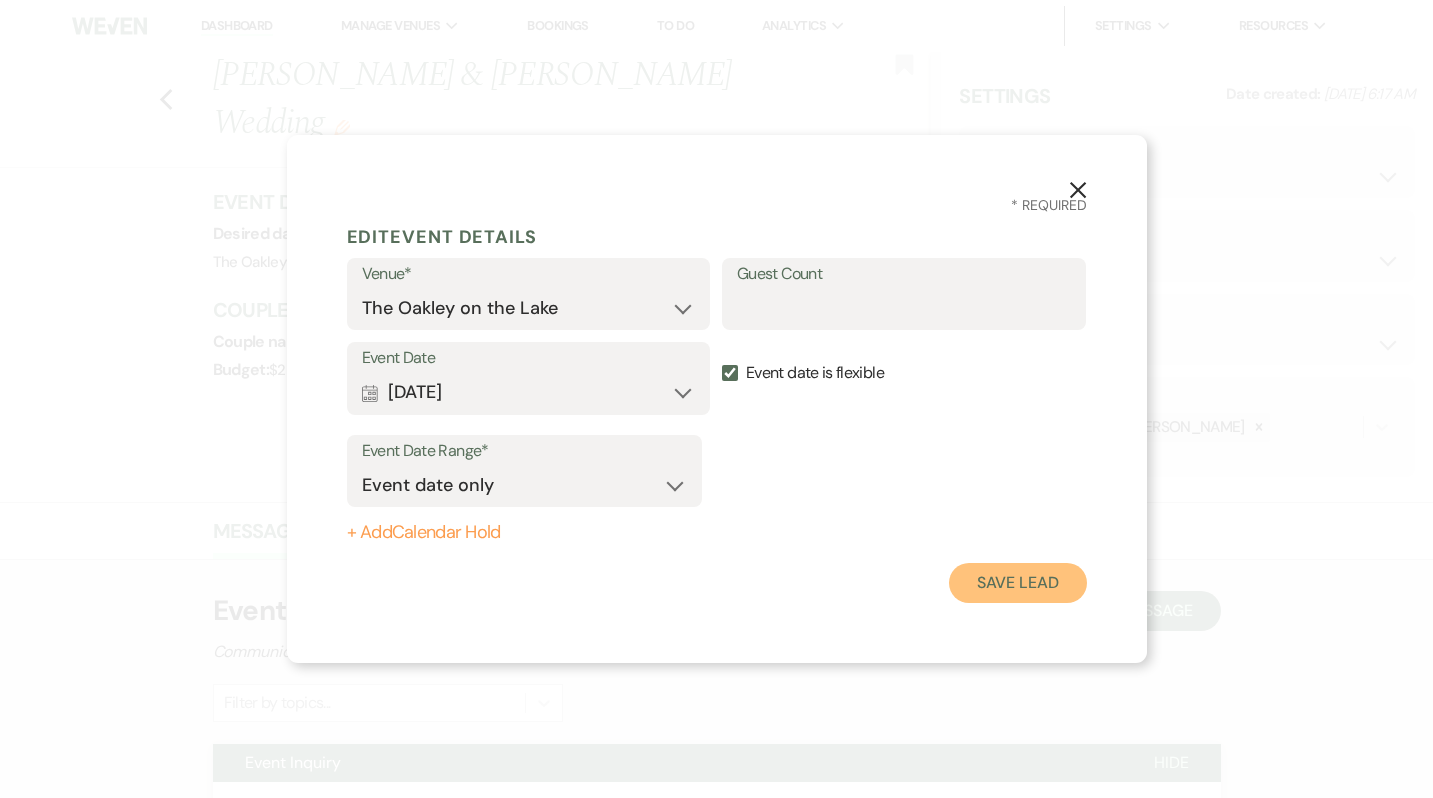click on "Save Lead" at bounding box center (1017, 583) 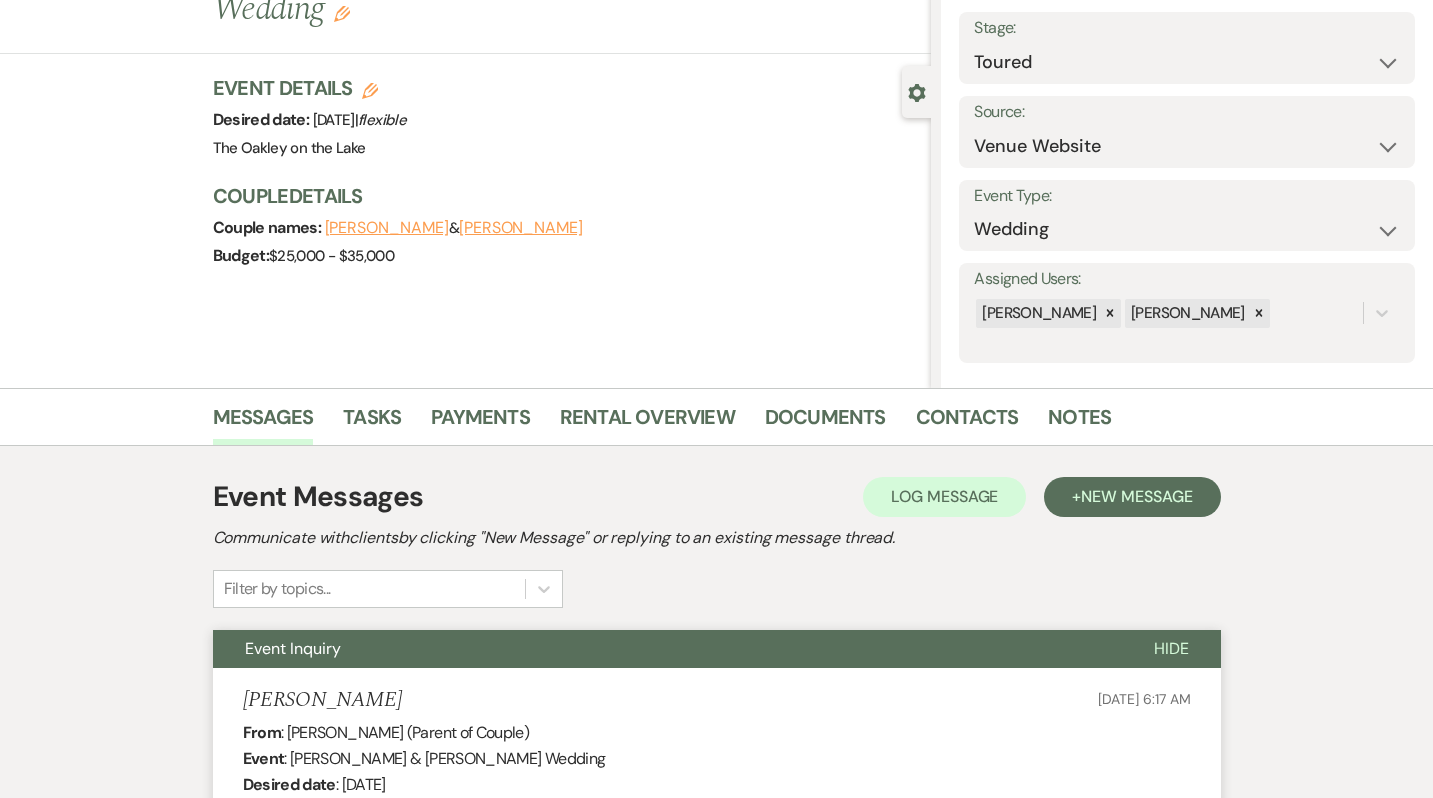 scroll, scrollTop: 0, scrollLeft: 0, axis: both 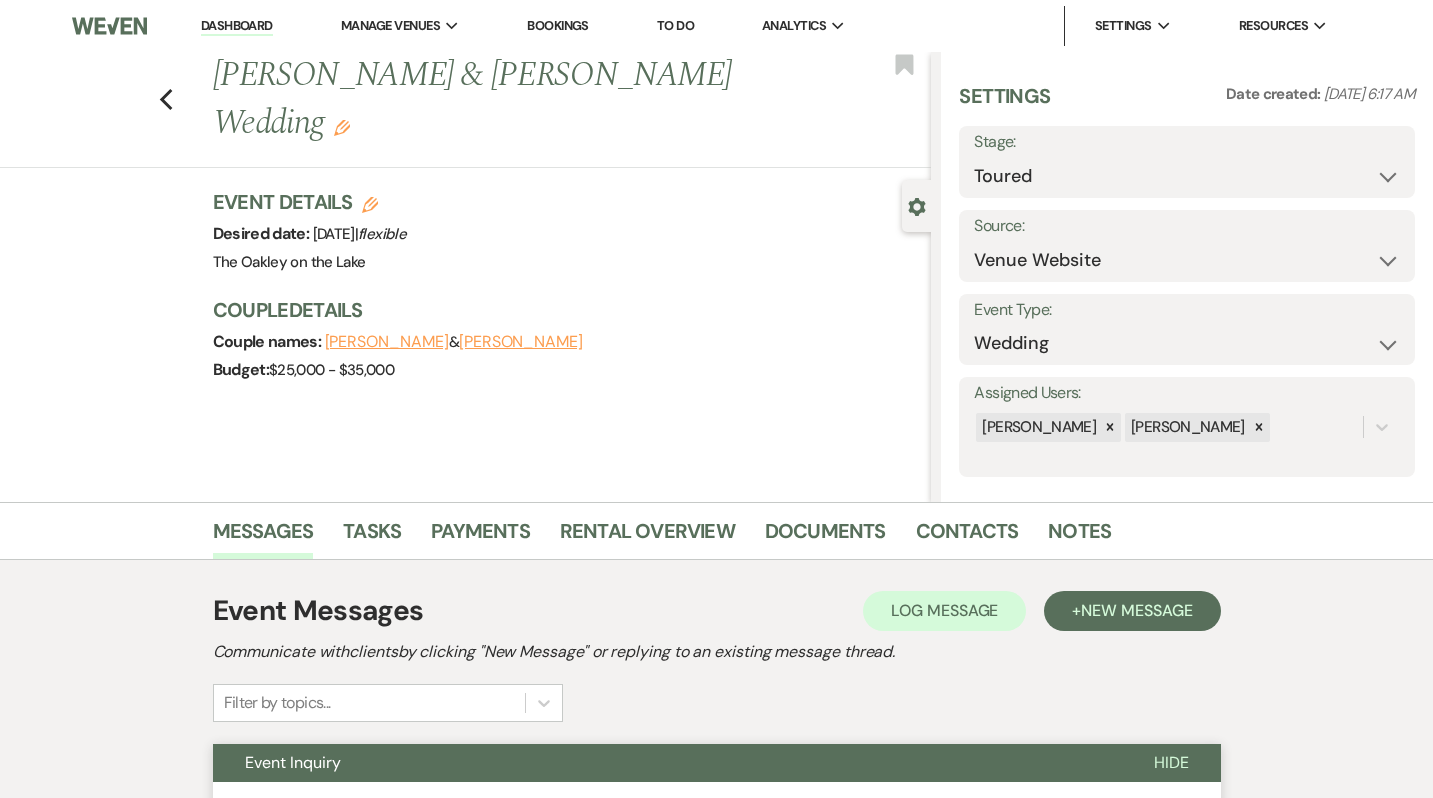 click on "Dashboard" at bounding box center [237, 26] 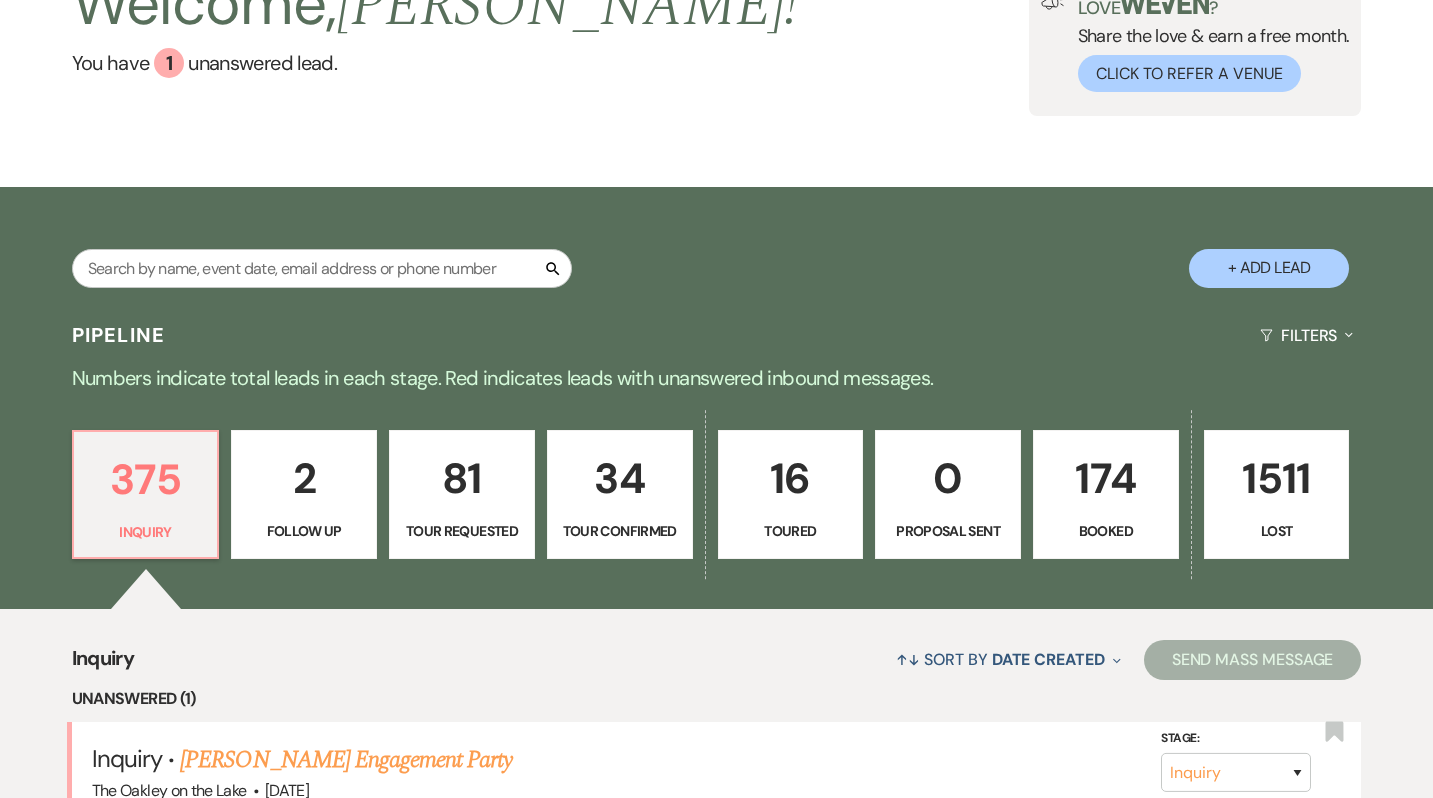 scroll, scrollTop: 198, scrollLeft: 0, axis: vertical 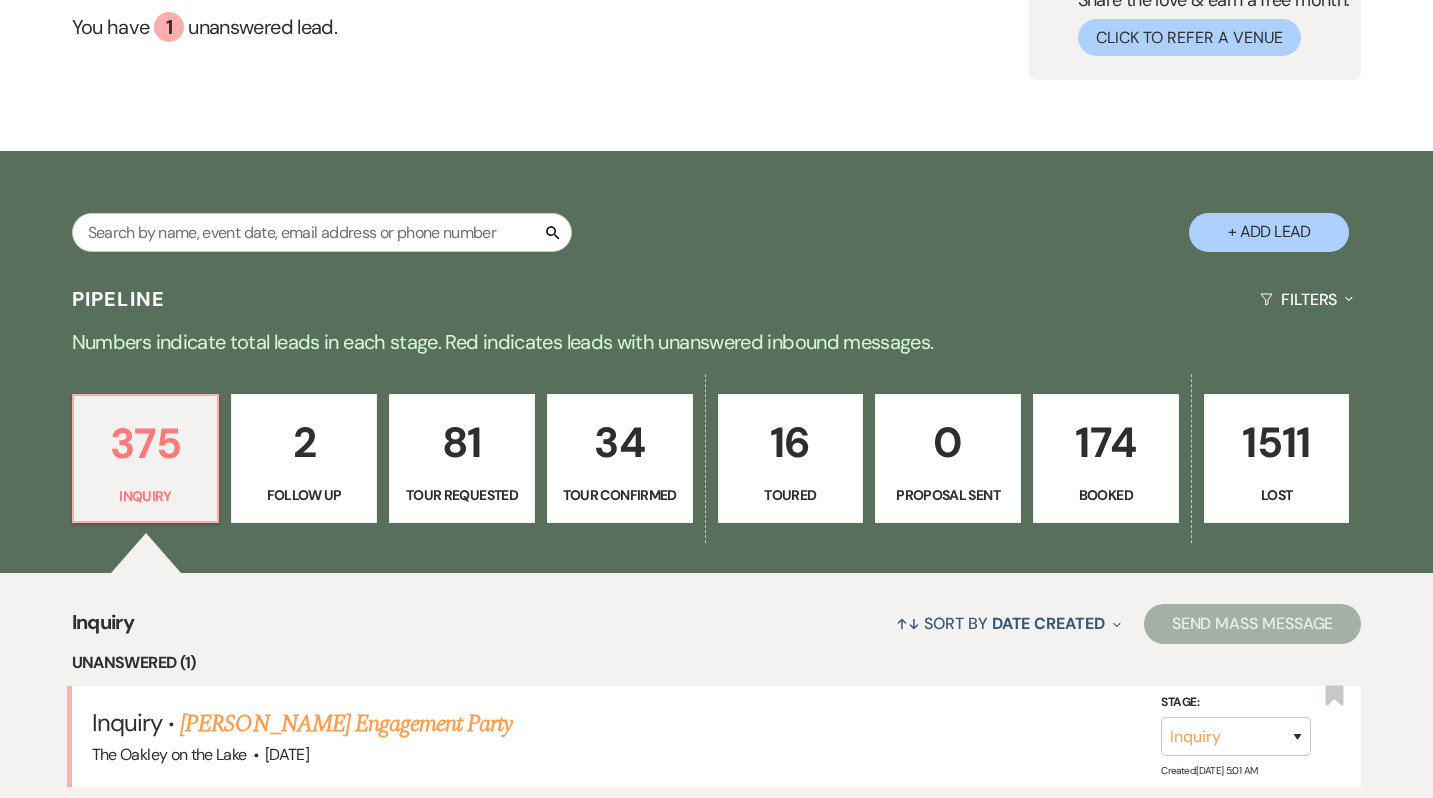 click on "34 Tour Confirmed" at bounding box center (620, 459) 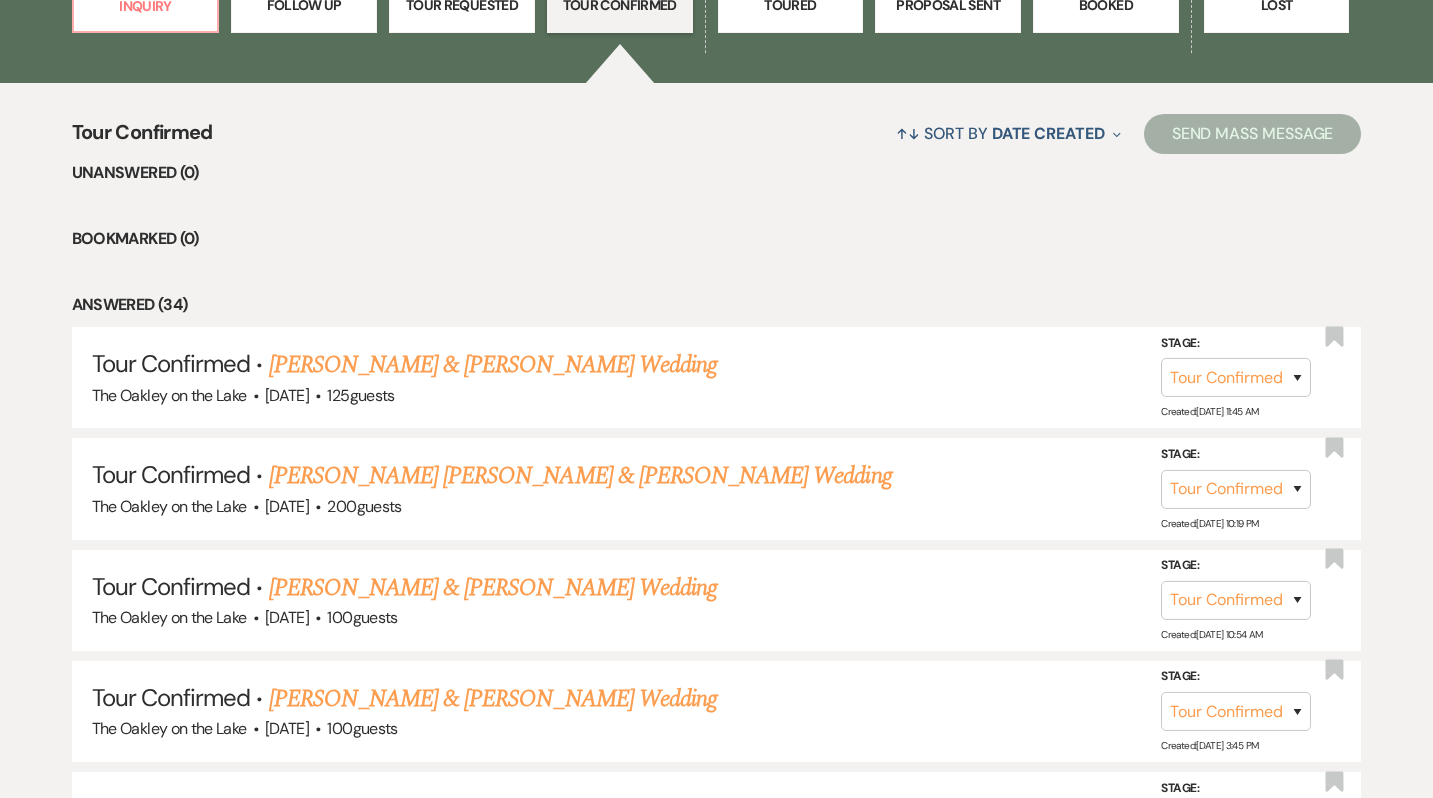 scroll, scrollTop: 694, scrollLeft: 0, axis: vertical 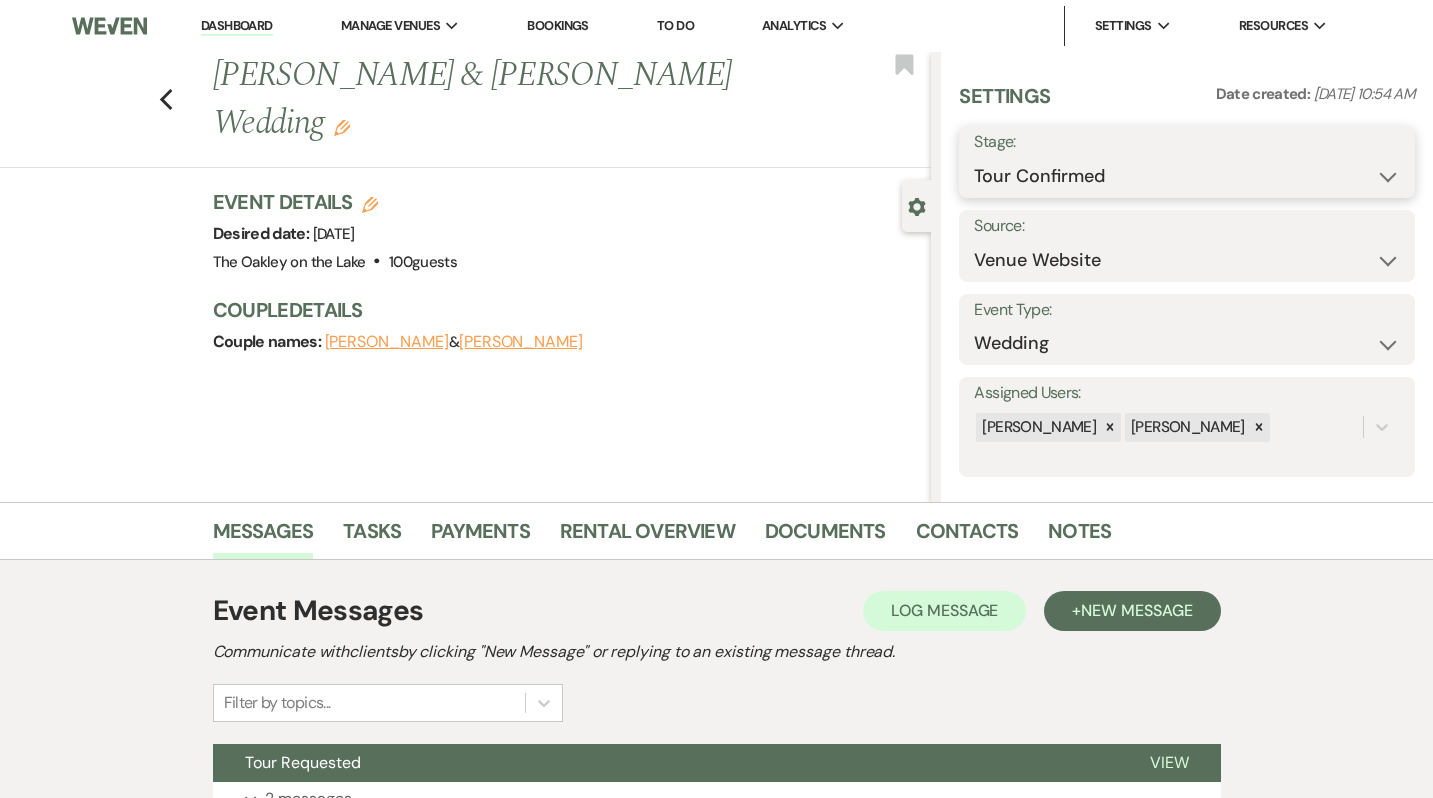 click on "Inquiry Follow Up Tour Requested Tour Confirmed Toured Proposal Sent Booked Lost" at bounding box center (1187, 176) 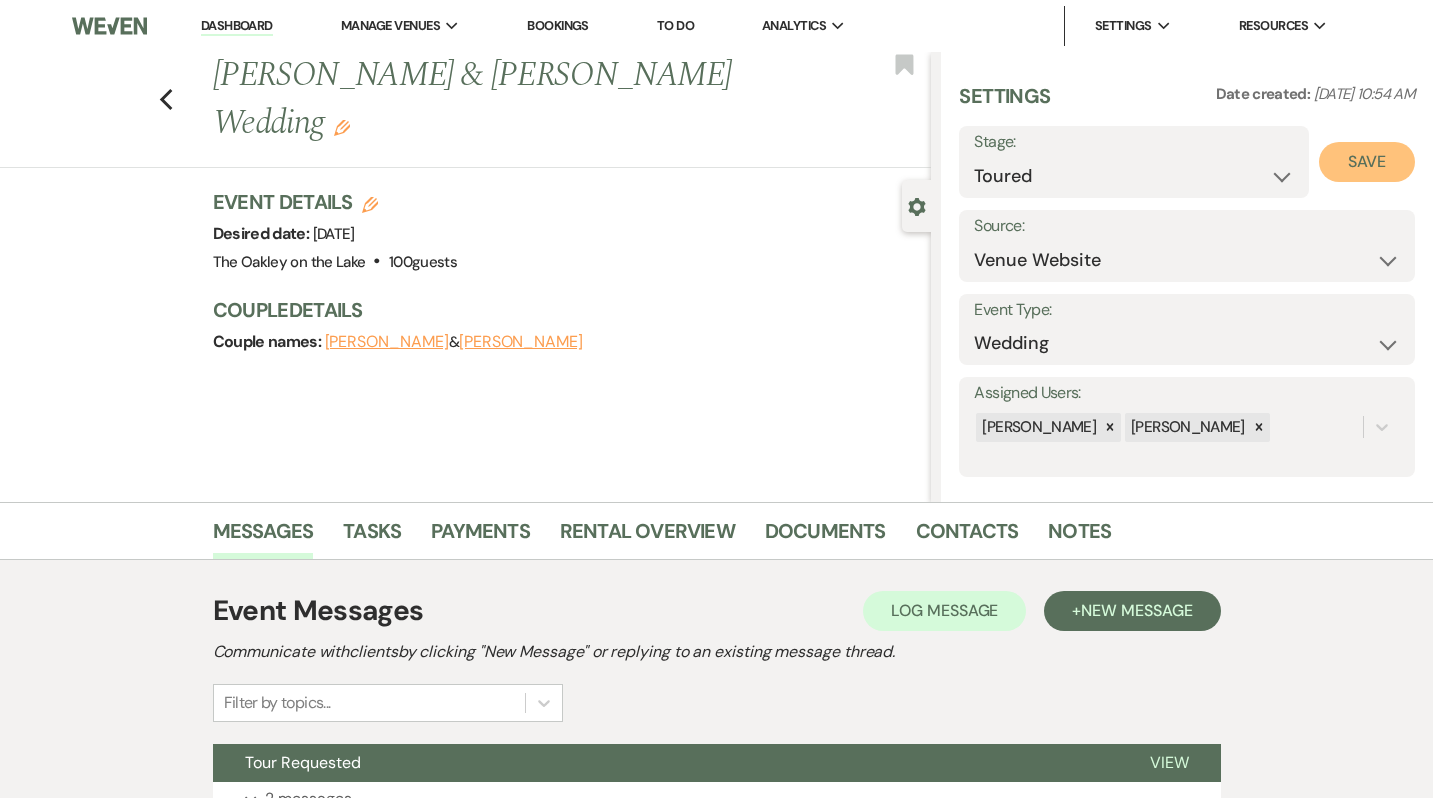 click on "Save" at bounding box center [1367, 162] 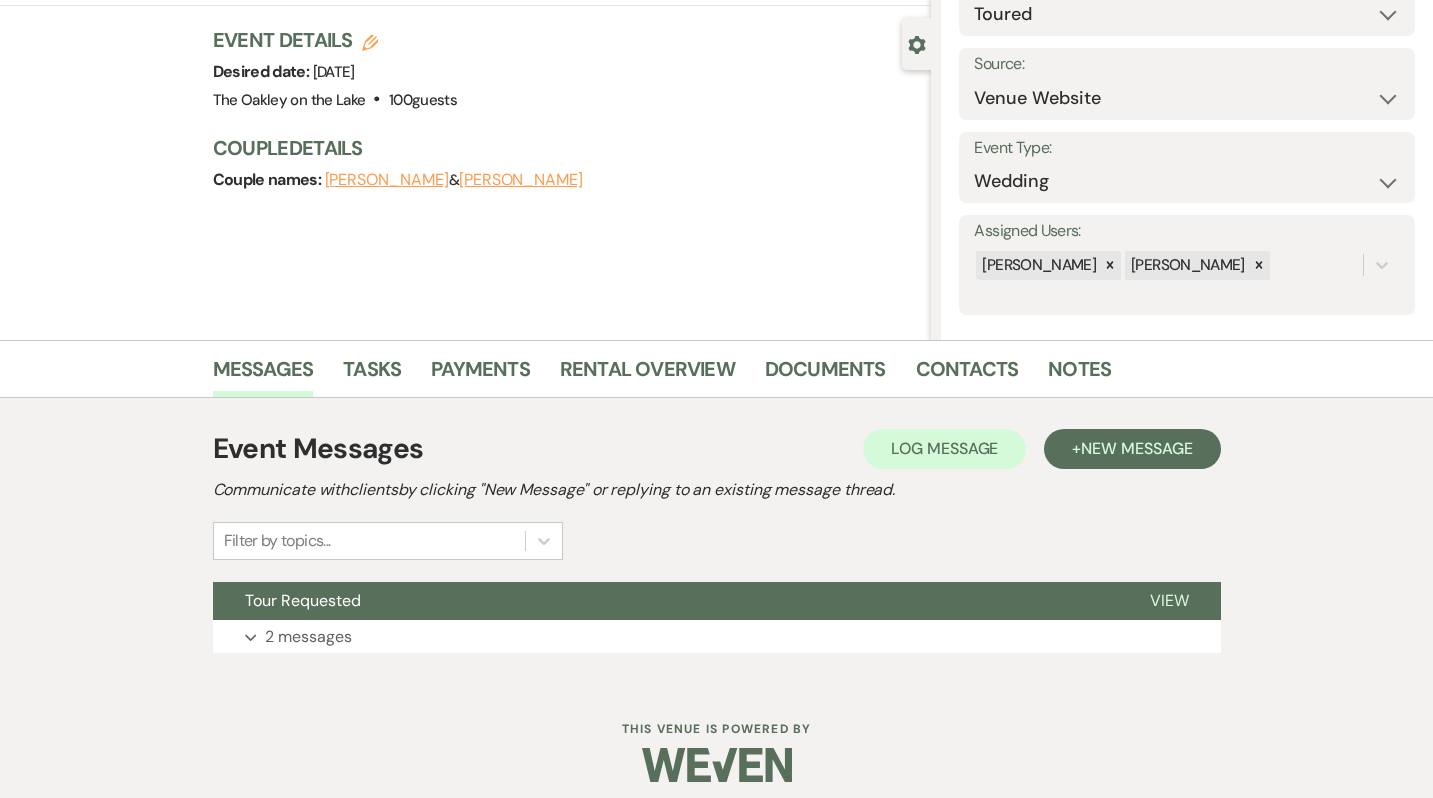 scroll, scrollTop: 176, scrollLeft: 0, axis: vertical 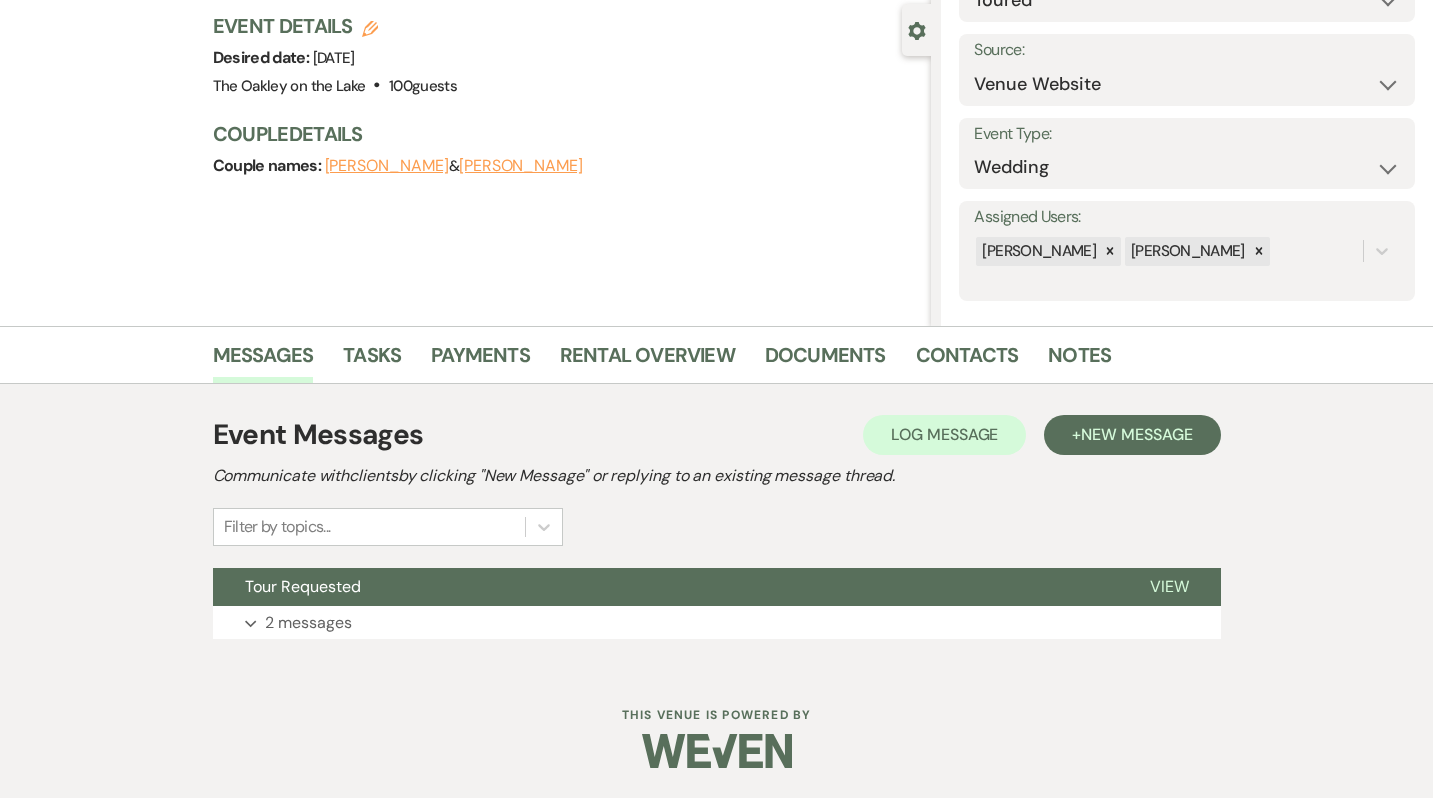 click on "Event Messages   Log Log Message +  New Message Communicate with  clients  by clicking "New Message" or replying to an existing message thread. Filter by topics... Tour Requested View Expand 2 messages" at bounding box center (717, 526) 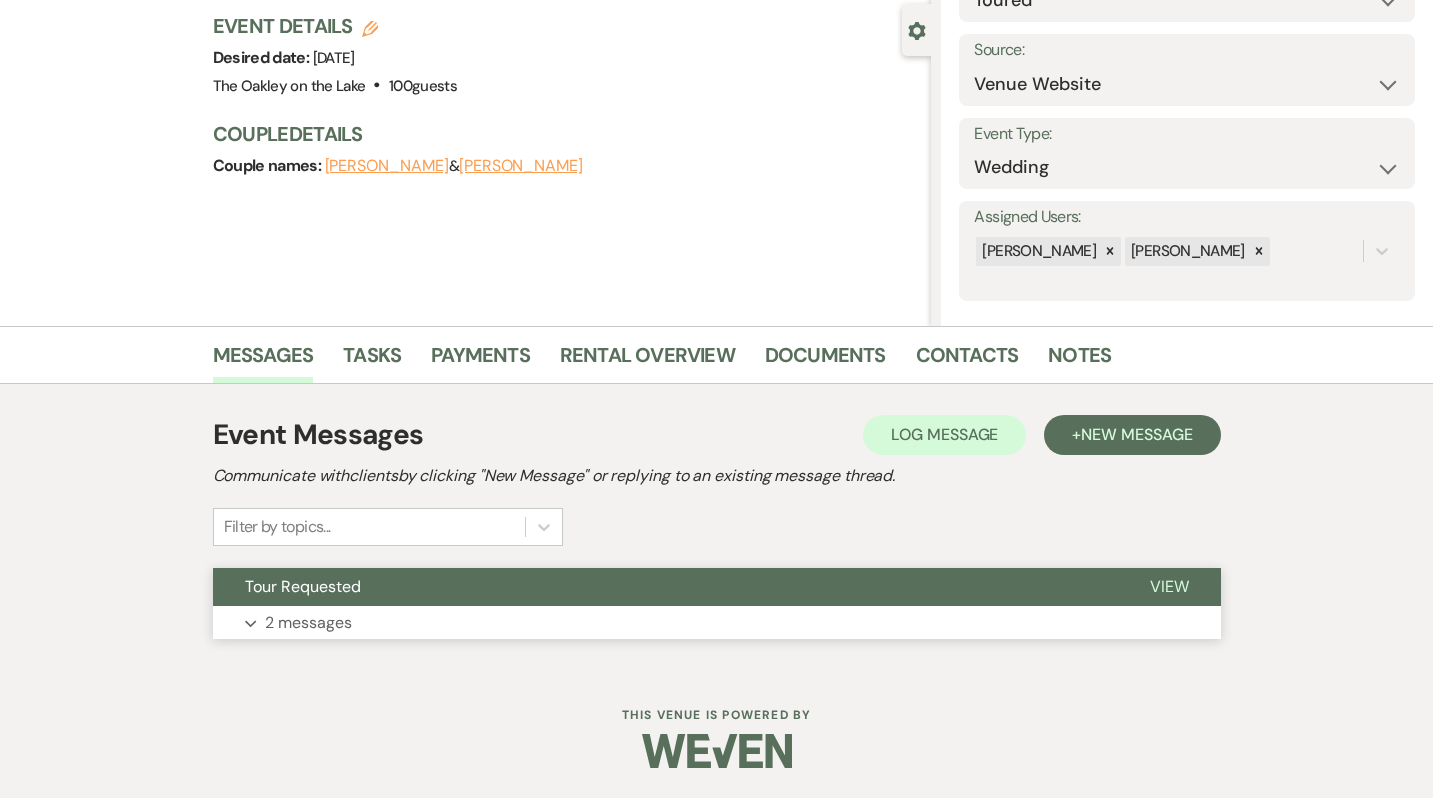 click on "Expand 2 messages" at bounding box center [717, 623] 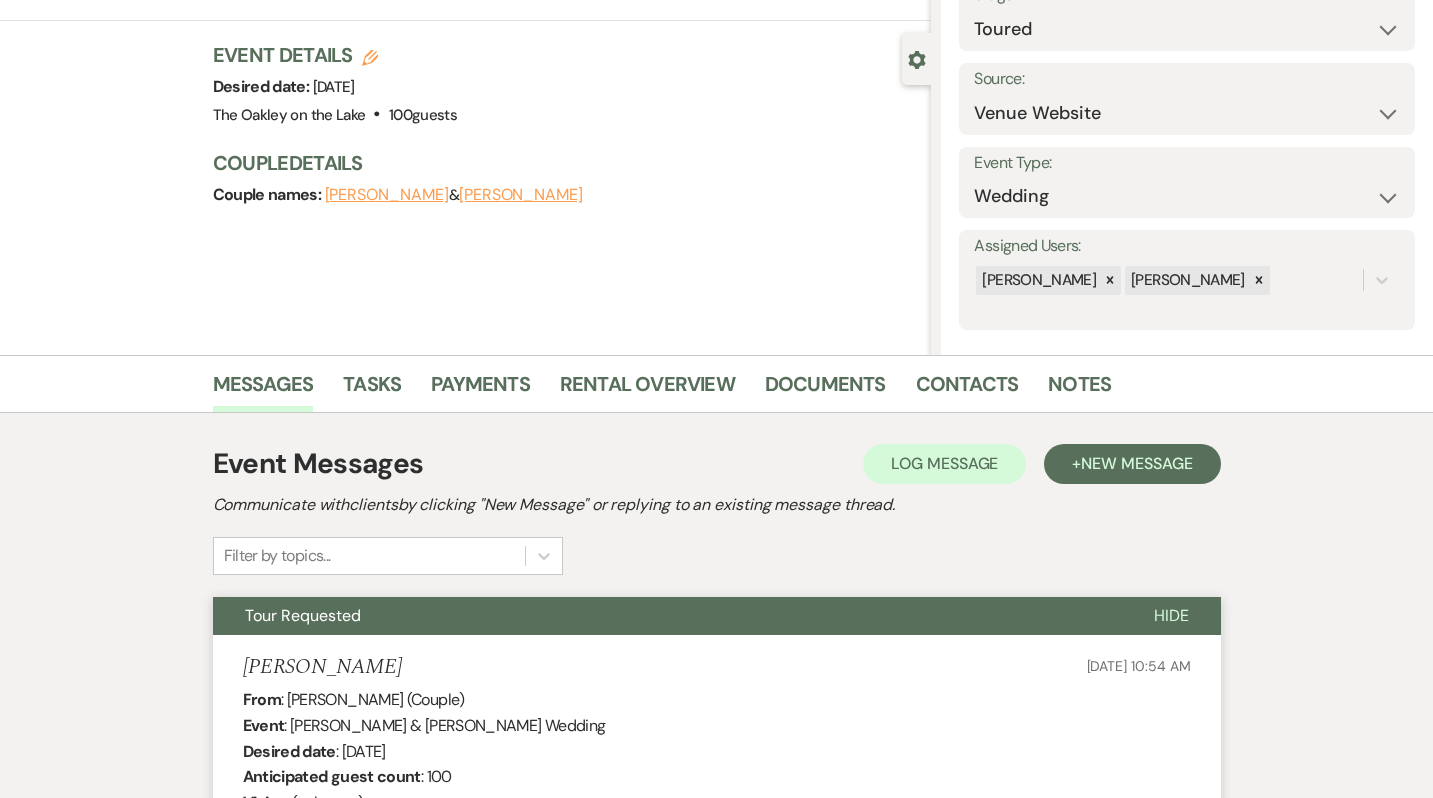 scroll, scrollTop: 0, scrollLeft: 0, axis: both 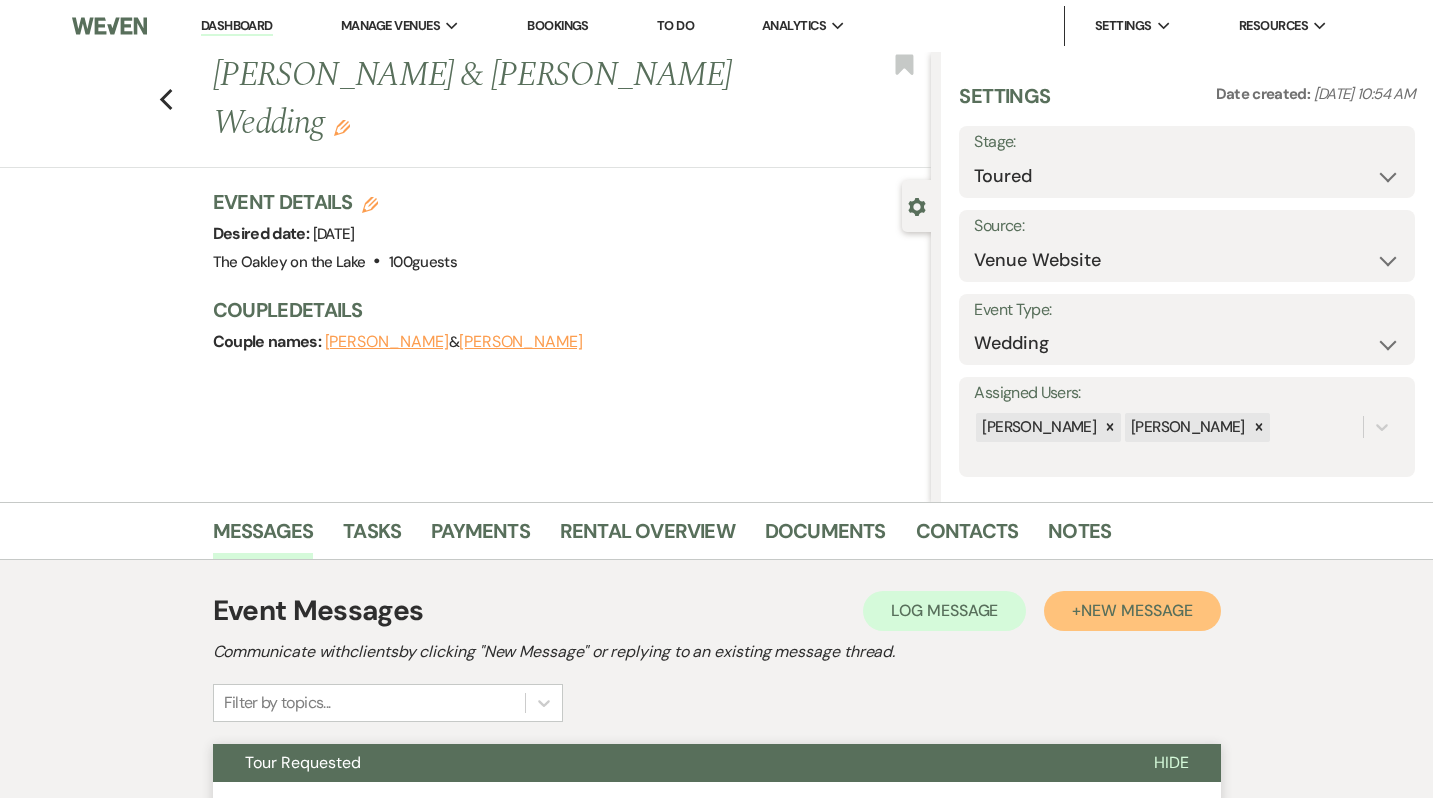 click on "New Message" at bounding box center (1136, 610) 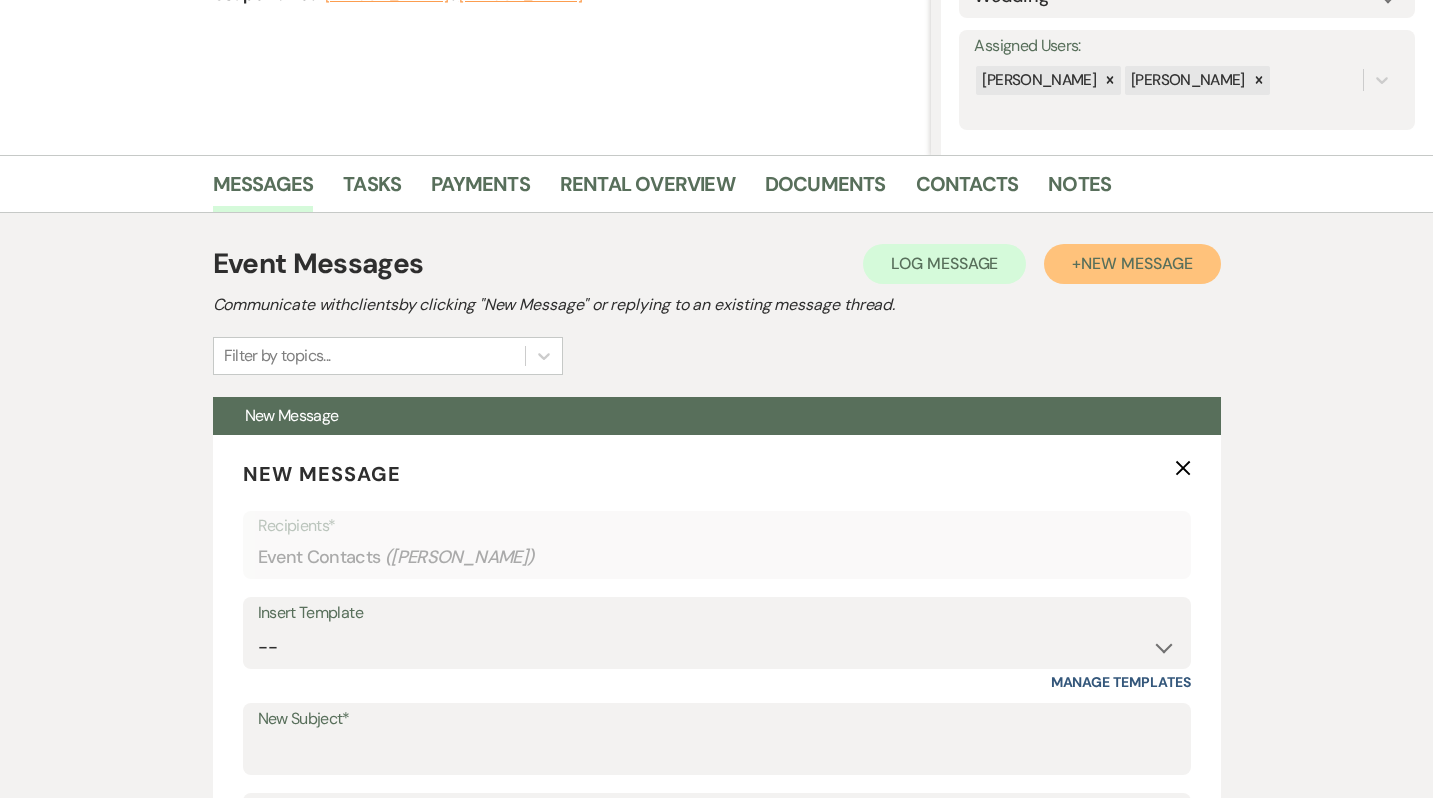 scroll, scrollTop: 351, scrollLeft: 0, axis: vertical 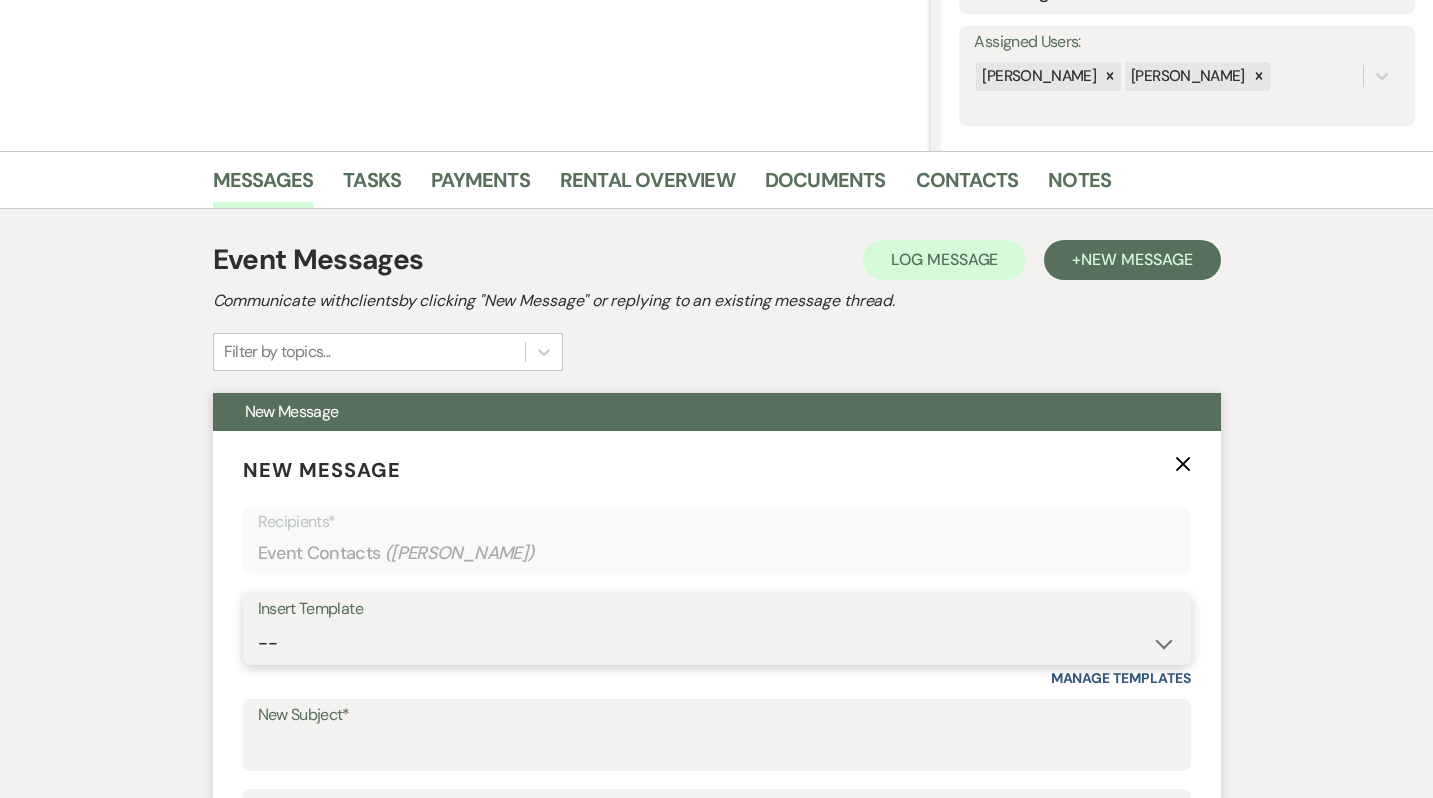 click on "-- Weven Planning Portal Introduction (Booked Events) Tour Request Response Follow Up Contract (Pre-Booked Leads) Tour Followup 2025 Saturday Peak Leads from AWE Leads from AWE 2 2025 M-Th Rental 2025 Sunday Peak Follow up #2 Review Request Follow Up #3 Tour Confirmation with Address #2 Scheduled Calendly Additional Questions Final email Packages Offered 2025 Friday Peak 2025 Friday Non-Peak 2025 Saturday Non-Peak 2025 Sunday Non Peak 2026 Saturday Peak 2026 Friday Peak 2026 Sunday Peak 2026 Friday Non Peak 2026 Saturday Non Peak 2026 Sunday Non Peak Pontoon Offering to 2025 Brides Wedding Planners or Coordinators Security Deposit Quinceanera  Explaining Security Deposit Tour Follow Up - Confirmed Contract Onsite Contract Follow-Up – Urgent Date Hold Schedule Your 30-Day Walkthrough Urgent- Over Due Payment -Action Required Immediately Lanier Interest Response April 2025 Booking Bonus & Invite to Open House for Inquries Lakehouse Quote & Date Confirmation Venue Availability Update 2026 M-Th Rental No Date" at bounding box center [717, 643] 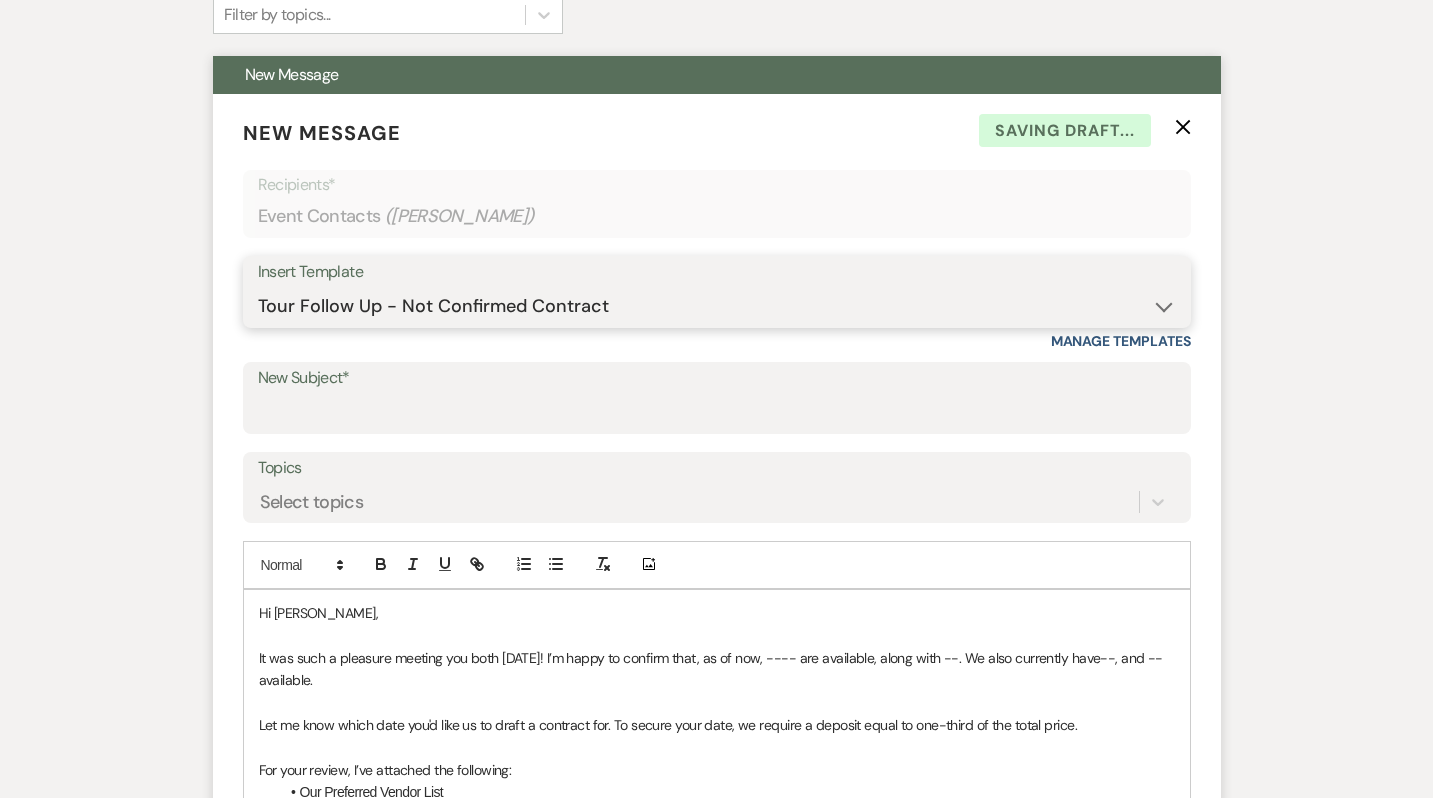 scroll, scrollTop: 713, scrollLeft: 0, axis: vertical 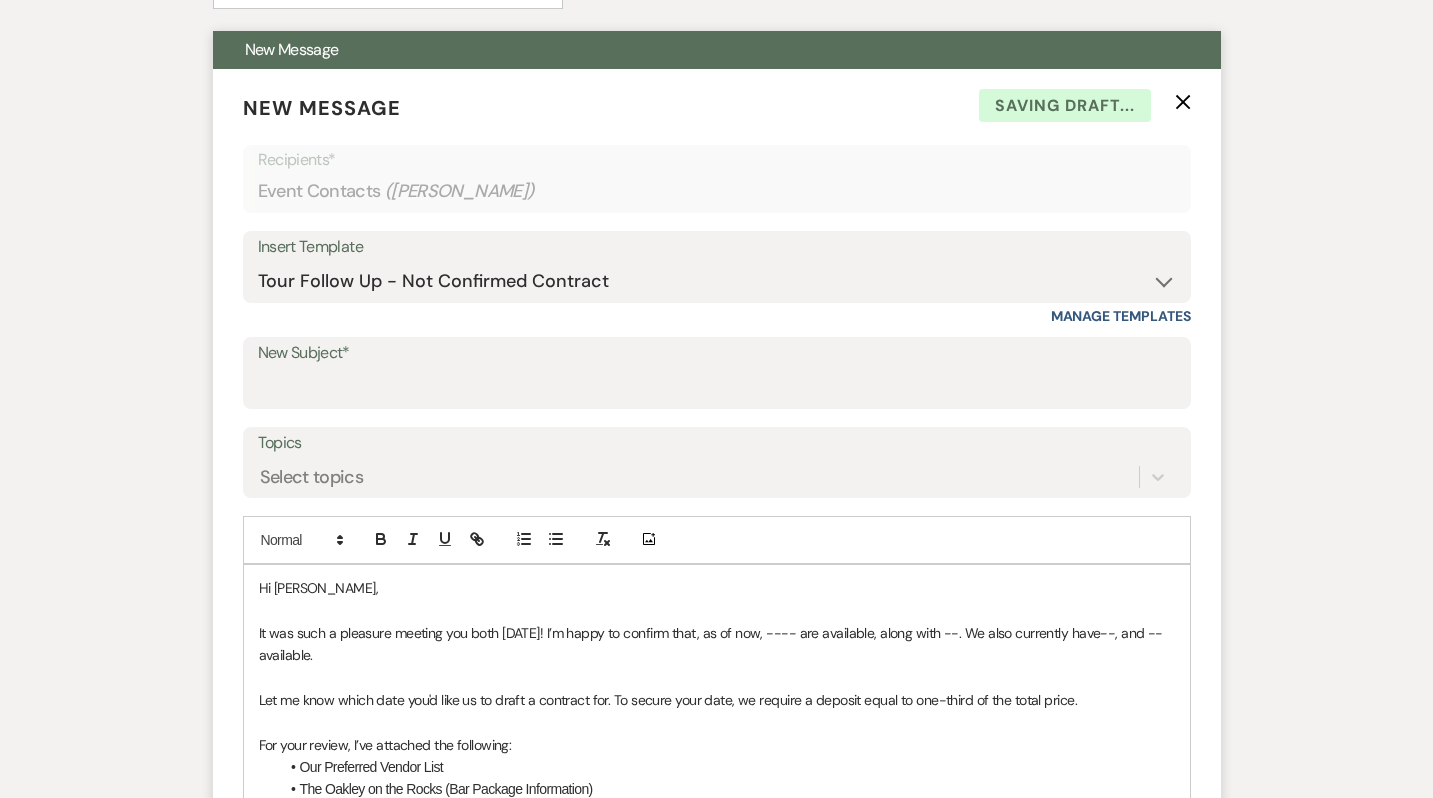 click on "Hi Emma," at bounding box center [717, 588] 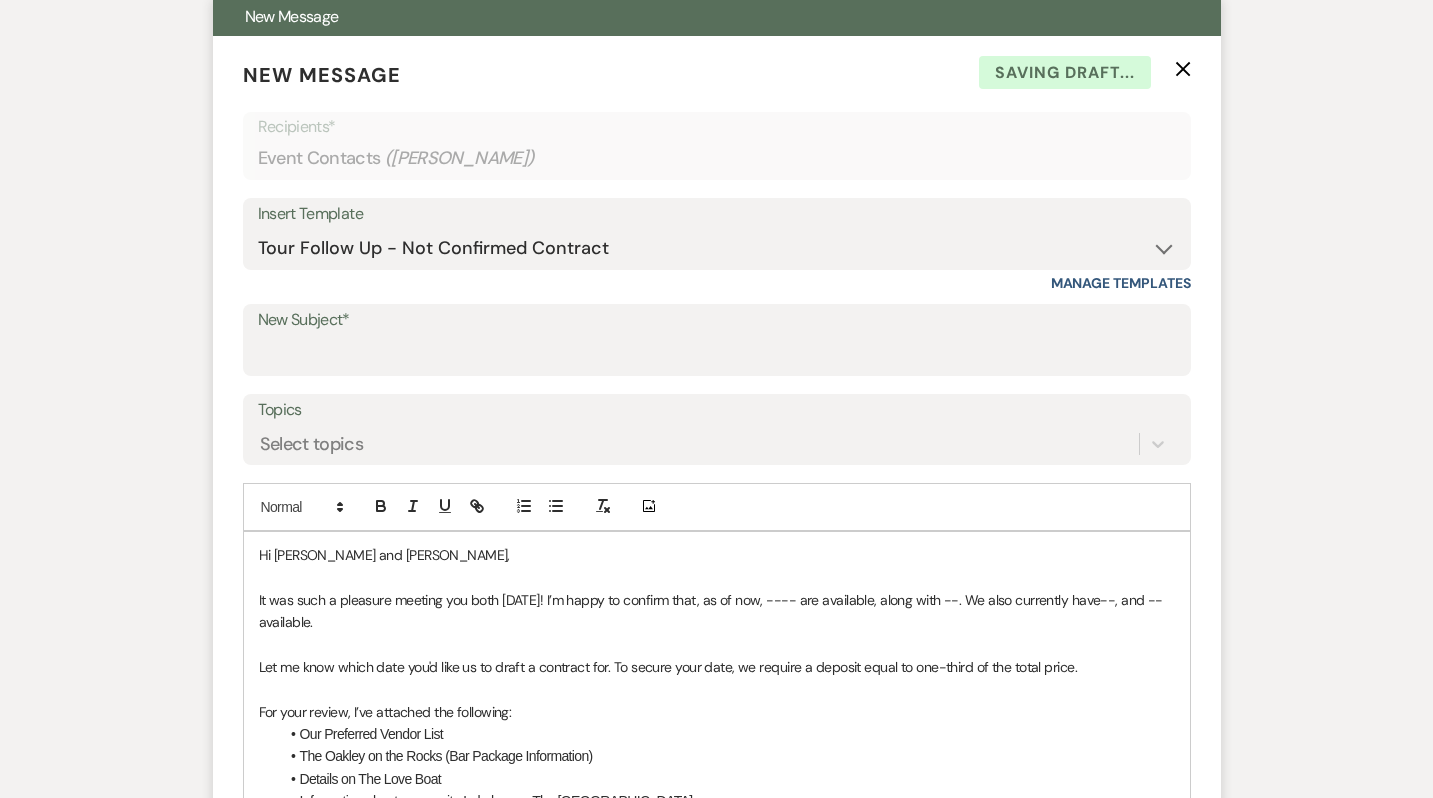 scroll, scrollTop: 753, scrollLeft: 0, axis: vertical 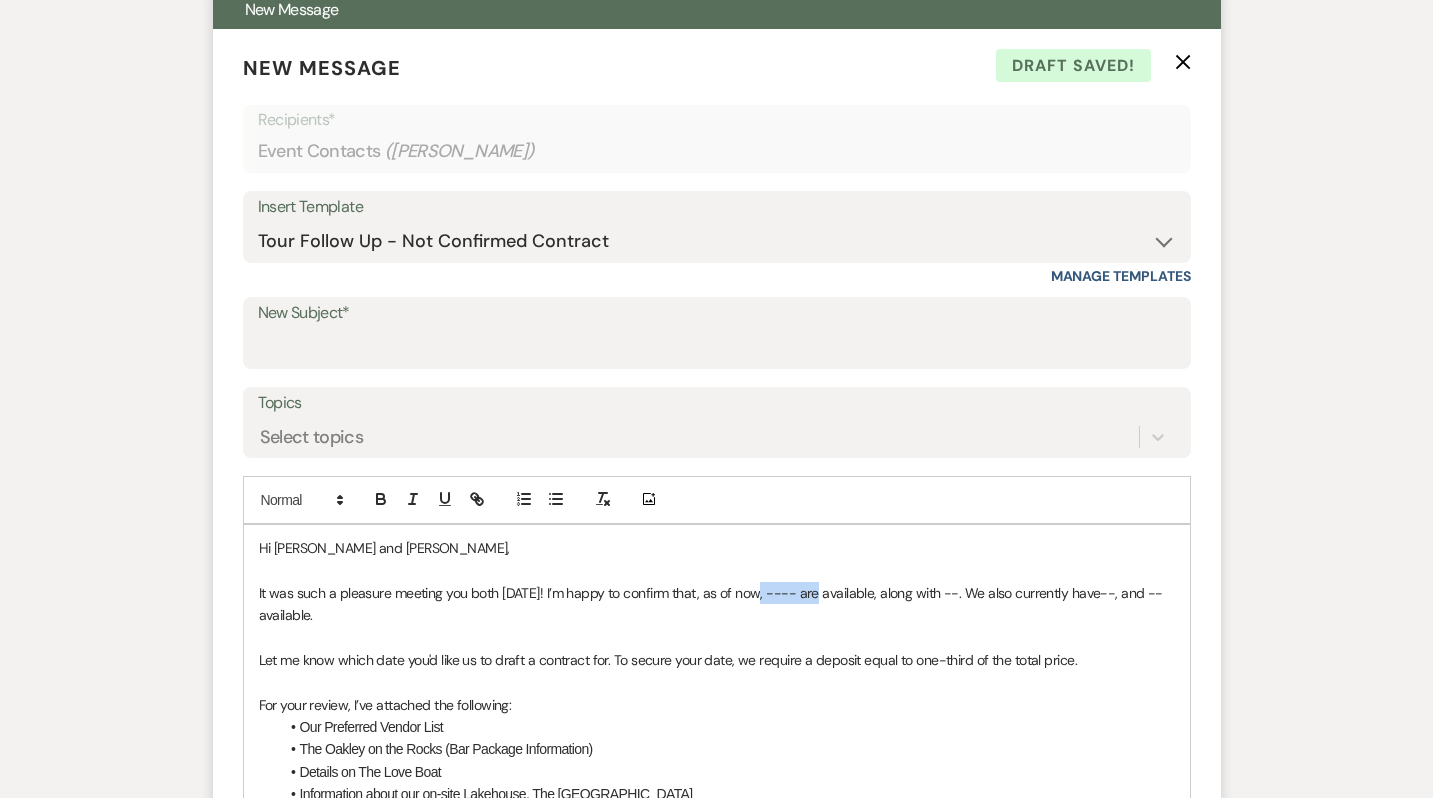 drag, startPoint x: 756, startPoint y: 594, endPoint x: 811, endPoint y: 595, distance: 55.00909 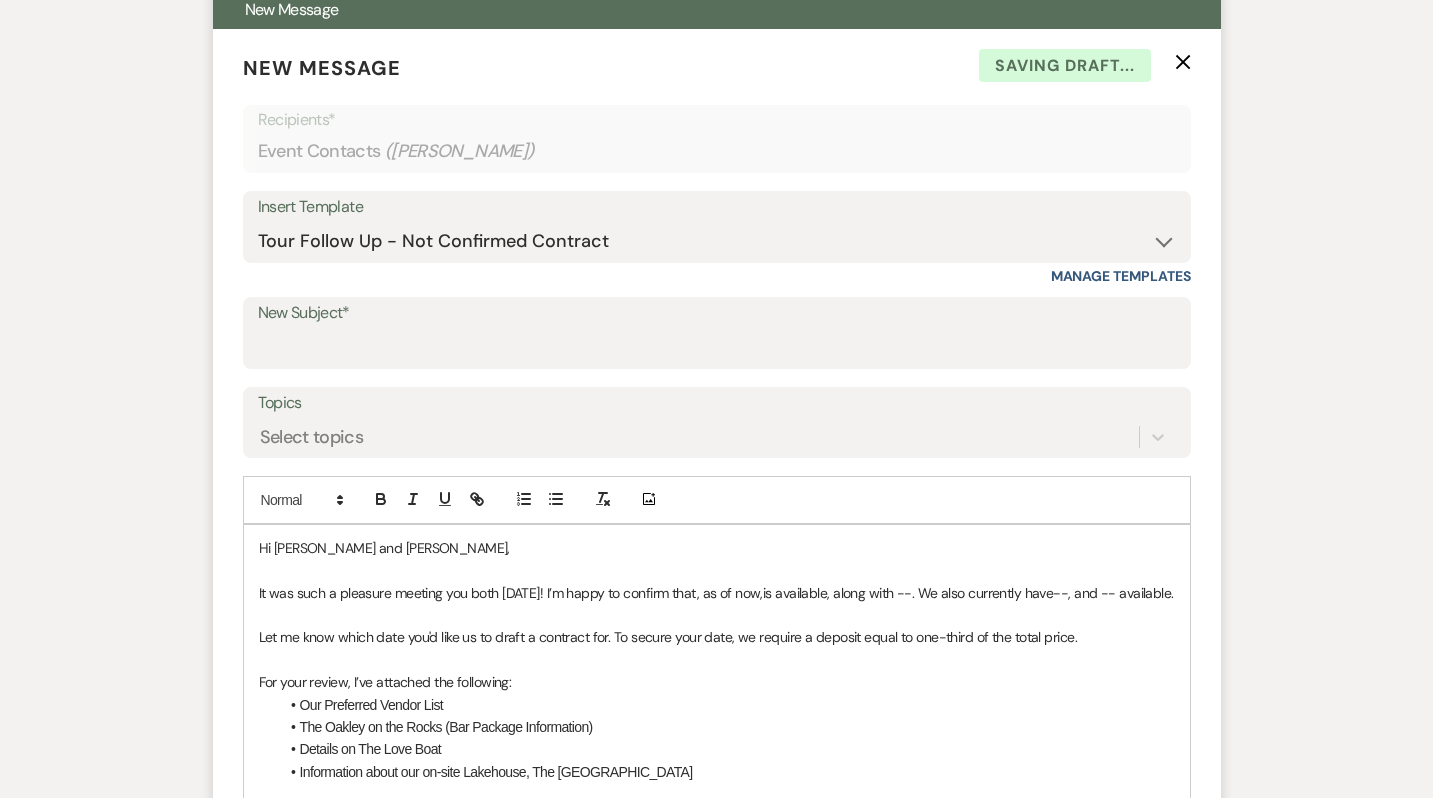 click on "It was such a pleasure meeting you both today! I’m happy to confirm that, as of now,is available, along with --. We also currently have--, and -- available." at bounding box center [717, 593] 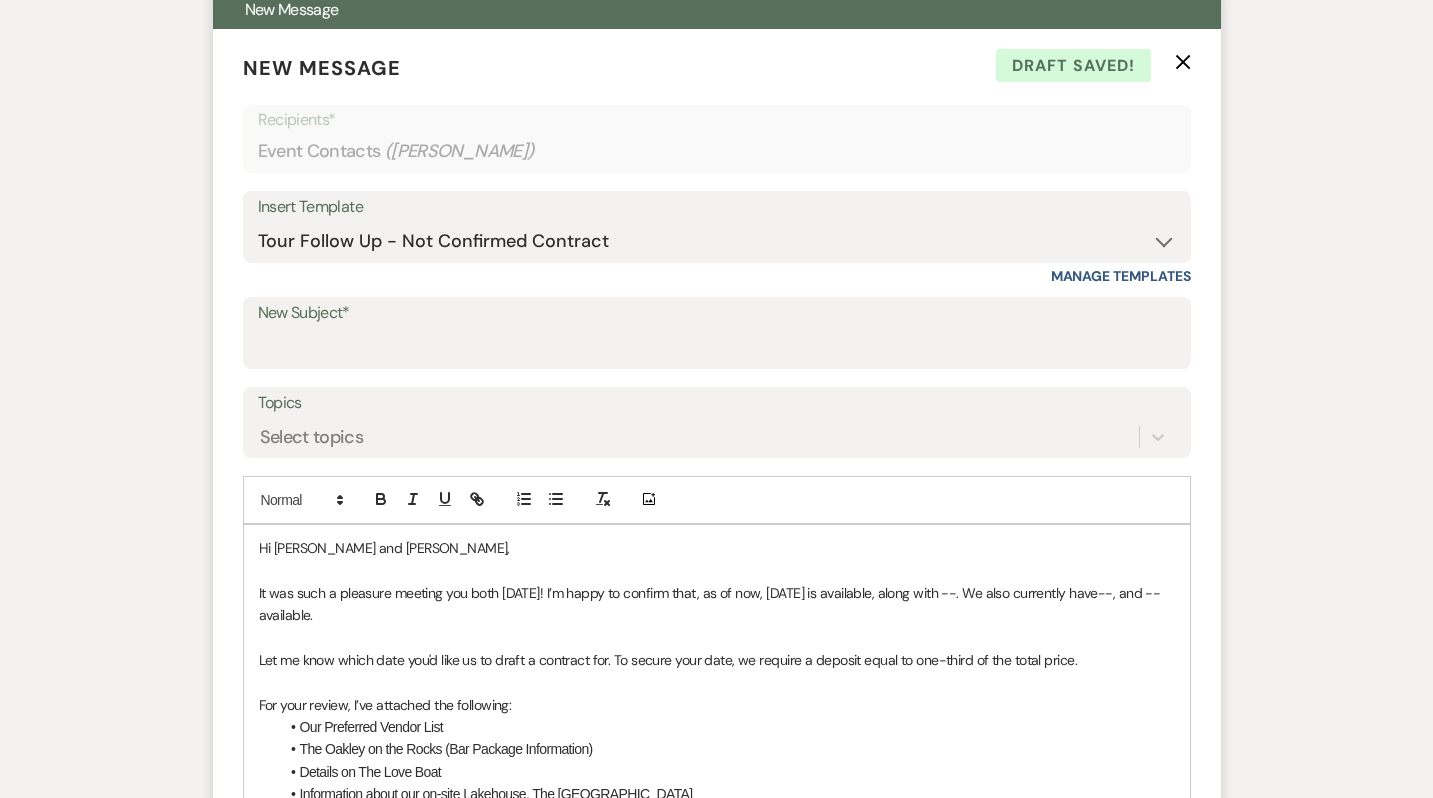 drag, startPoint x: 943, startPoint y: 590, endPoint x: 374, endPoint y: 614, distance: 569.5059 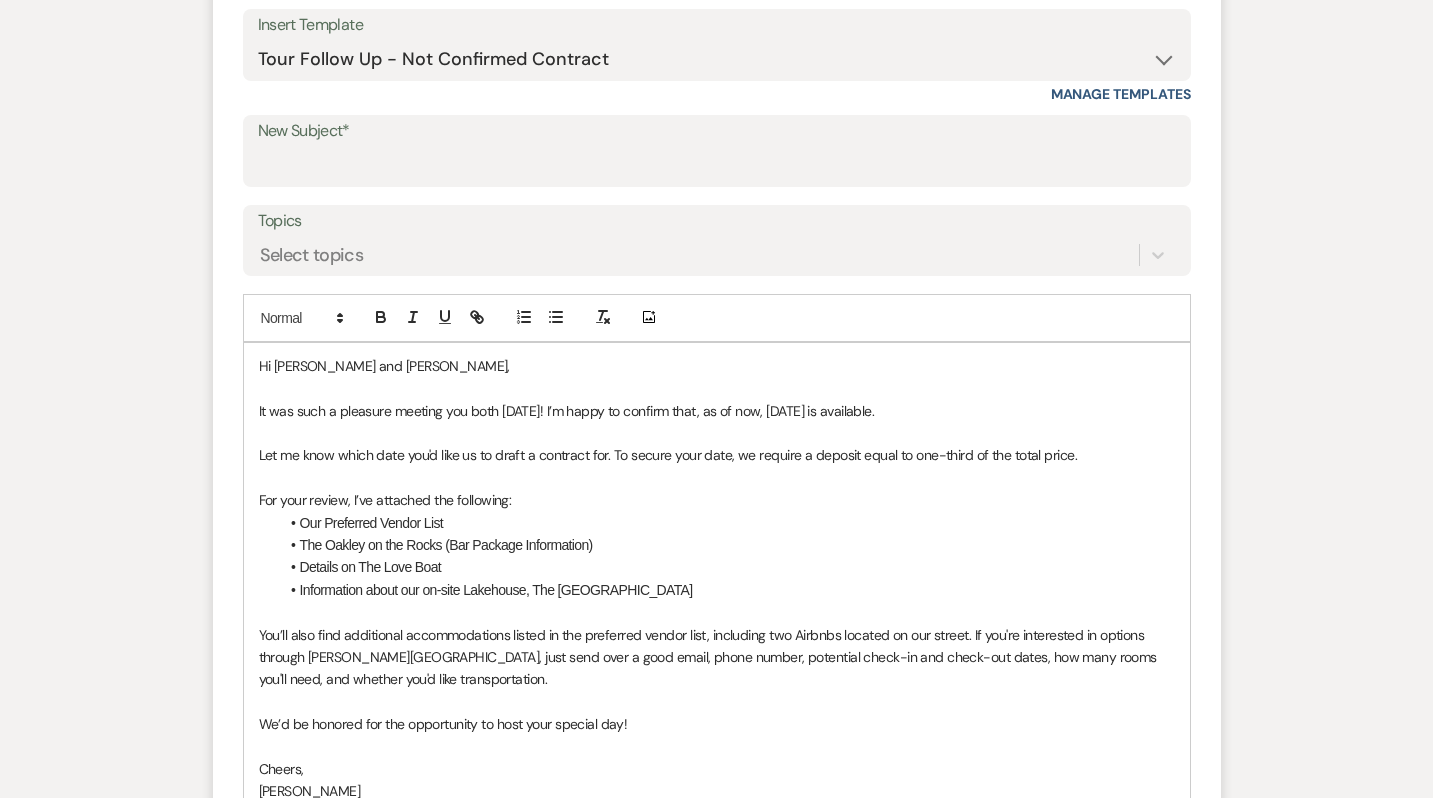 scroll, scrollTop: 936, scrollLeft: 0, axis: vertical 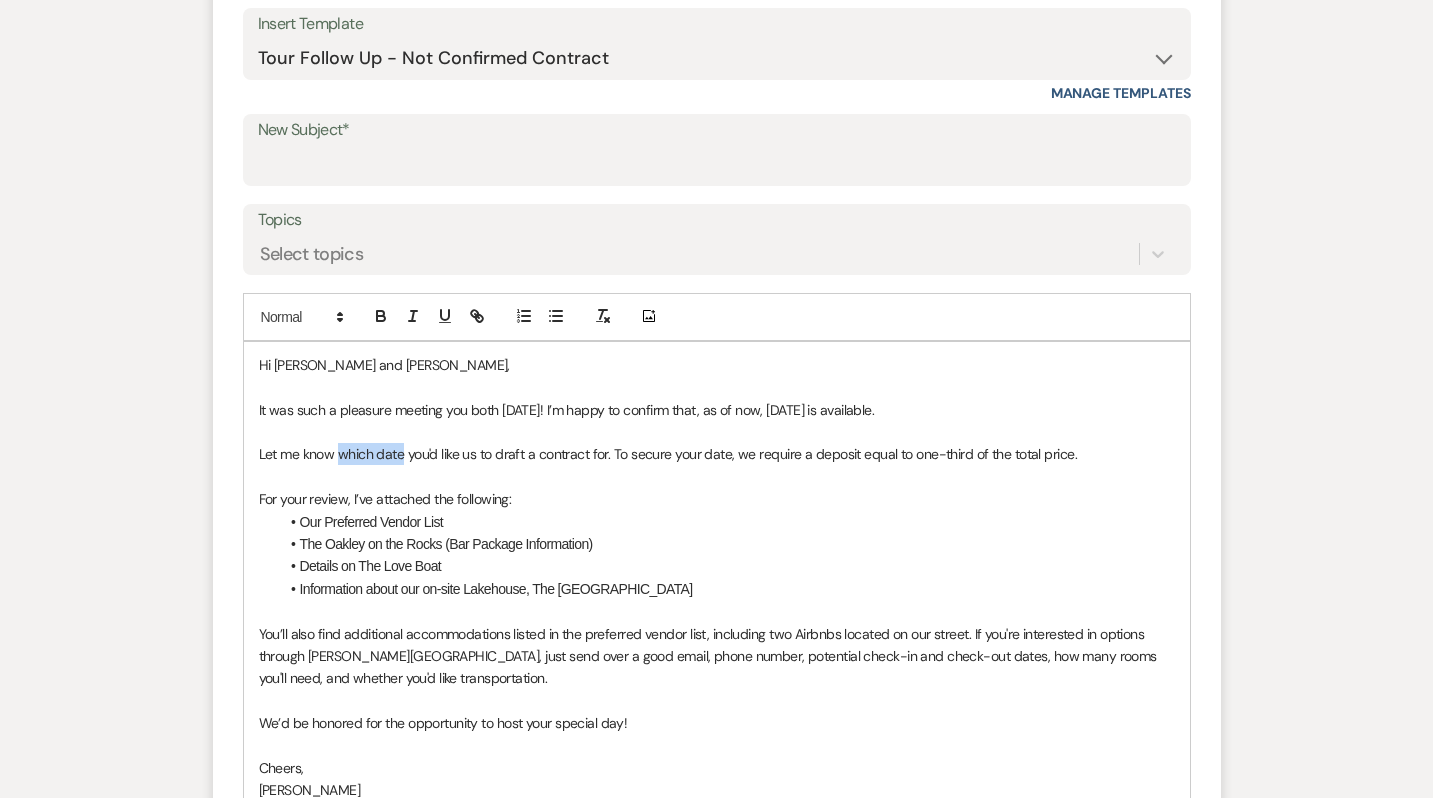 drag, startPoint x: 339, startPoint y: 456, endPoint x: 403, endPoint y: 455, distance: 64.00781 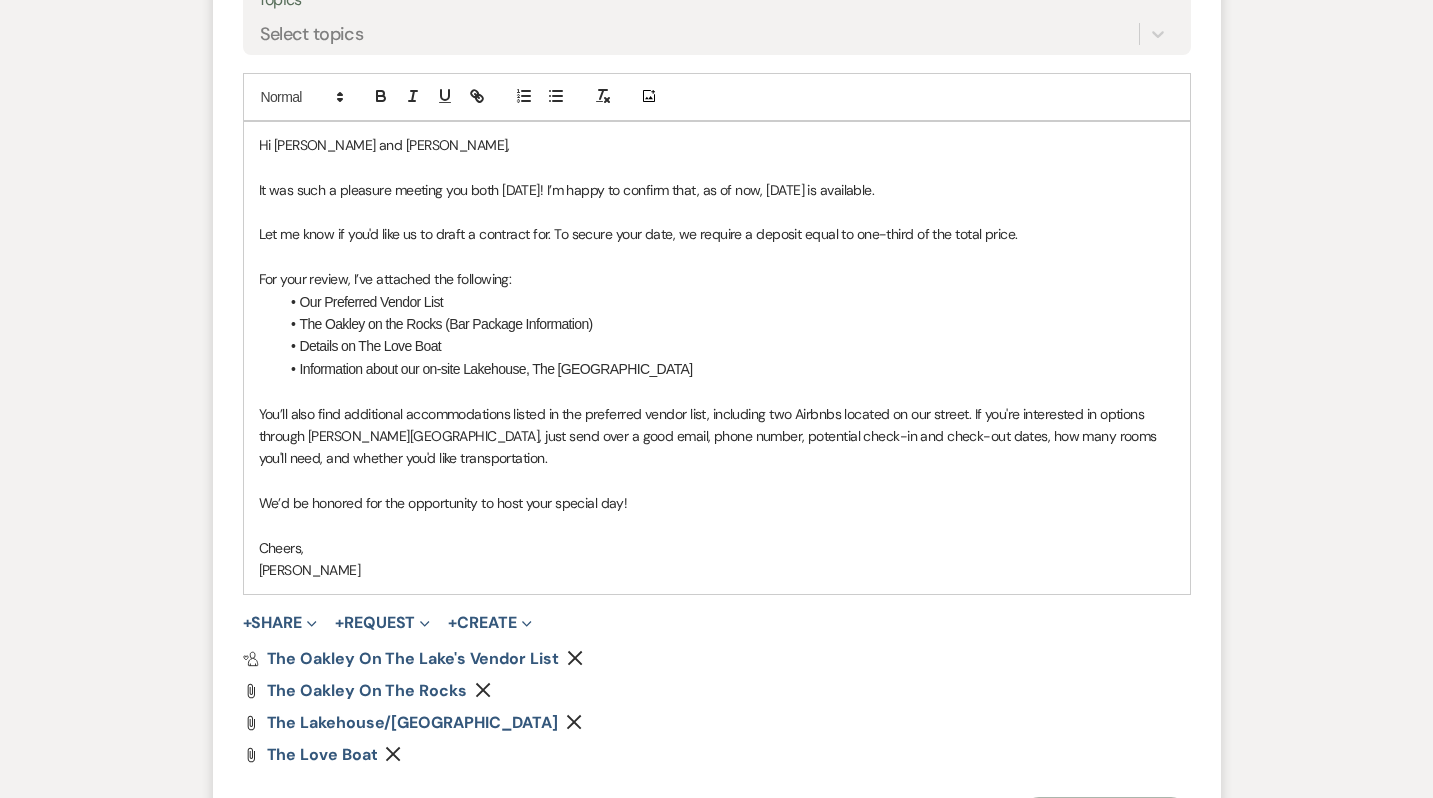 scroll, scrollTop: 1157, scrollLeft: 0, axis: vertical 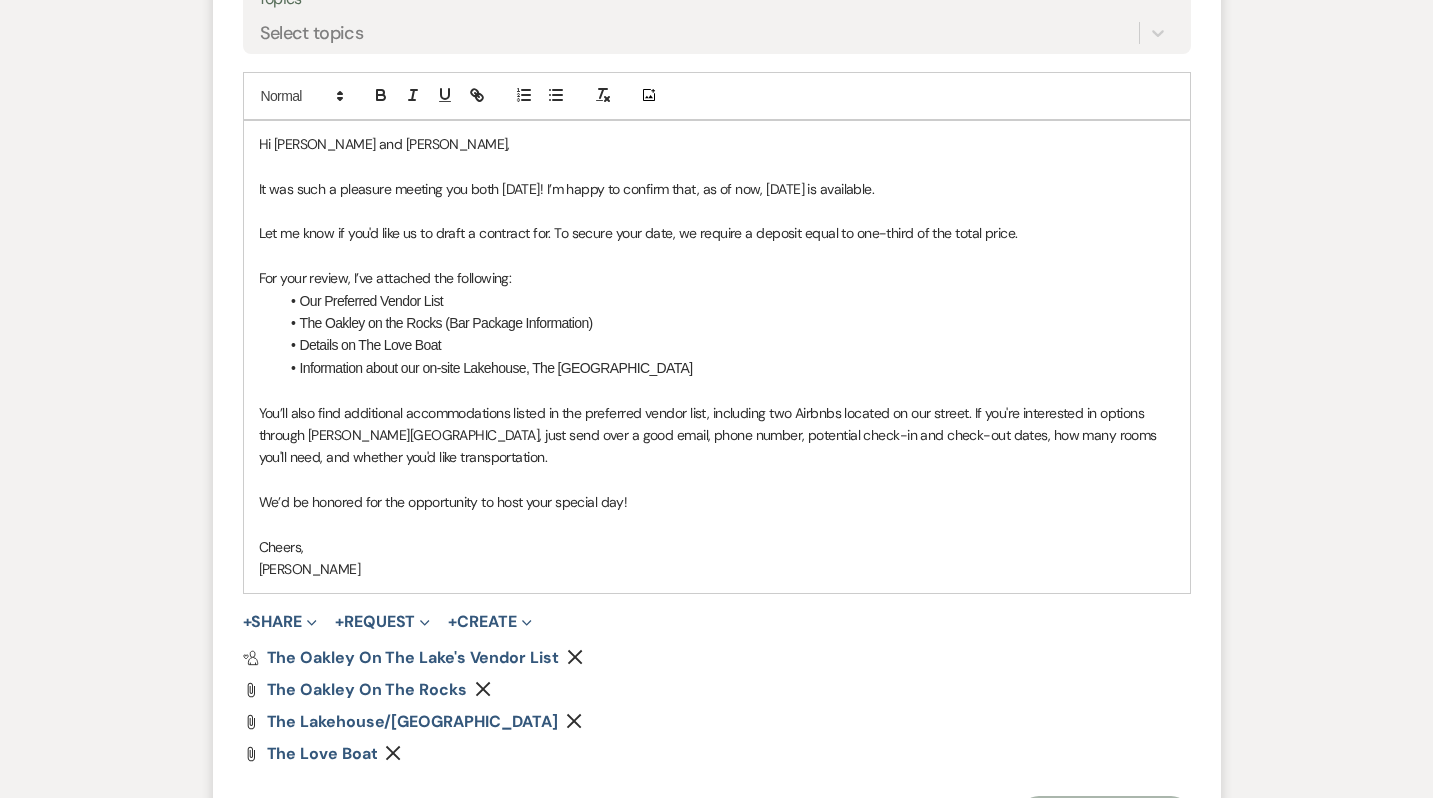 click on "You’ll also find additional accommodations listed in the preferred vendor list, including two Airbnbs located on our street. If you're interested in options through Lanier Islands, just send over a good email, phone number, potential check-in and check-out dates, how many rooms you'll need, and whether you'd like transportation." at bounding box center (717, 435) 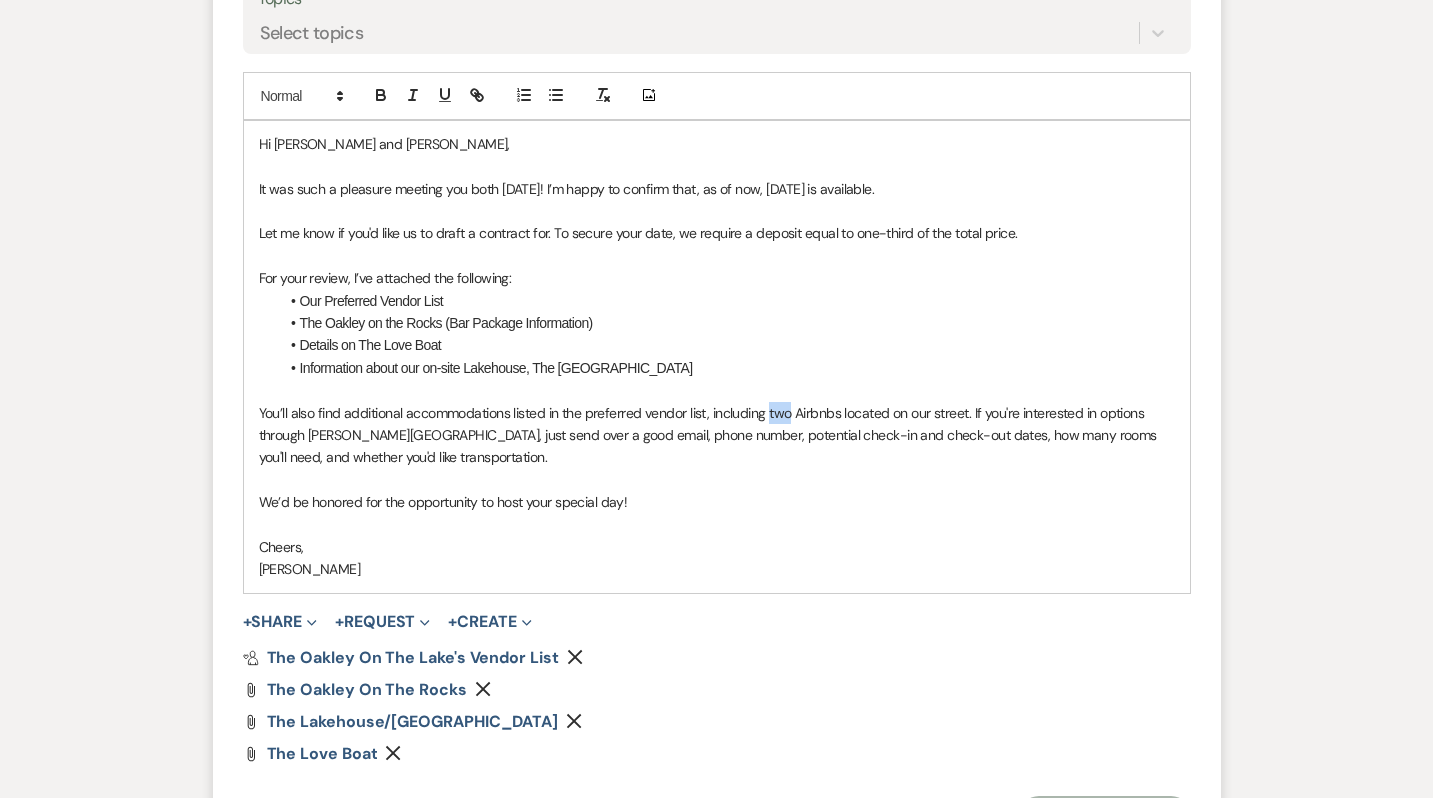 click on "You’ll also find additional accommodations listed in the preferred vendor list, including two Airbnbs located on our street. If you're interested in options through Lanier Islands, just send over a good email, phone number, potential check-in and check-out dates, how many rooms you'll need, and whether you'd like transportation." at bounding box center [717, 435] 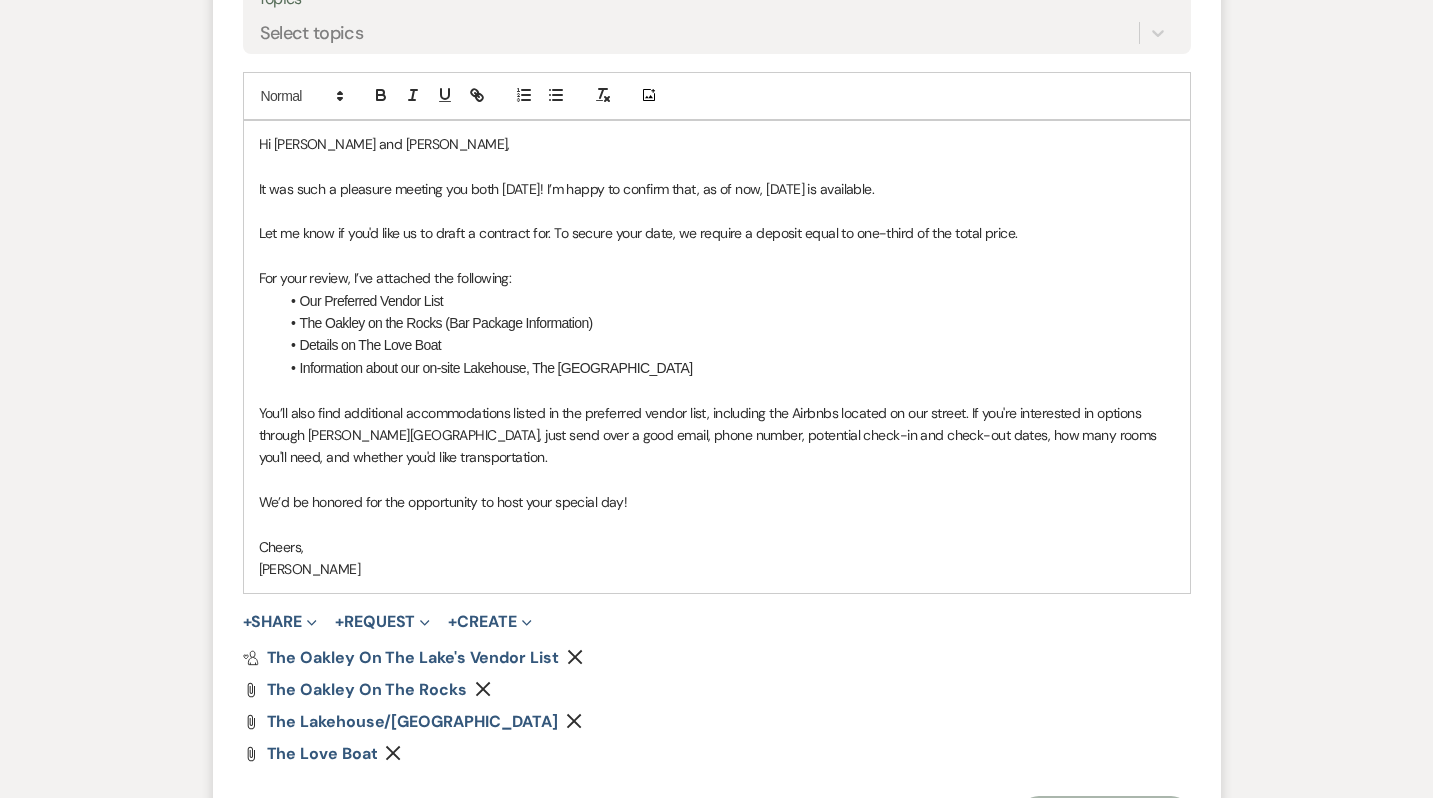 click on "You’ll also find additional accommodations listed in the preferred vendor list, including the Airbnbs located on our street. If you're interested in options through Lanier Islands, just send over a good email, phone number, potential check-in and check-out dates, how many rooms you'll need, and whether you'd like transportation." at bounding box center [717, 435] 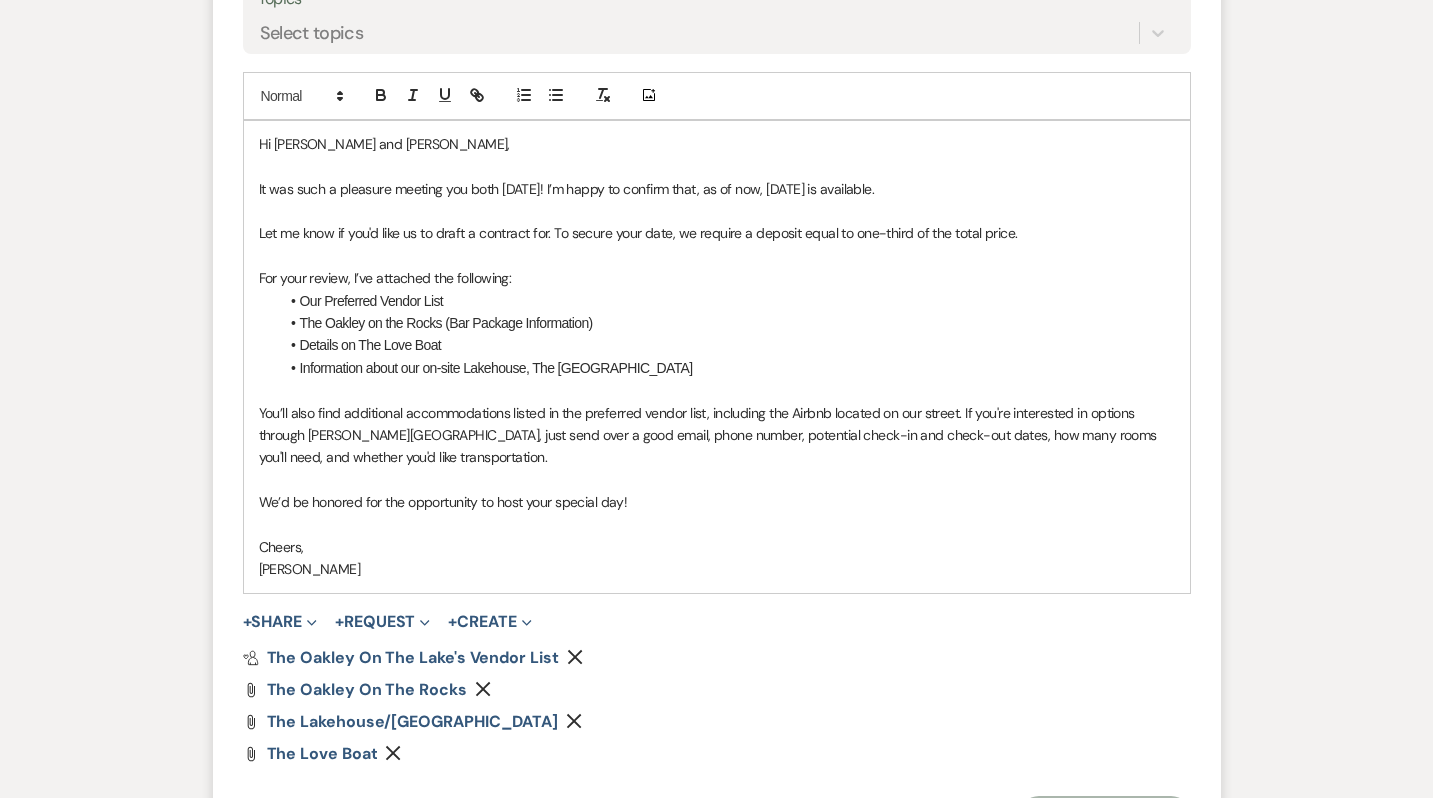 click on "You’ll also find additional accommodations listed in the preferred vendor list, including the Airbnb located on our street. If you're interested in options through Lanier Islands, just send over a good email, phone number, potential check-in and check-out dates, how many rooms you'll need, and whether you'd like transportation." at bounding box center [717, 435] 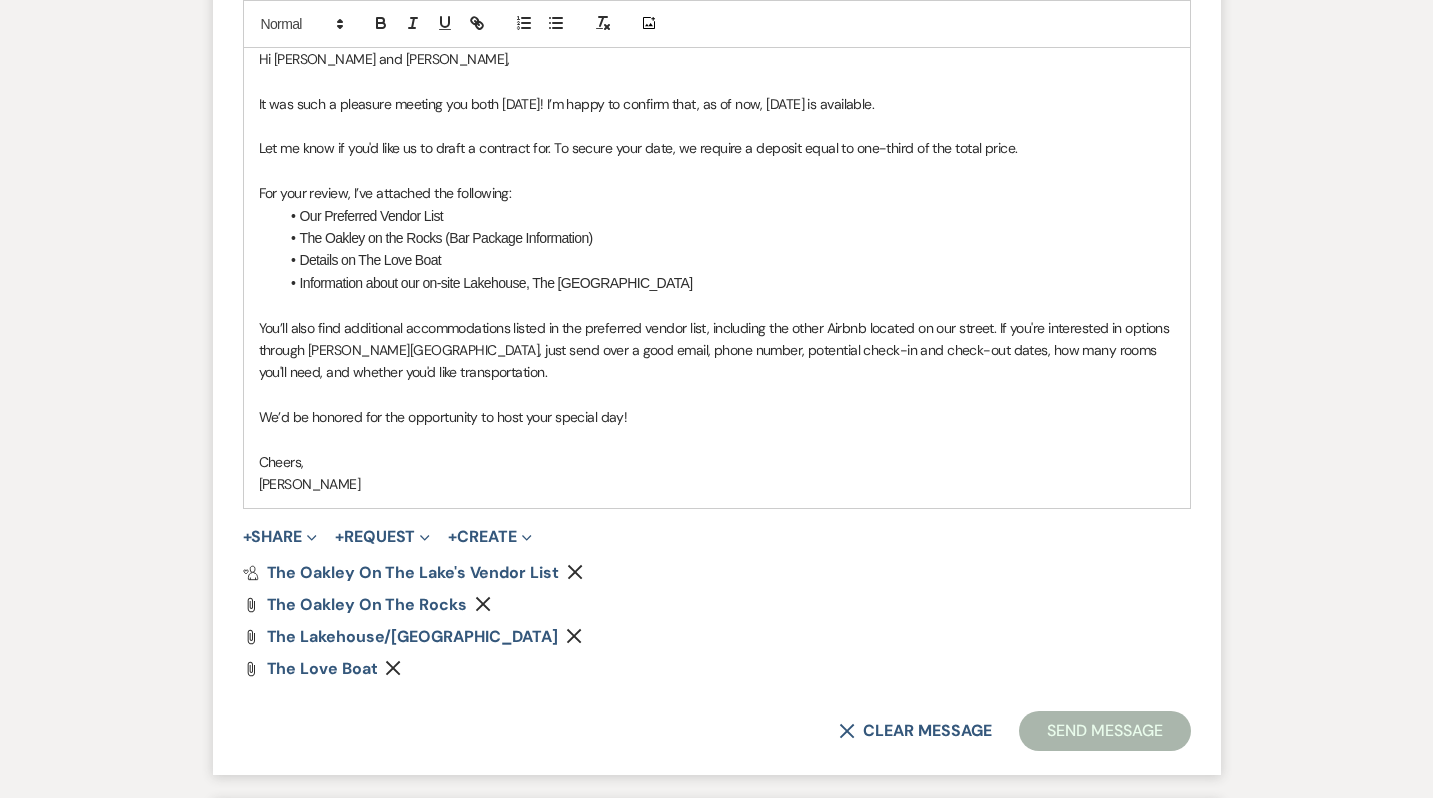 scroll, scrollTop: 1250, scrollLeft: 0, axis: vertical 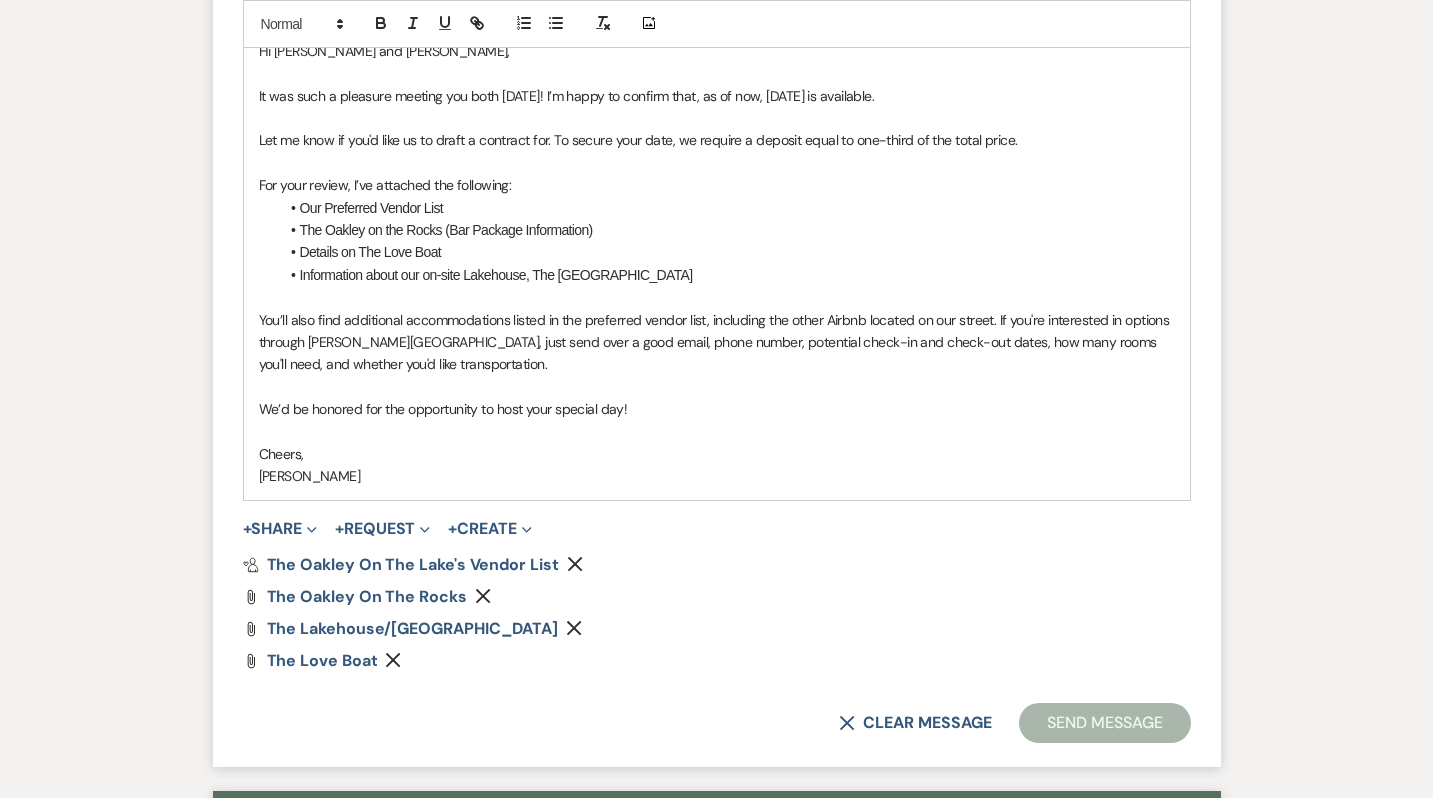 click on "Remove" 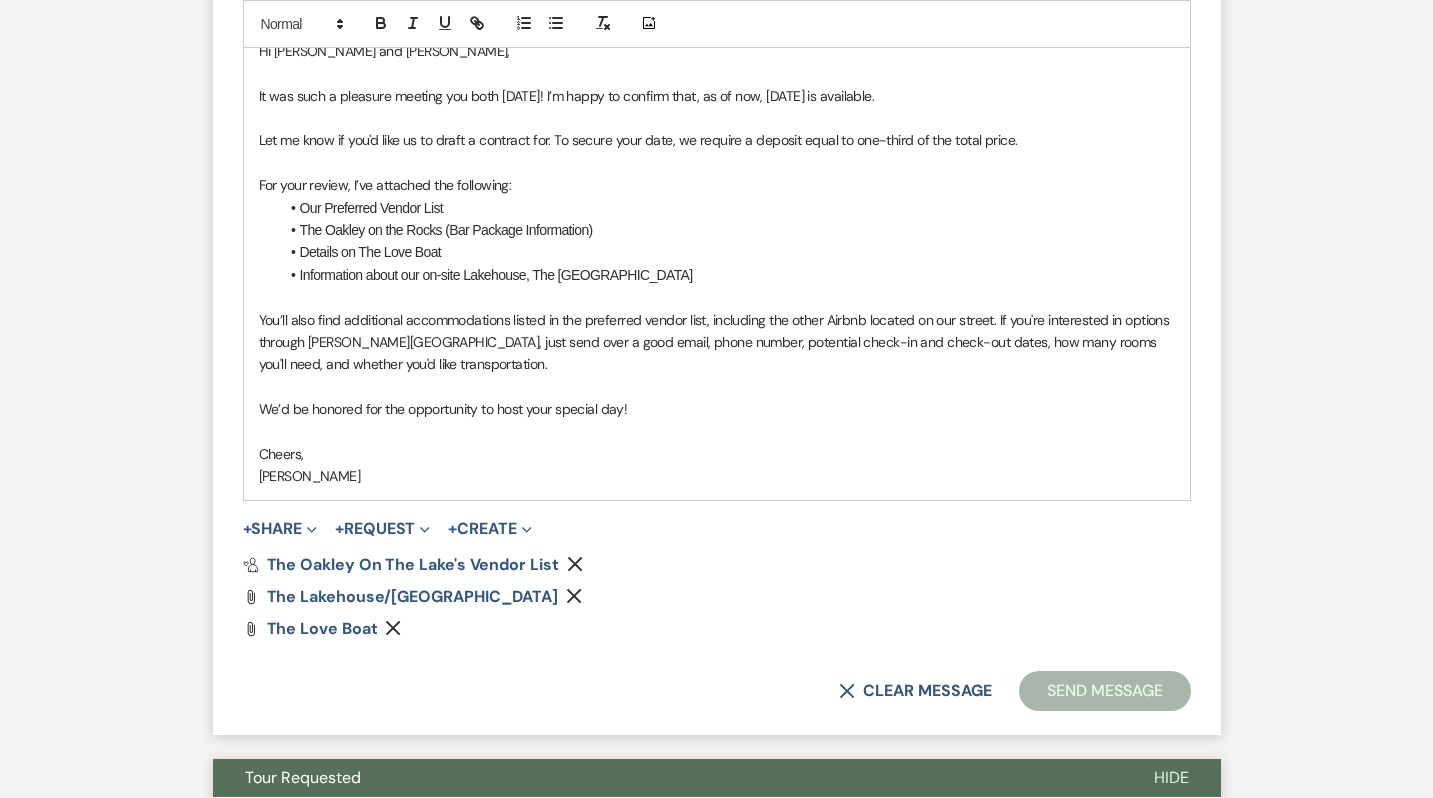 click on "Remove" 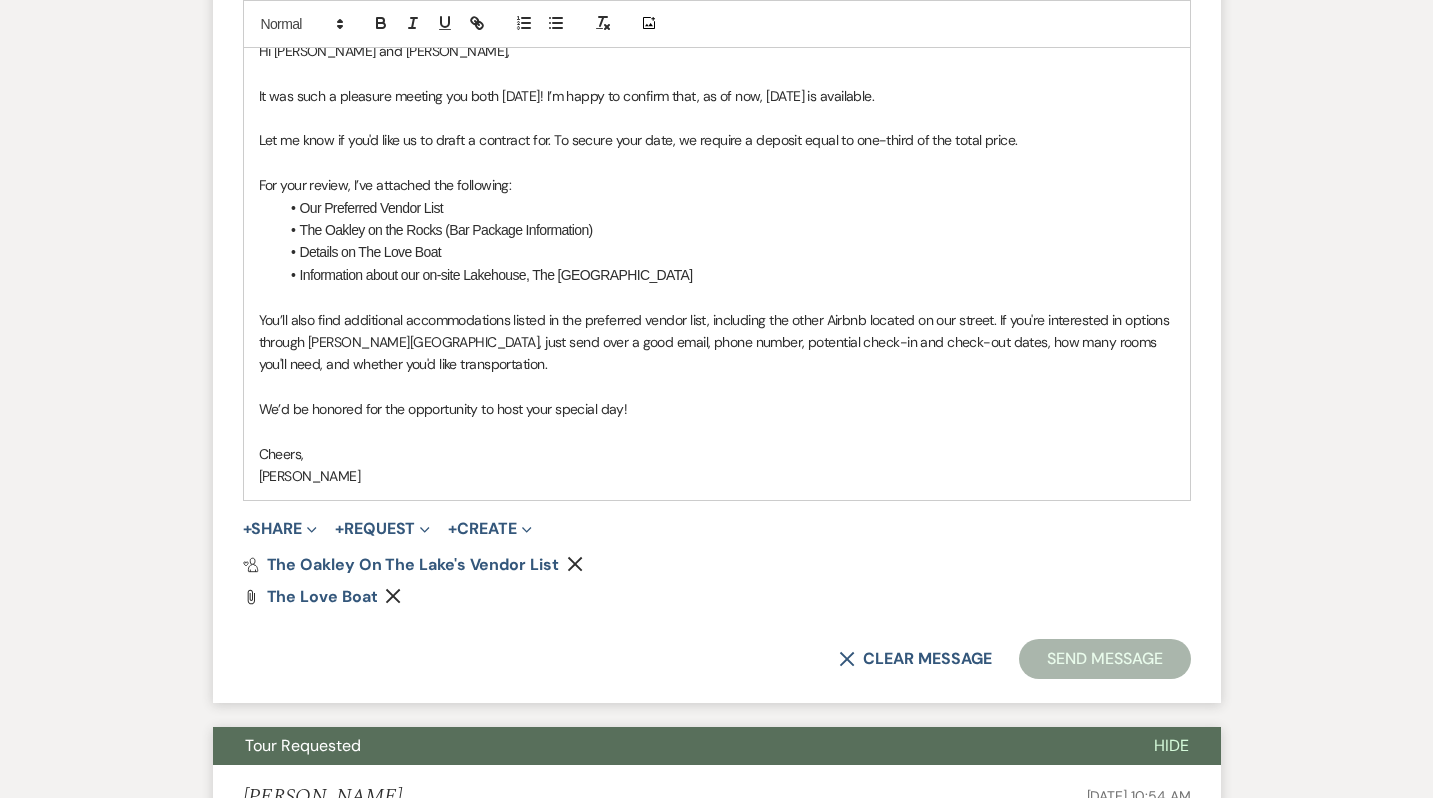 click on "Remove" 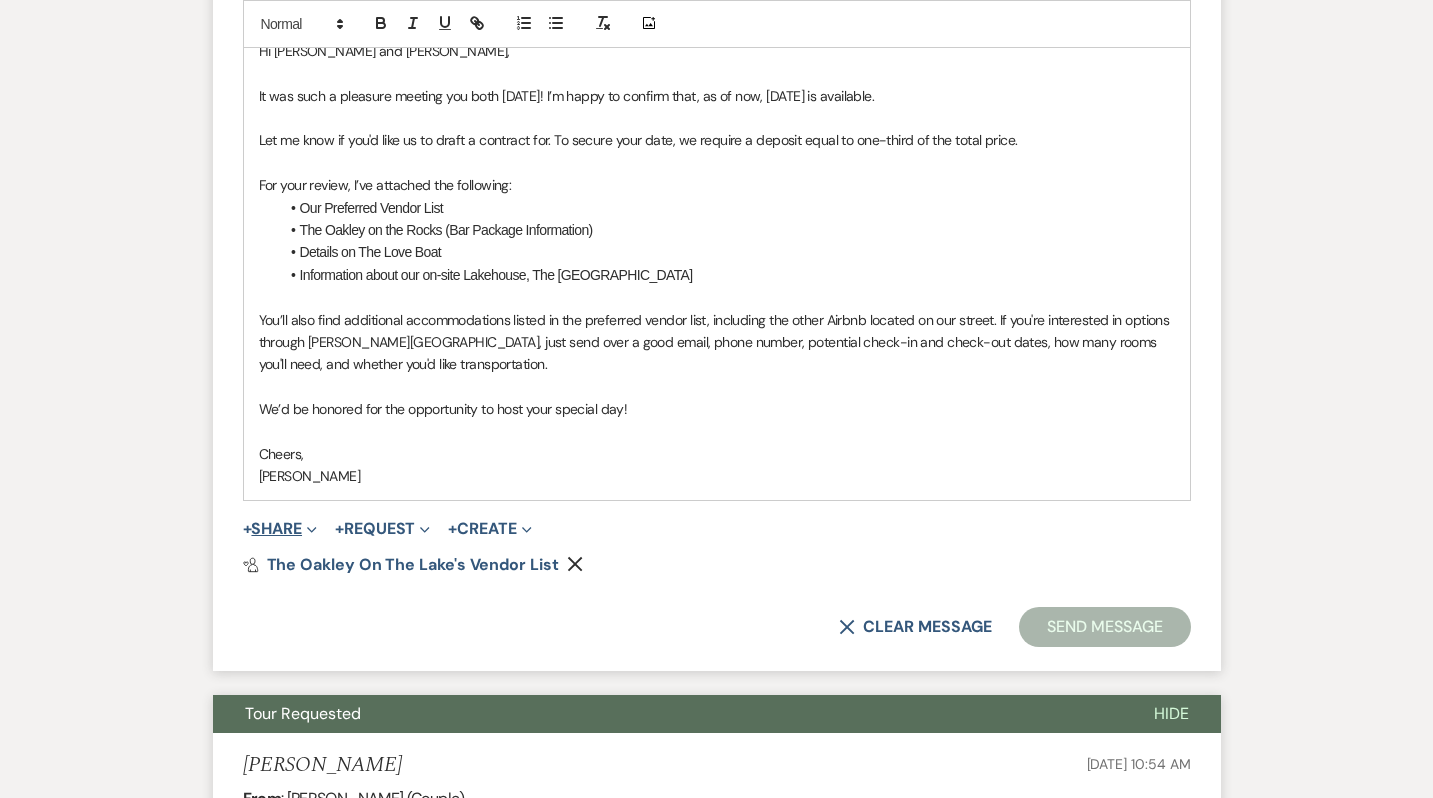 click on "+  Share Expand" at bounding box center [280, 529] 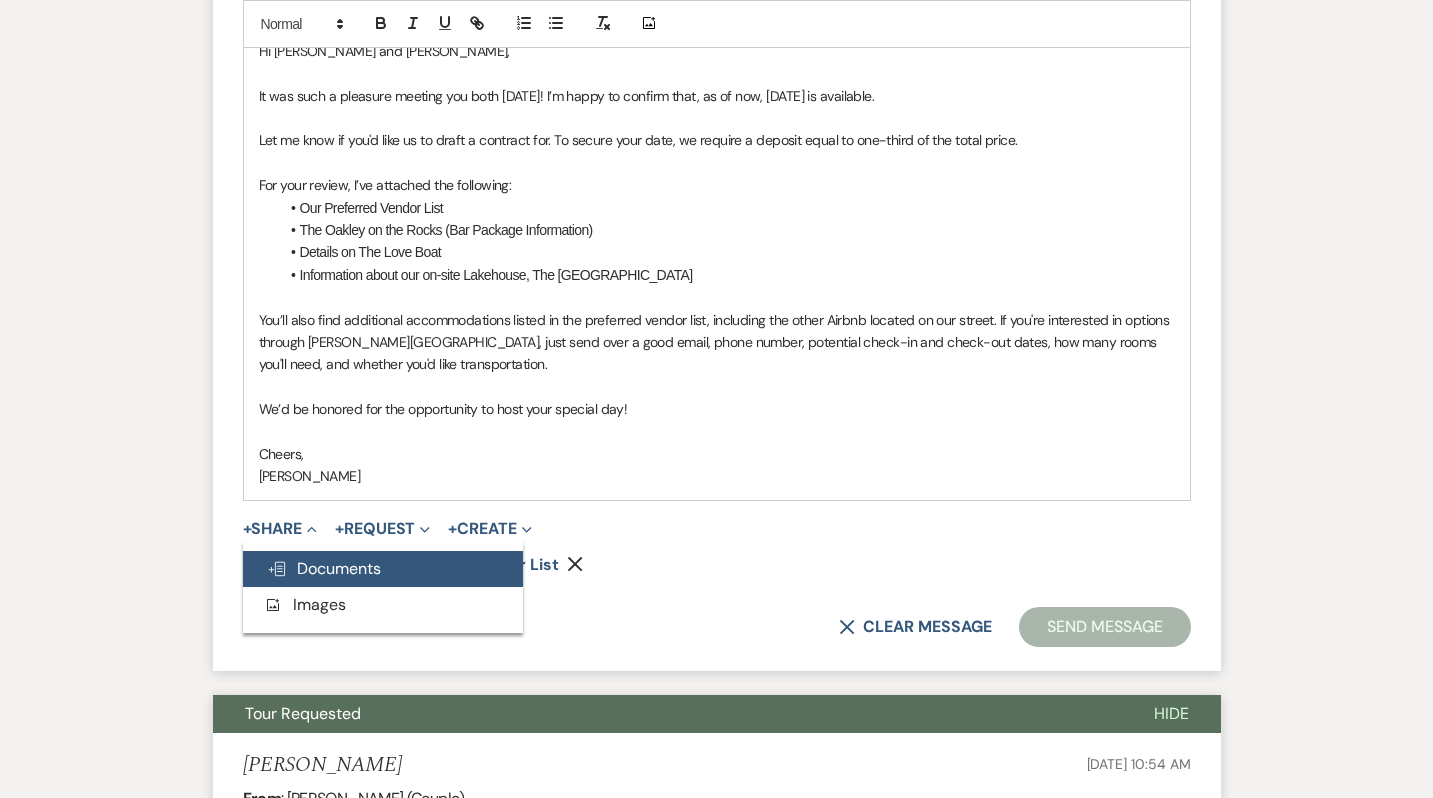 click on "Doc Upload Documents" at bounding box center [383, 569] 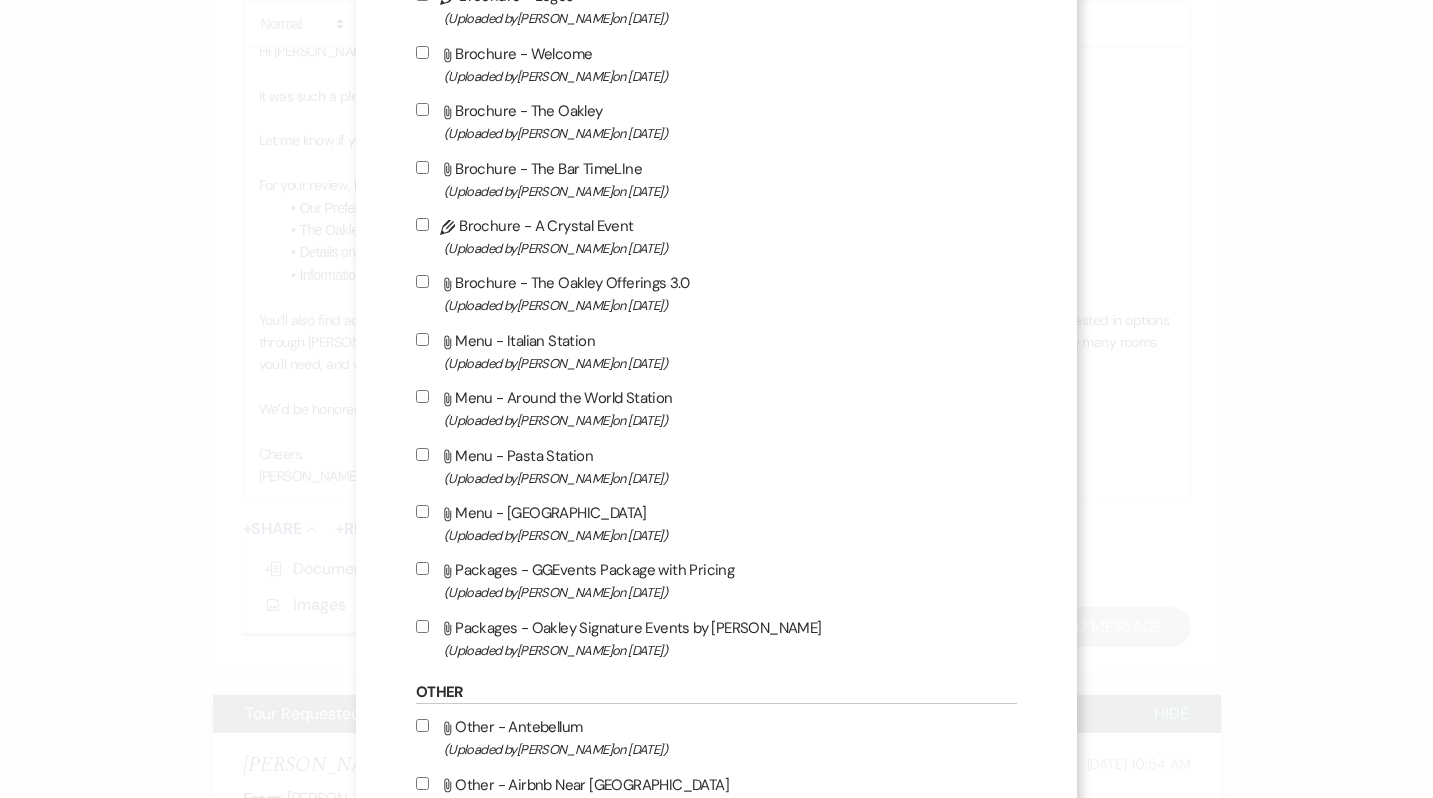 scroll, scrollTop: 1387, scrollLeft: 0, axis: vertical 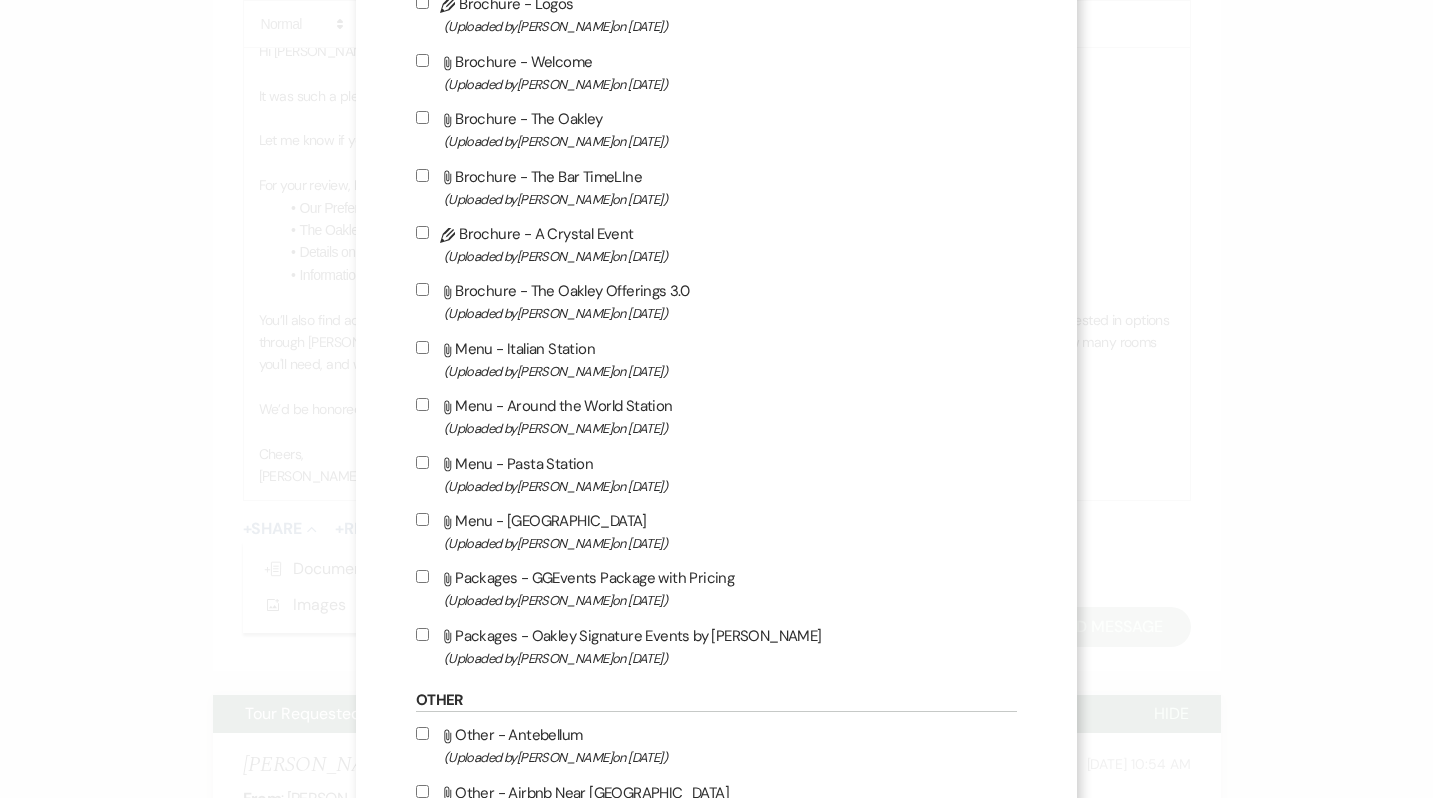 click on "(Uploaded by  Megan Zubar  on   Jul 16th, 2025 )" at bounding box center (730, 313) 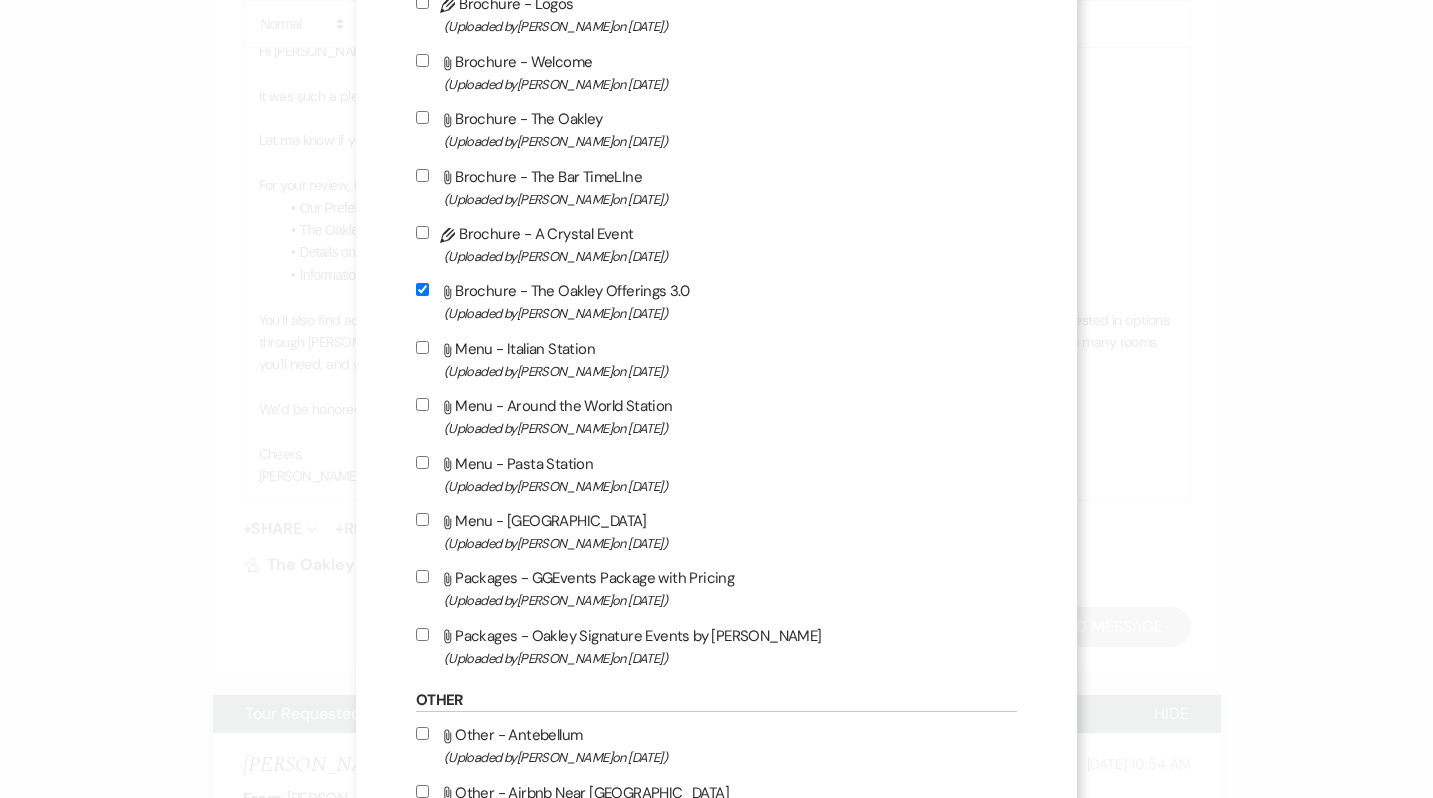 scroll, scrollTop: 1767, scrollLeft: 0, axis: vertical 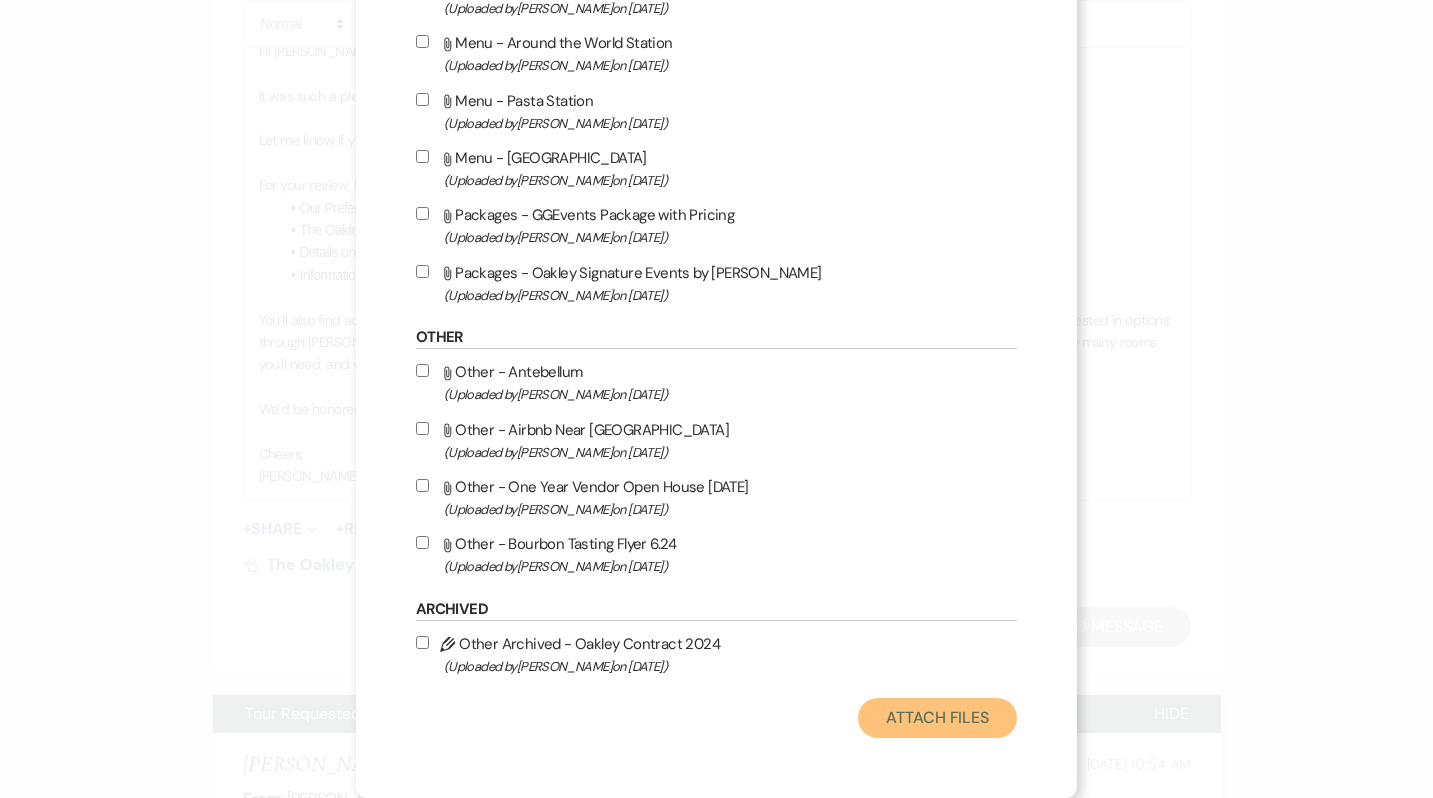 click on "Attach Files" at bounding box center (937, 718) 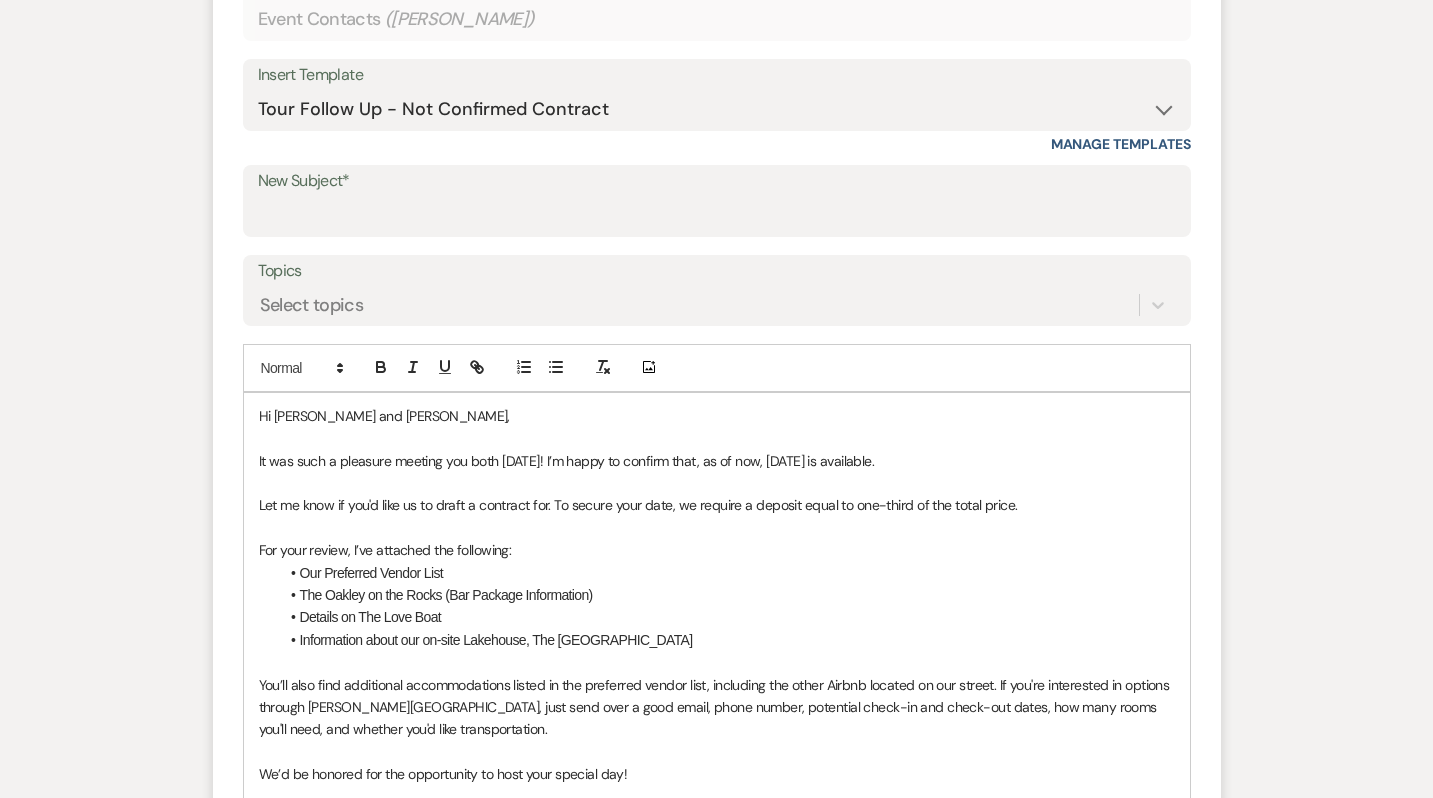 scroll, scrollTop: 817, scrollLeft: 0, axis: vertical 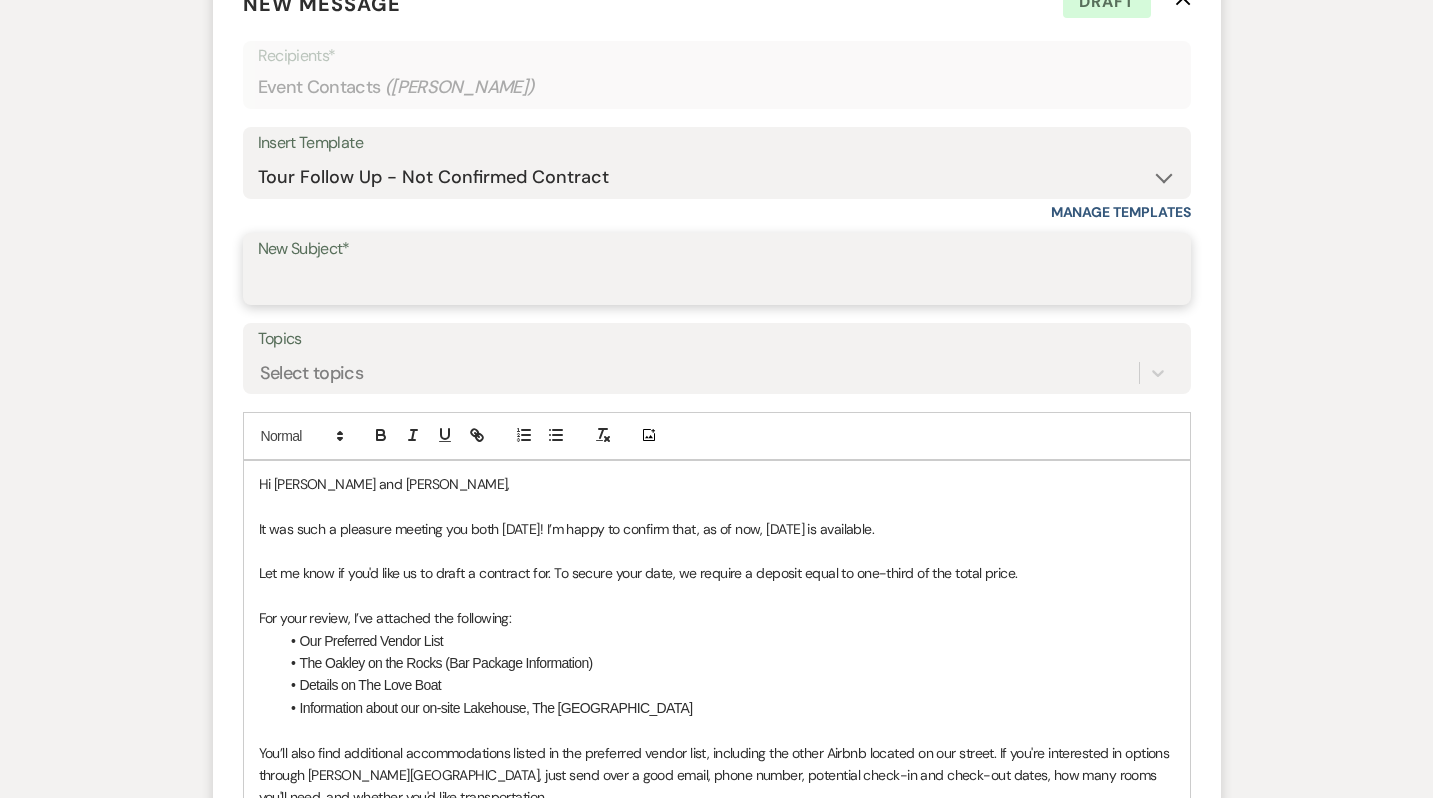 click on "New Subject*" at bounding box center (717, 283) 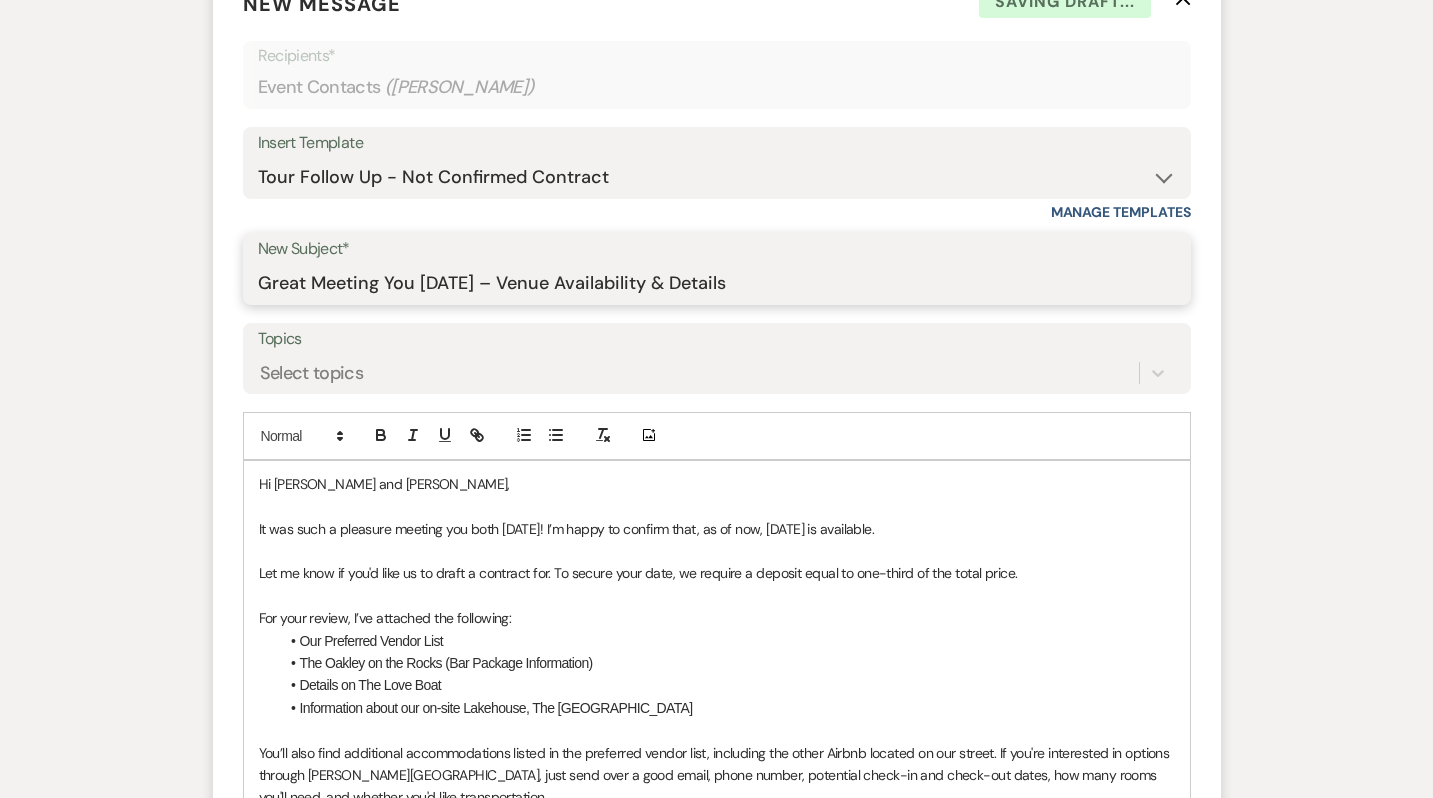 click on "Great Meeting You Today – Venue Availability & Details" at bounding box center [717, 283] 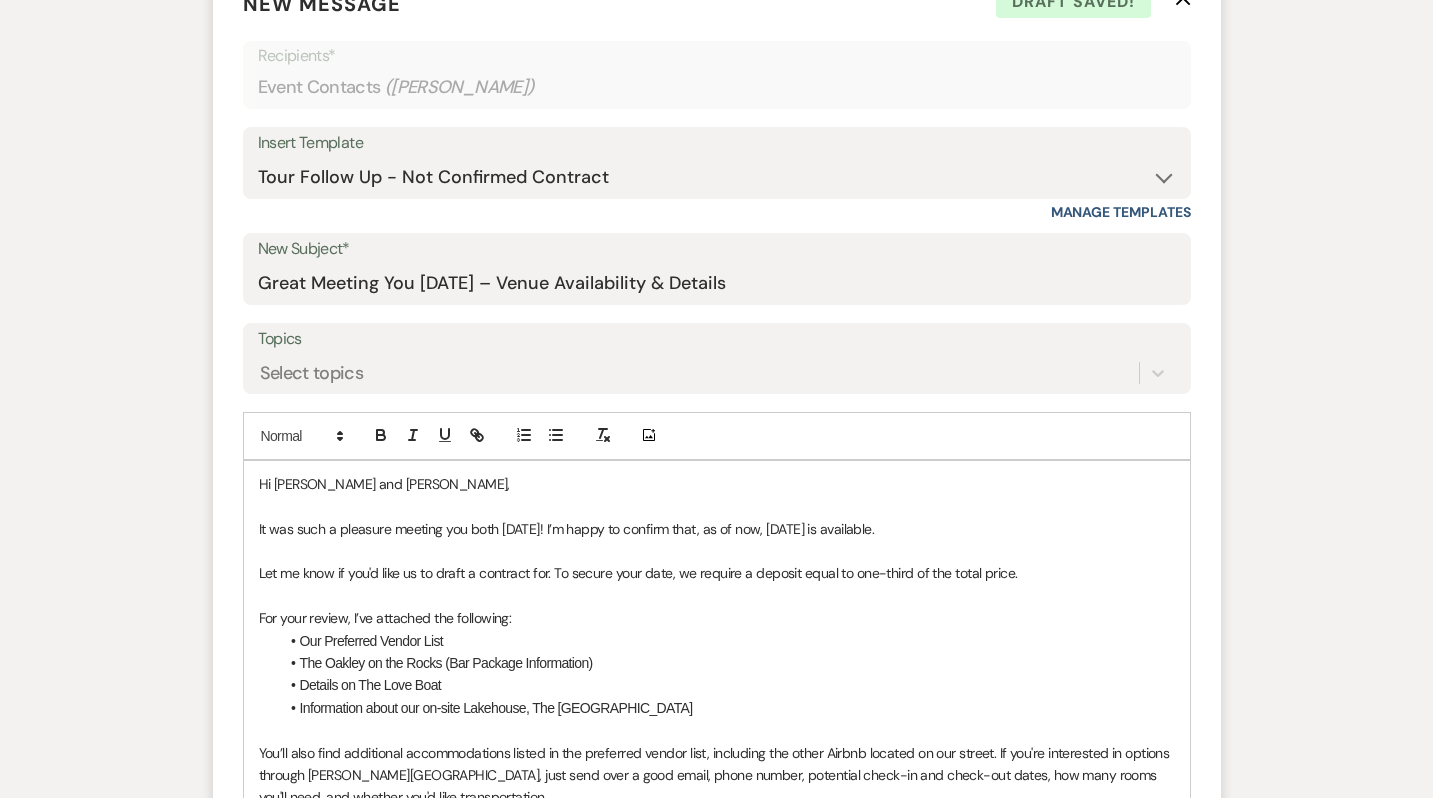 click on "Topics" at bounding box center (717, 339) 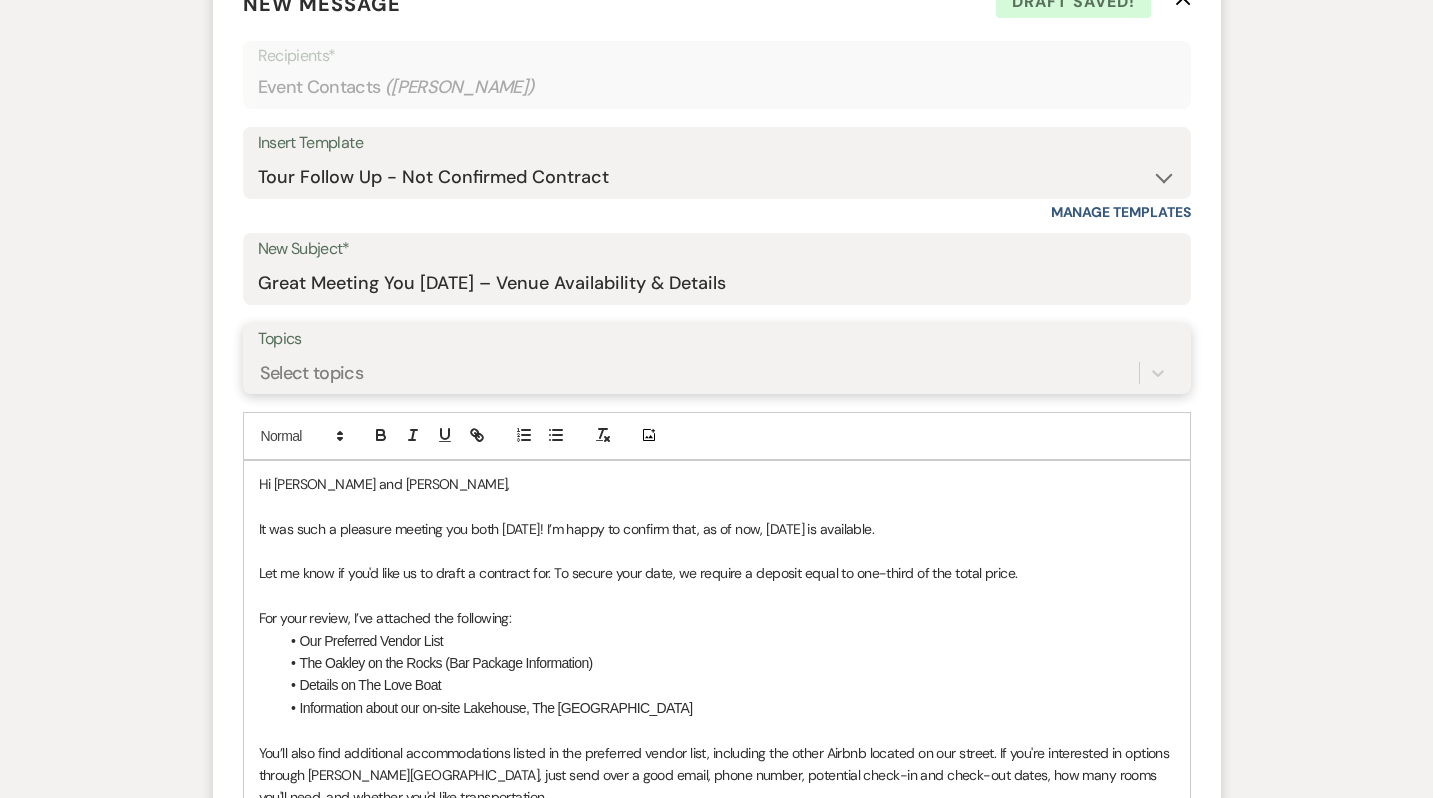 click on "Topics" at bounding box center [261, 372] 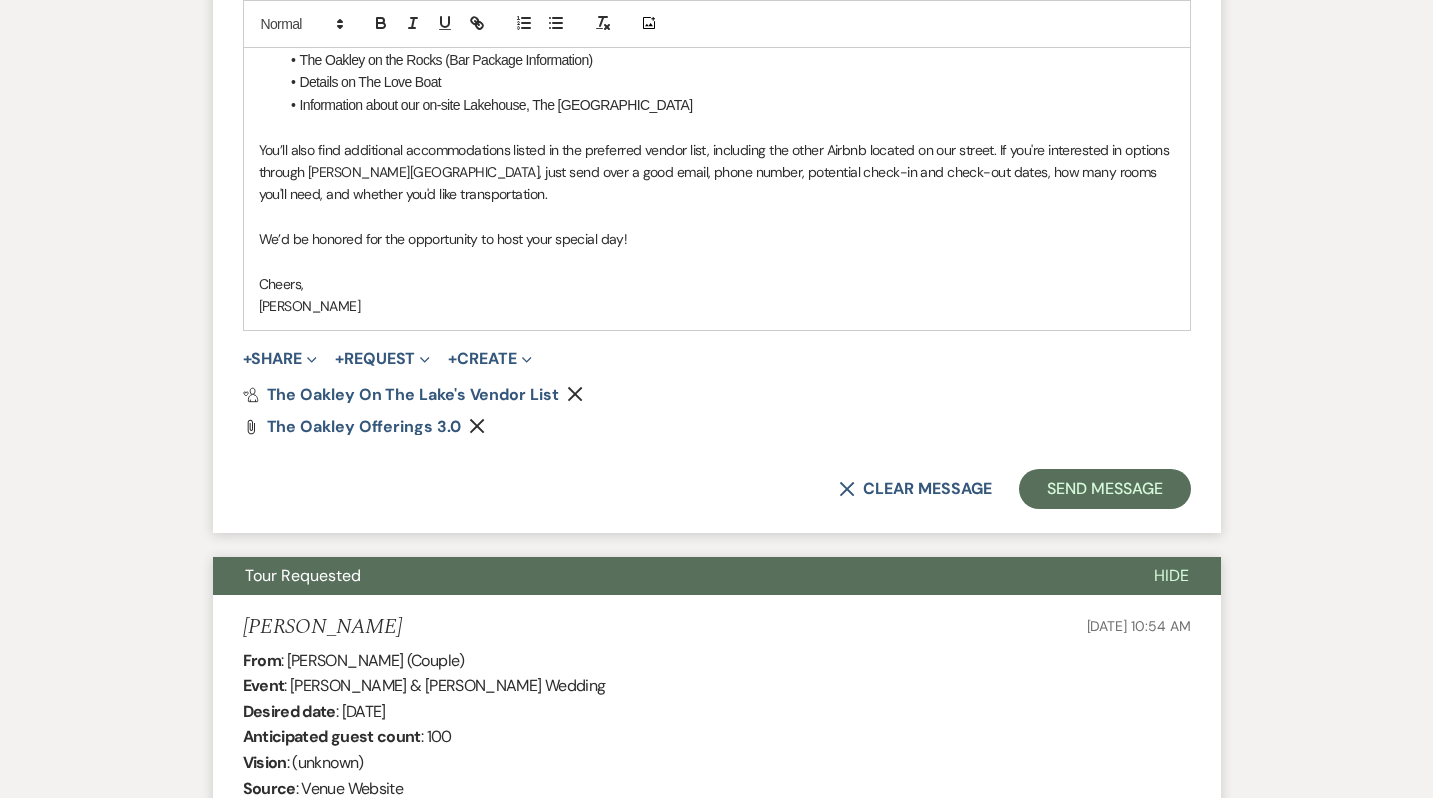 scroll, scrollTop: 1457, scrollLeft: 0, axis: vertical 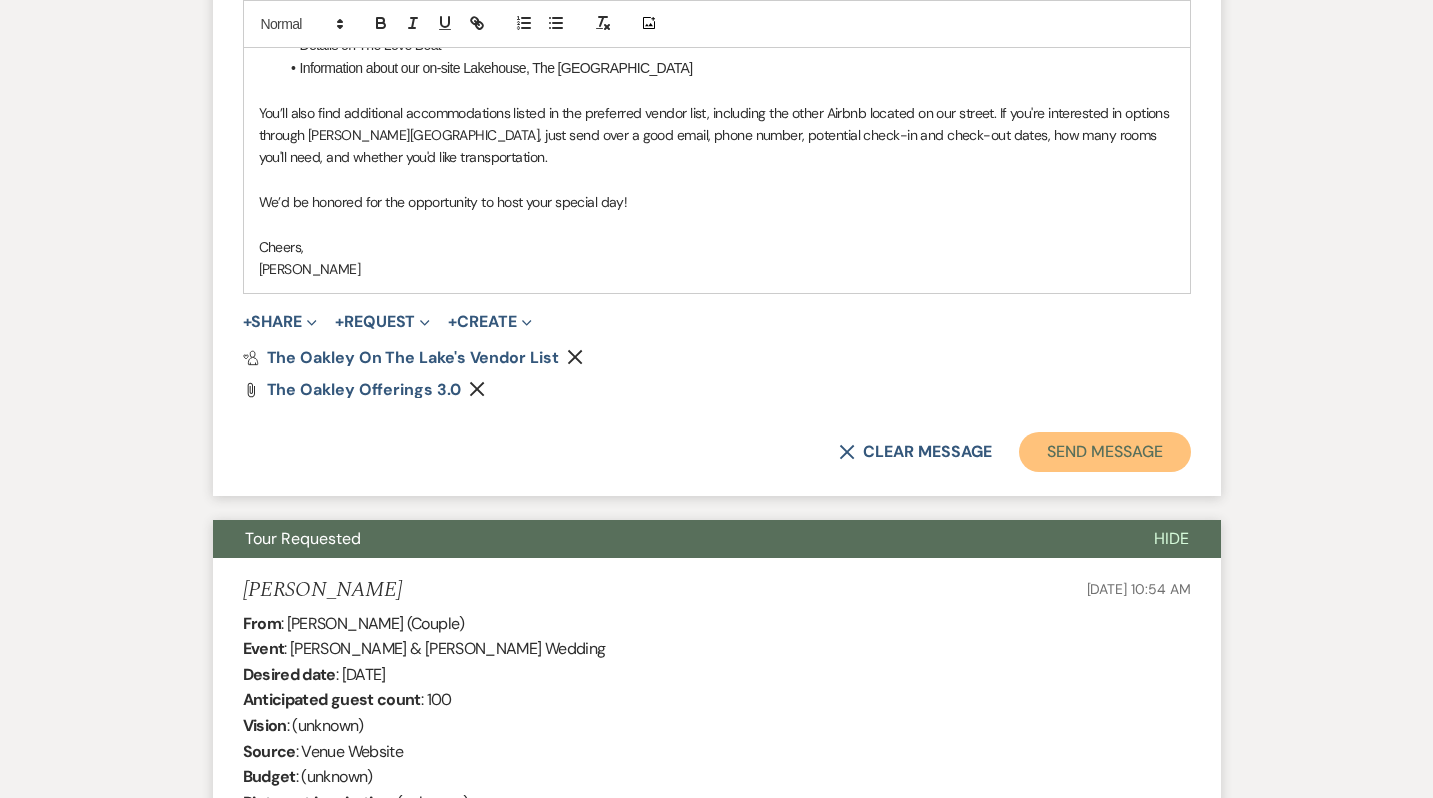 click on "Send Message" at bounding box center [1104, 452] 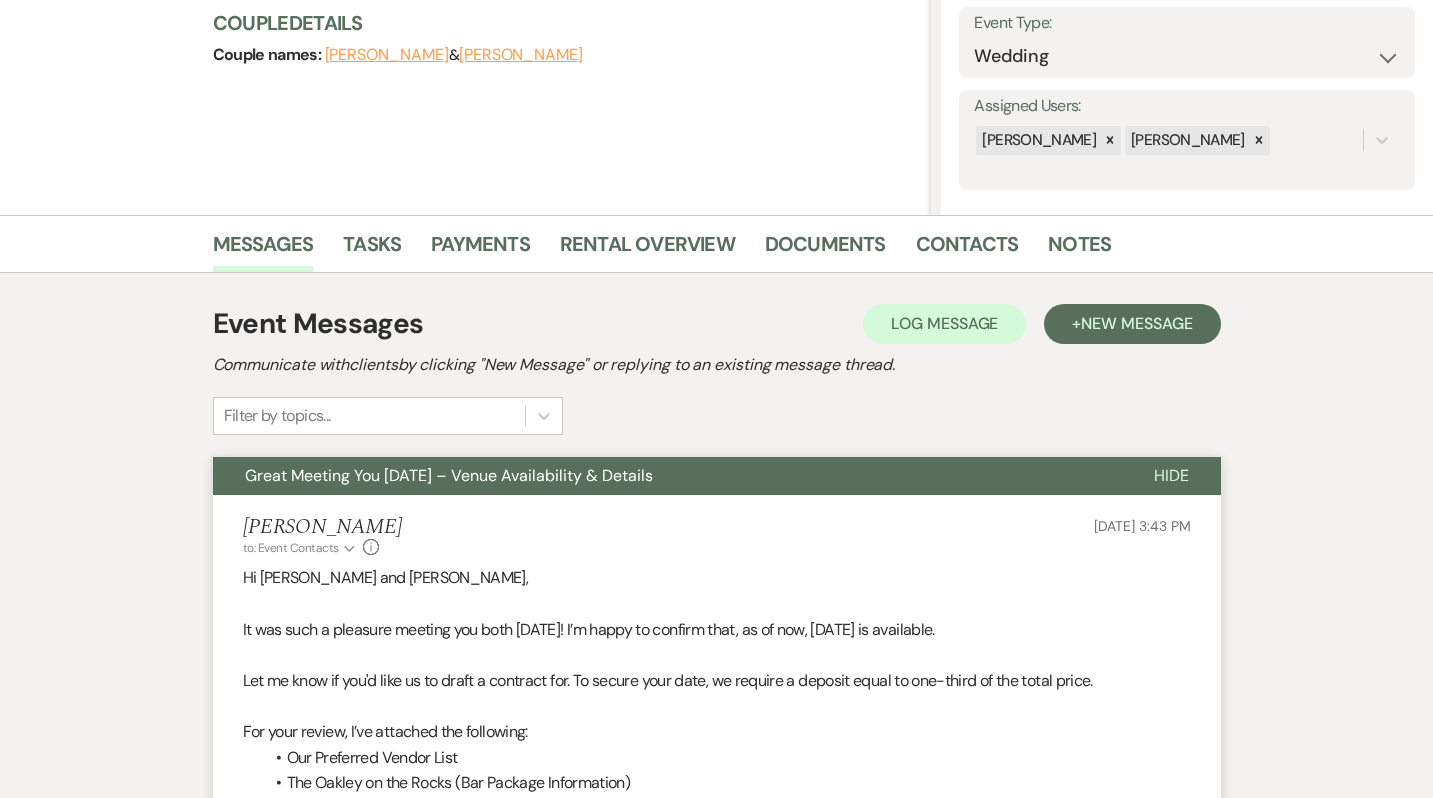 scroll, scrollTop: 0, scrollLeft: 0, axis: both 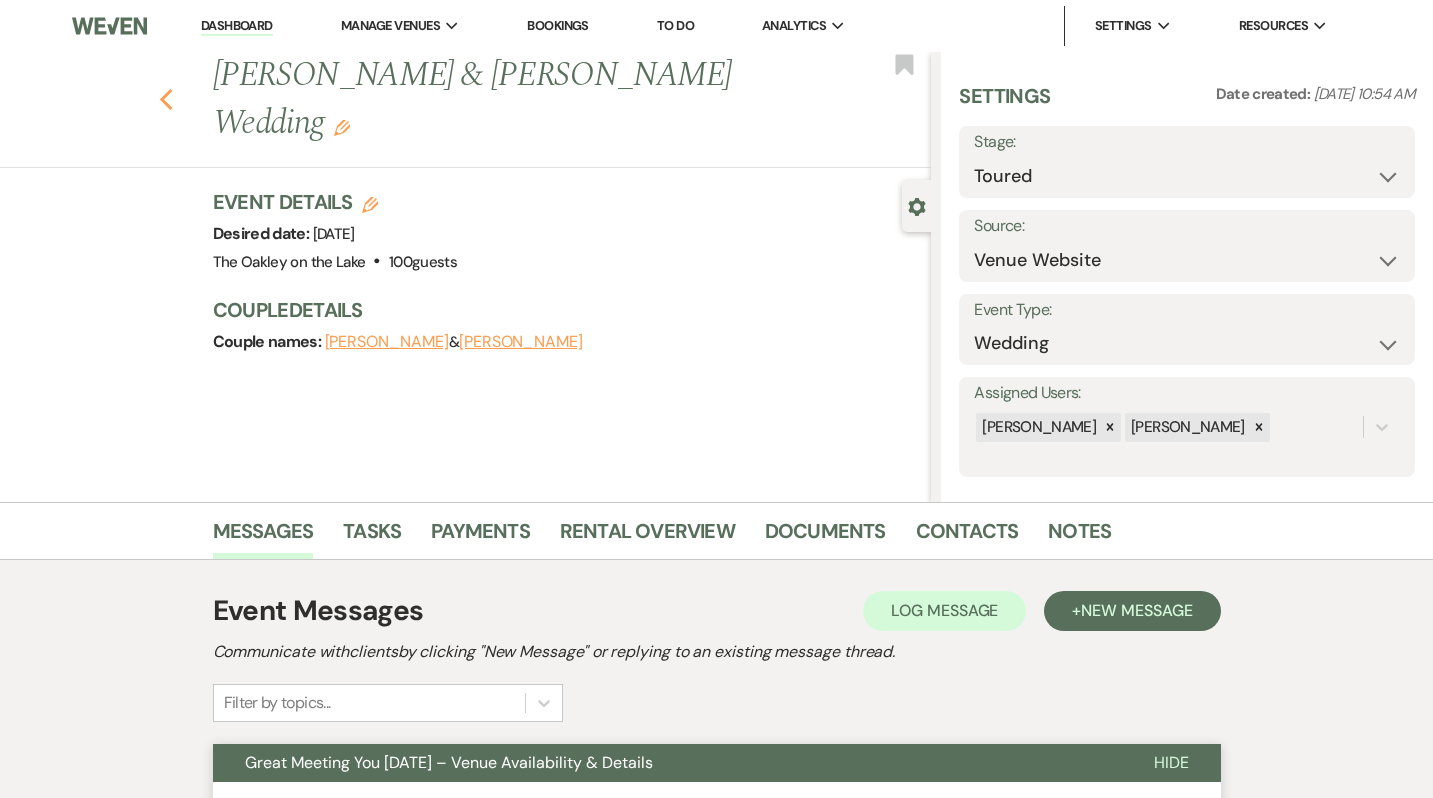 click on "Previous" 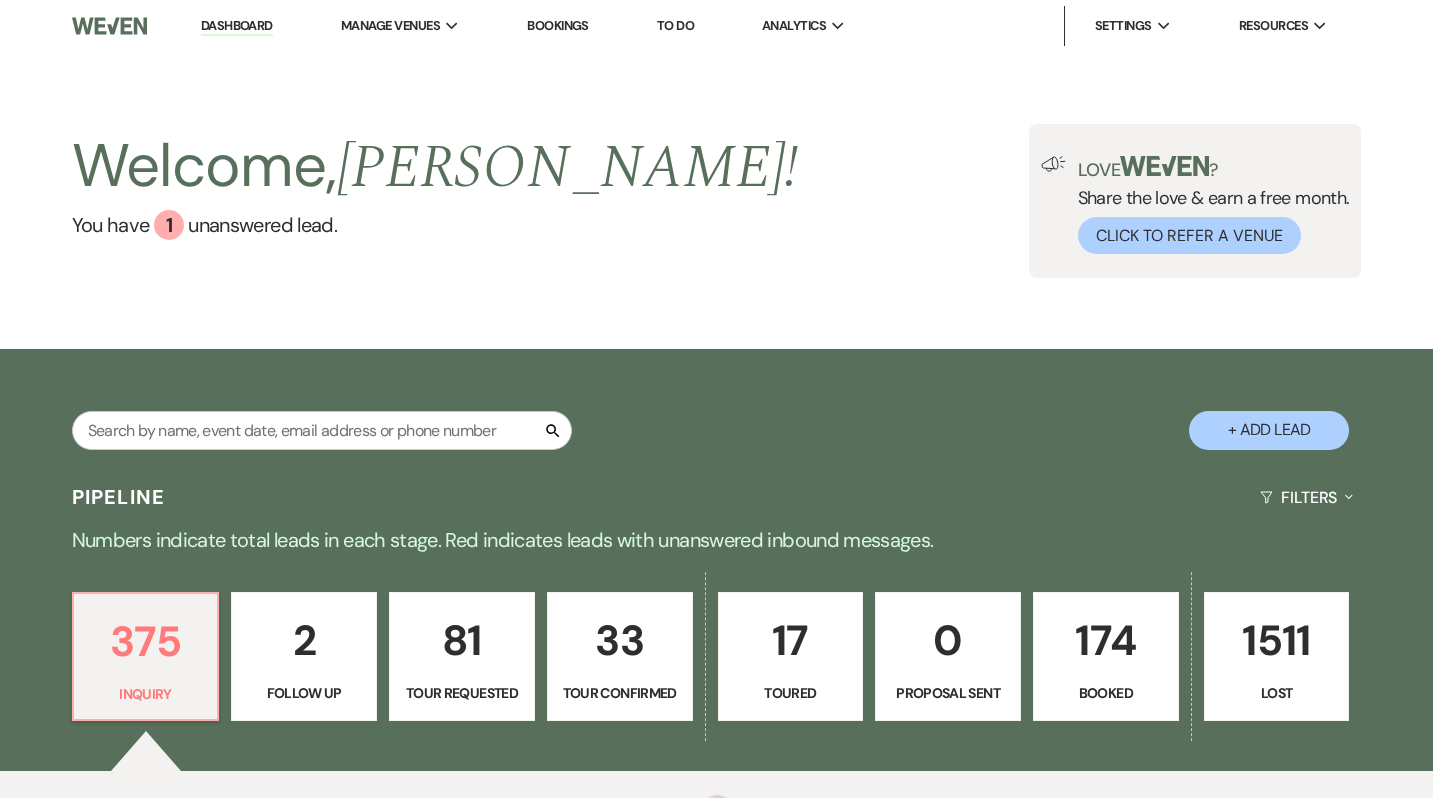 scroll, scrollTop: 220, scrollLeft: 0, axis: vertical 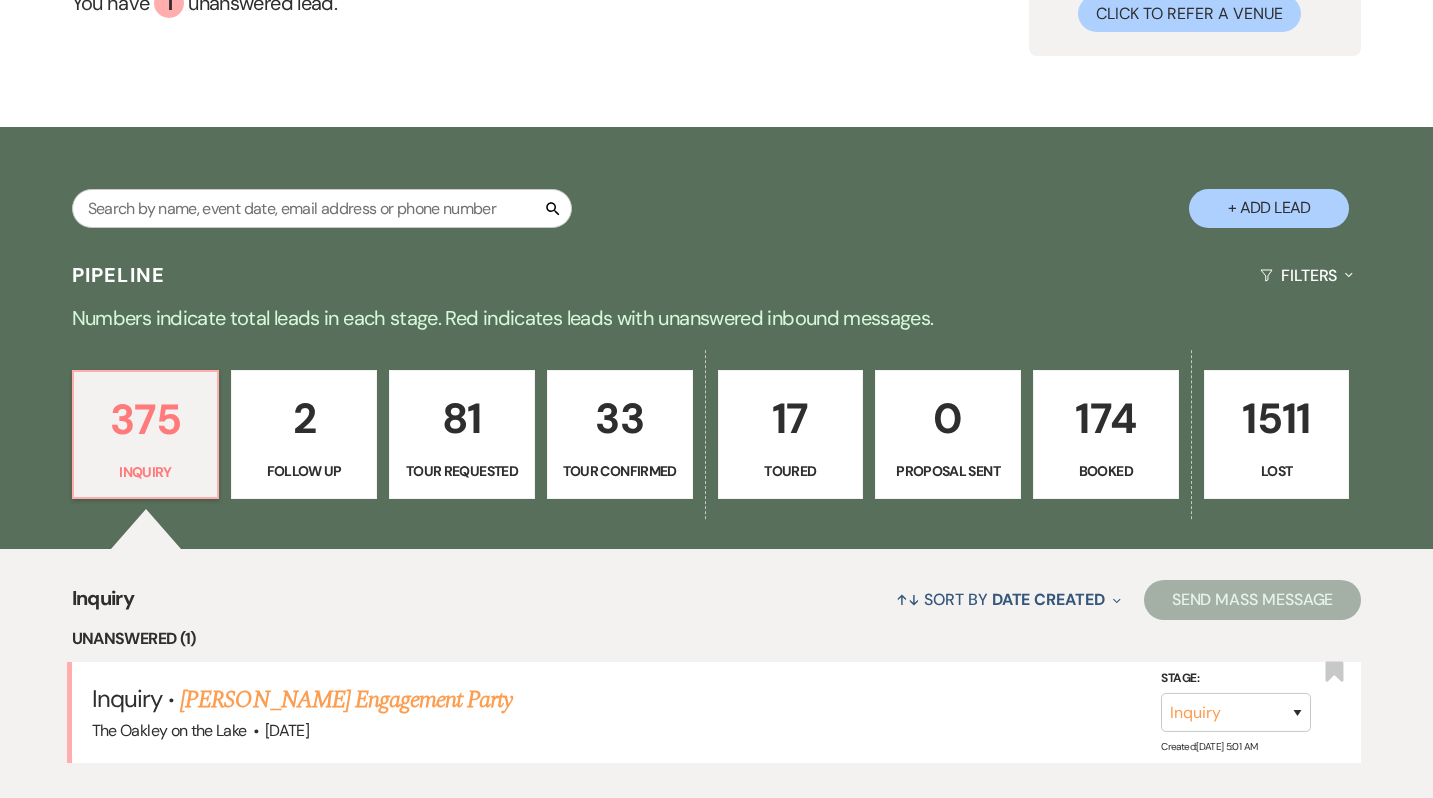 click on "33" at bounding box center [620, 418] 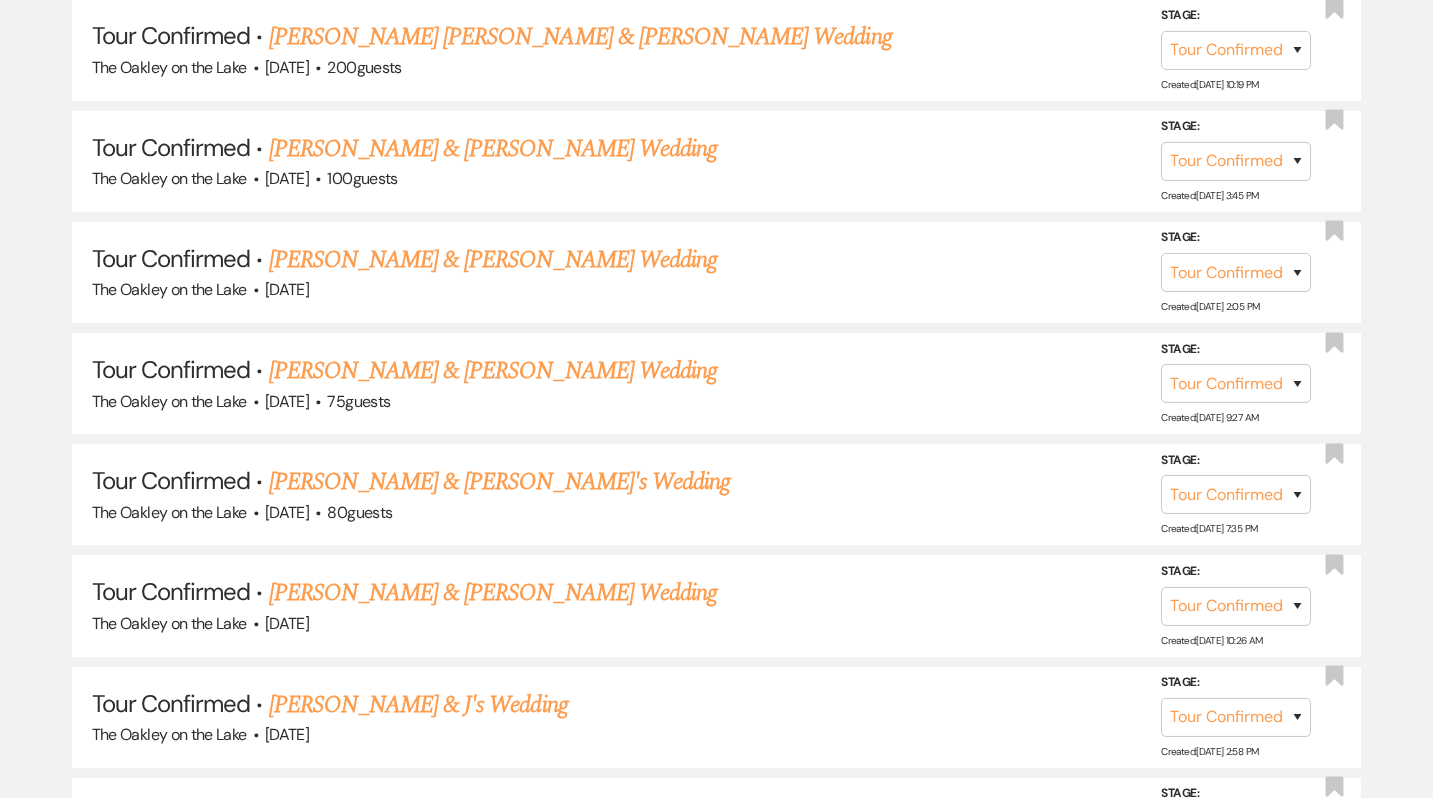 scroll, scrollTop: 1128, scrollLeft: 0, axis: vertical 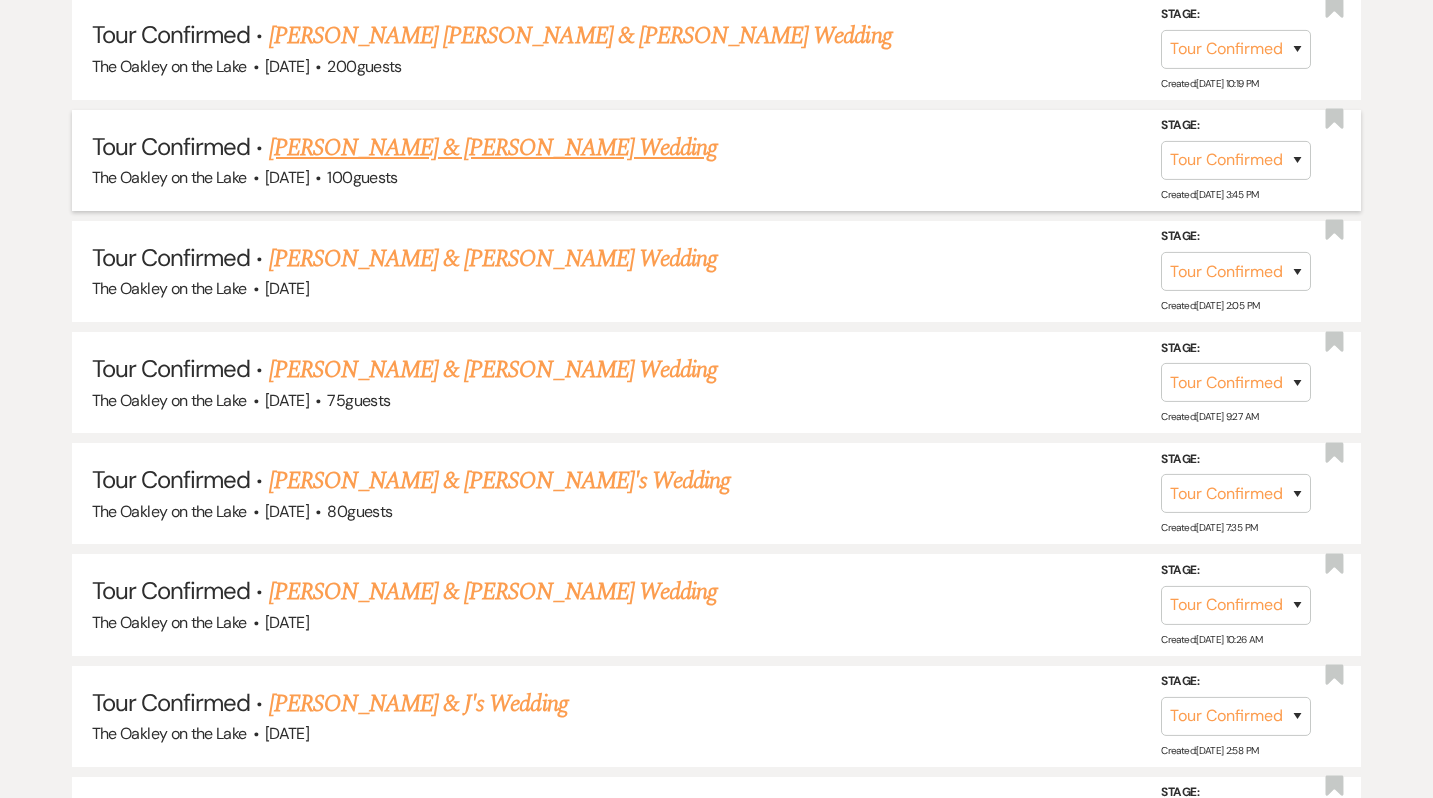 click on "Alexander Chambers & Marquisha Brittain's Wedding" at bounding box center [493, 148] 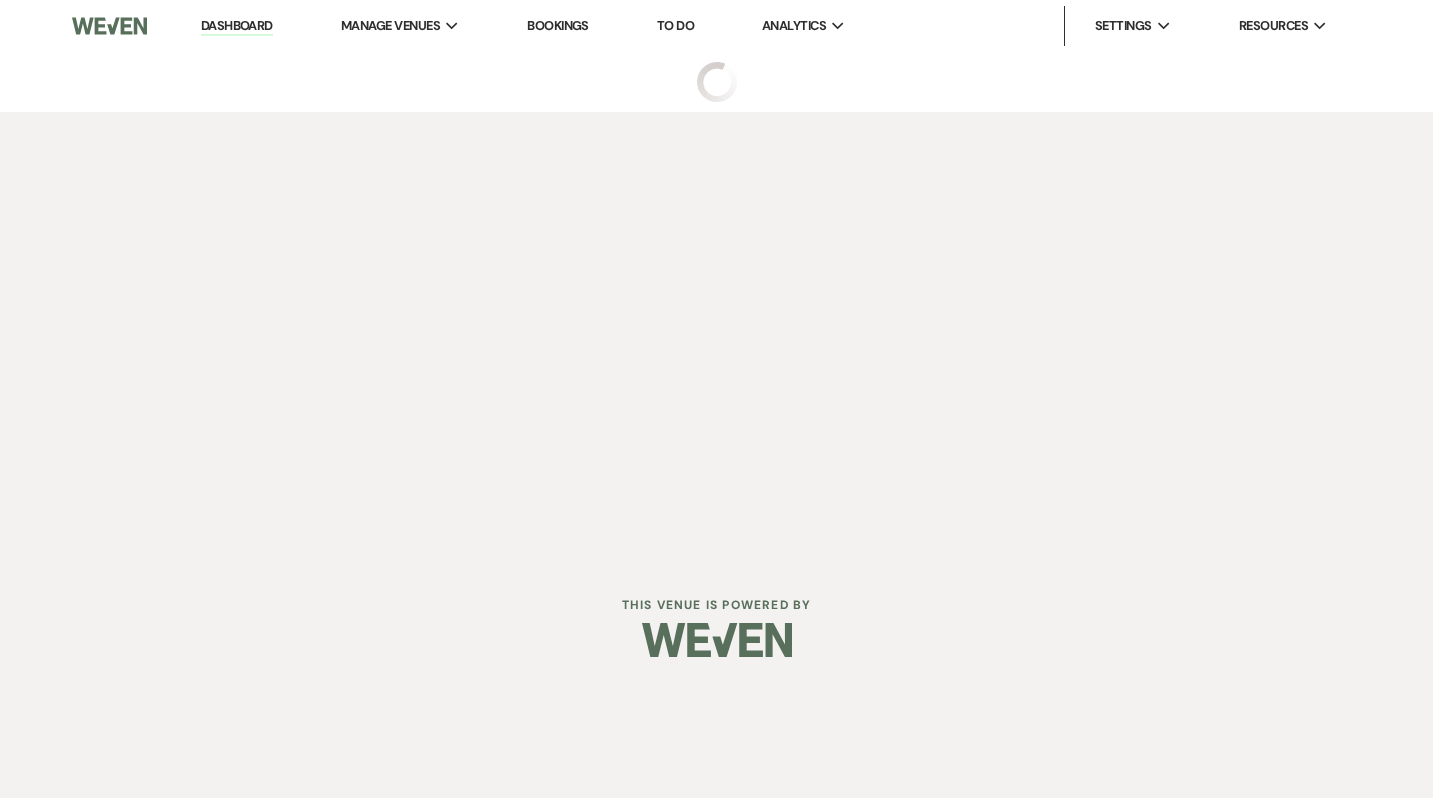 scroll, scrollTop: 0, scrollLeft: 0, axis: both 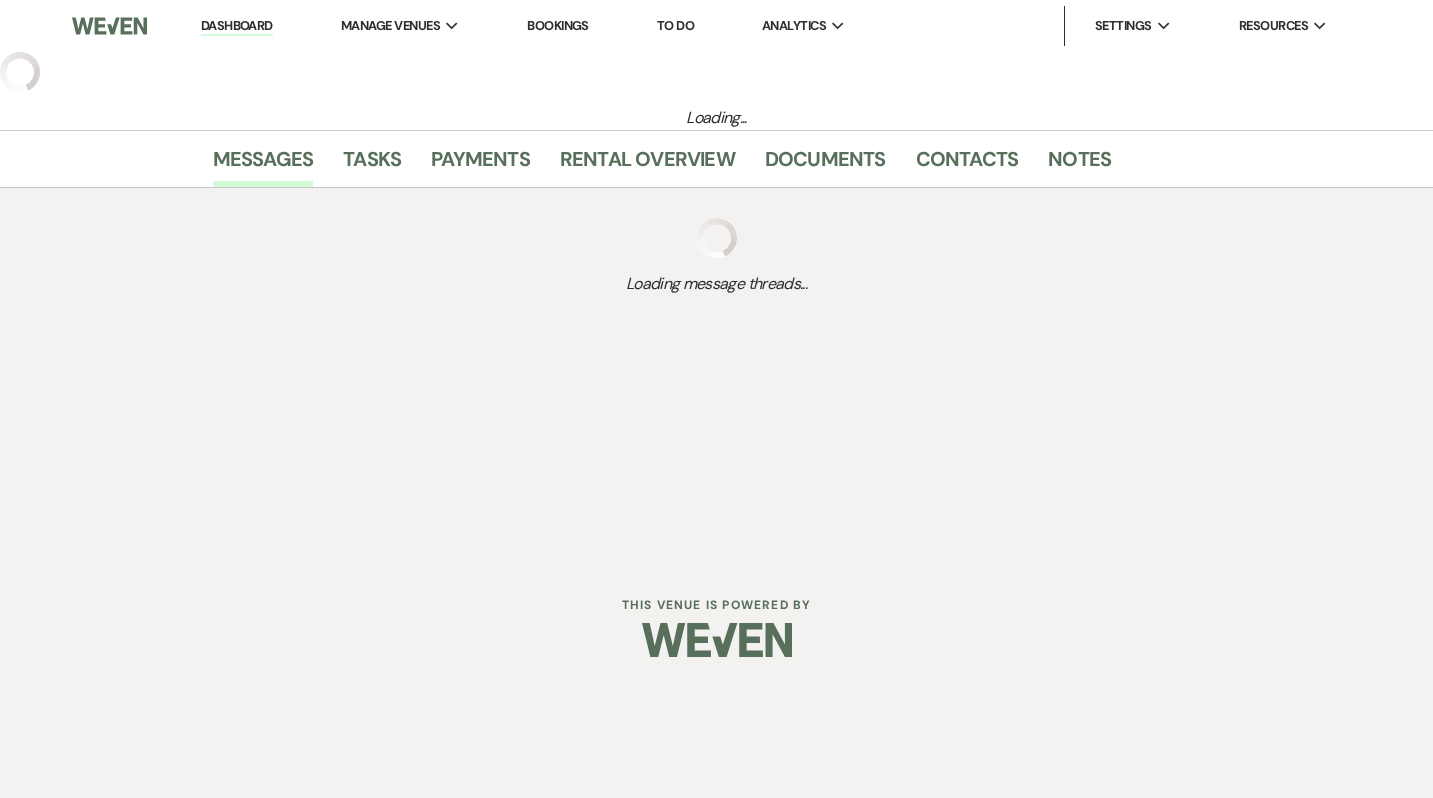 select on "4" 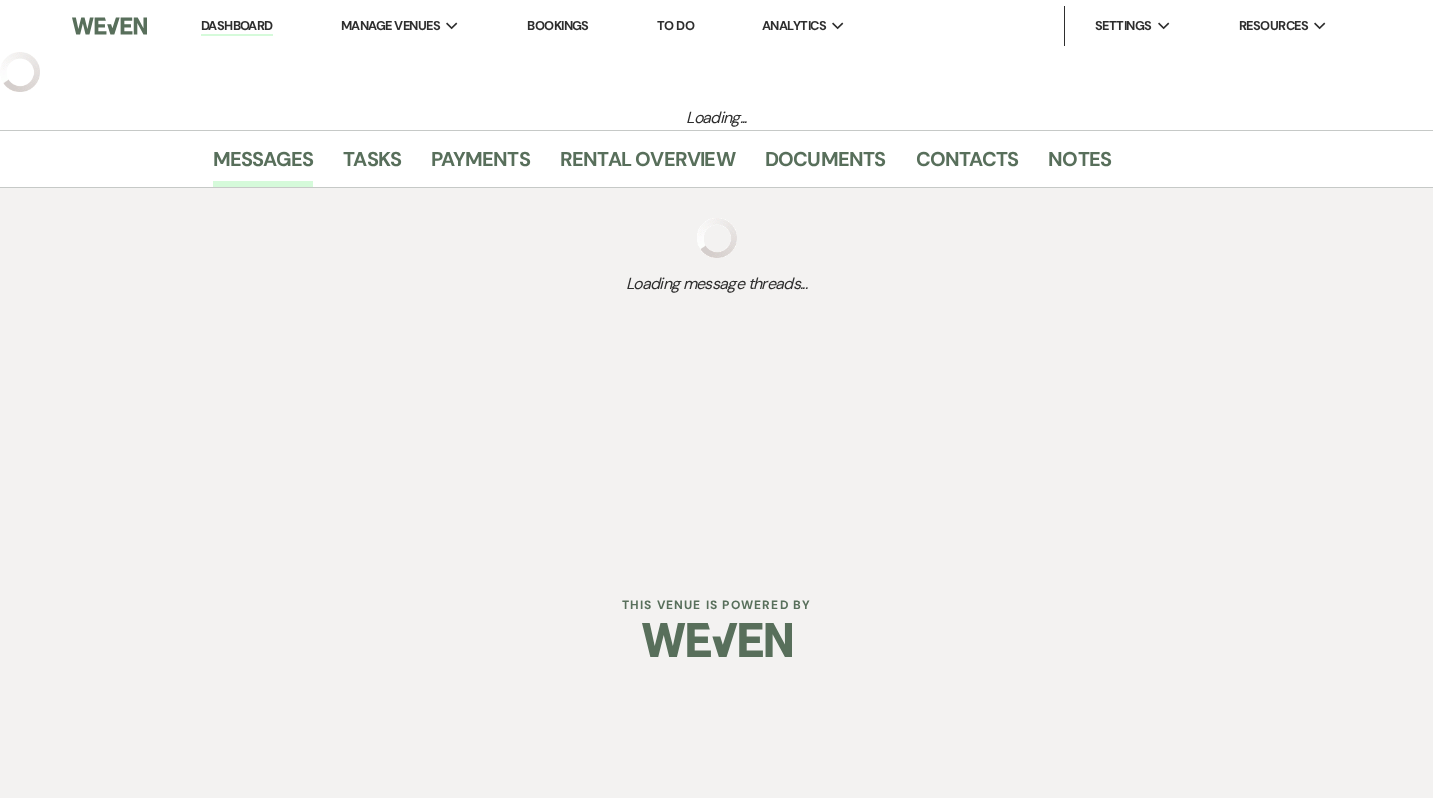 select on "5" 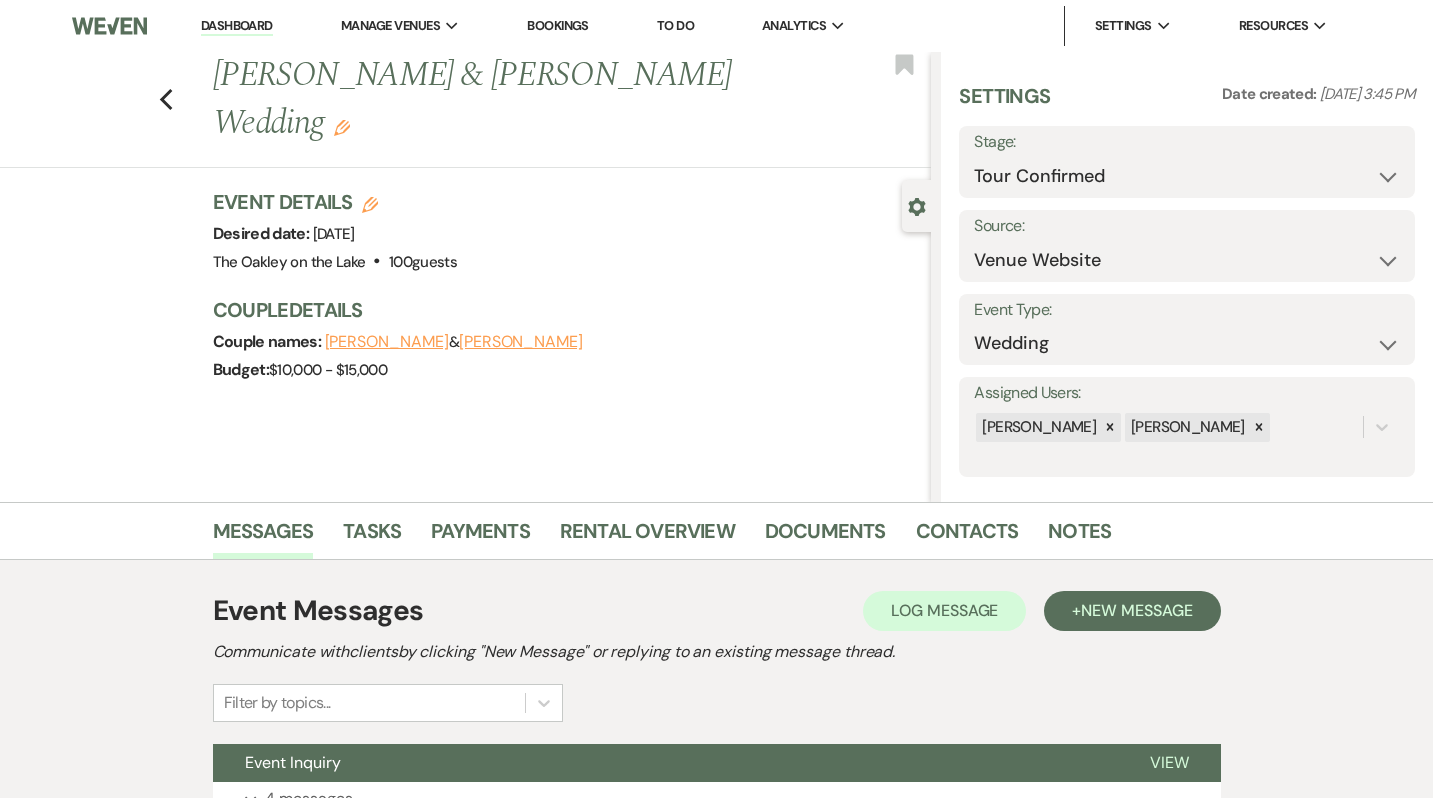 click on "Settings Date created:   Jul 08, 2025, 3:45 PM Stage: Inquiry Follow Up Tour Requested Tour Confirmed Toured Proposal Sent Booked Lost Source: Weven Venue Website Instagram Facebook Pinterest Google The Knot Wedding Wire Here Comes the Guide Wedding Spot Eventective Zola The Venue Report PartySlate VRBO / Homeaway Airbnb Wedding Show TikTok X / Twitter Phone Call Walk-in Vendor Referral Advertising Personal Referral Local Referral Other Event Type: Wedding Anniversary Party Baby Shower Bachelorette / Bachelor Party Birthday Party Bridal Shower Brunch Community Event Concert Corporate Event Elopement End of Life Celebration Engagement Party Fundraiser Graduation Party Micro Wedding Prom Quinceañera Rehearsal Dinner Religious Event Retreat Other Assigned Users: Angela Zubar Megan Zubar" at bounding box center [1187, 279] 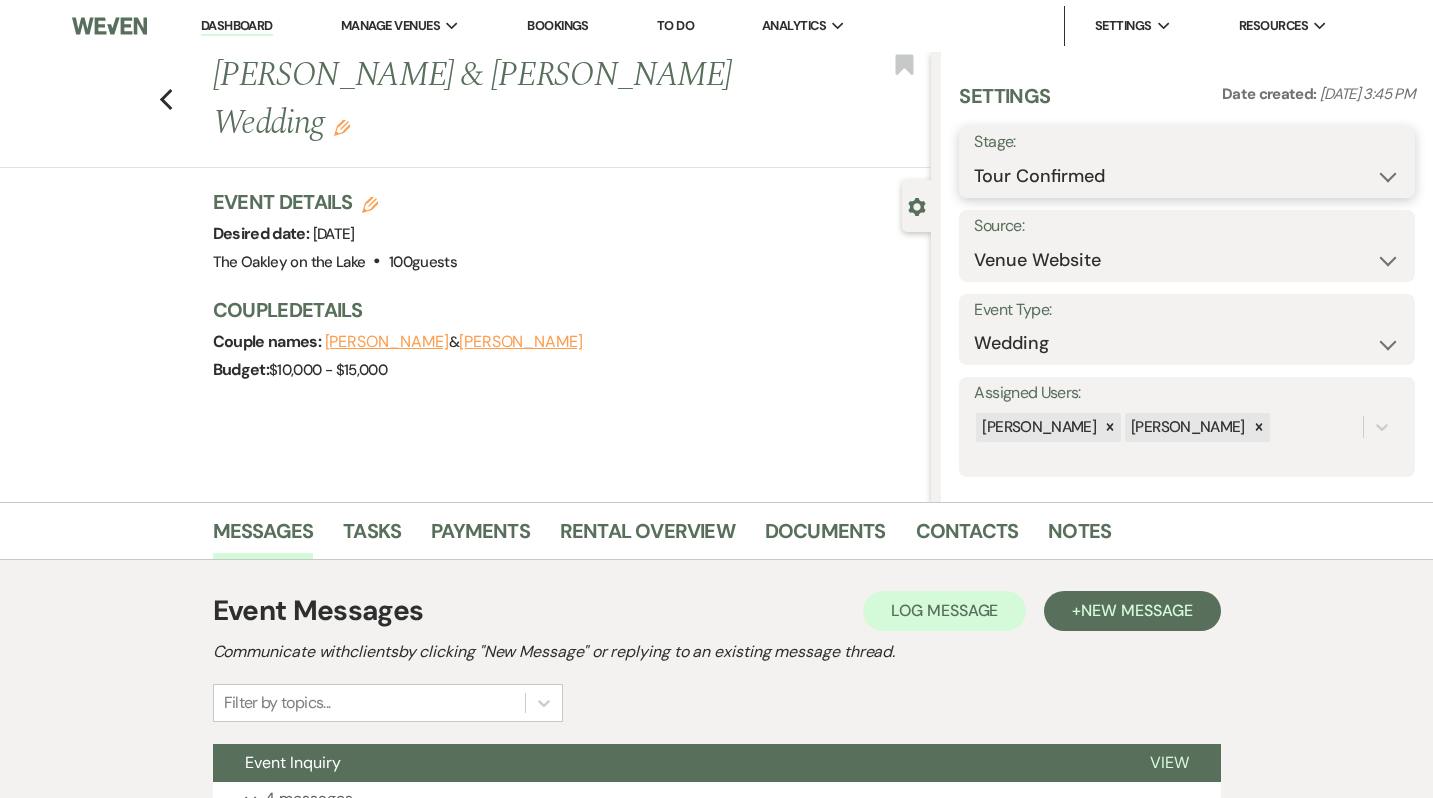 click on "Inquiry Follow Up Tour Requested Tour Confirmed Toured Proposal Sent Booked Lost" at bounding box center [1187, 176] 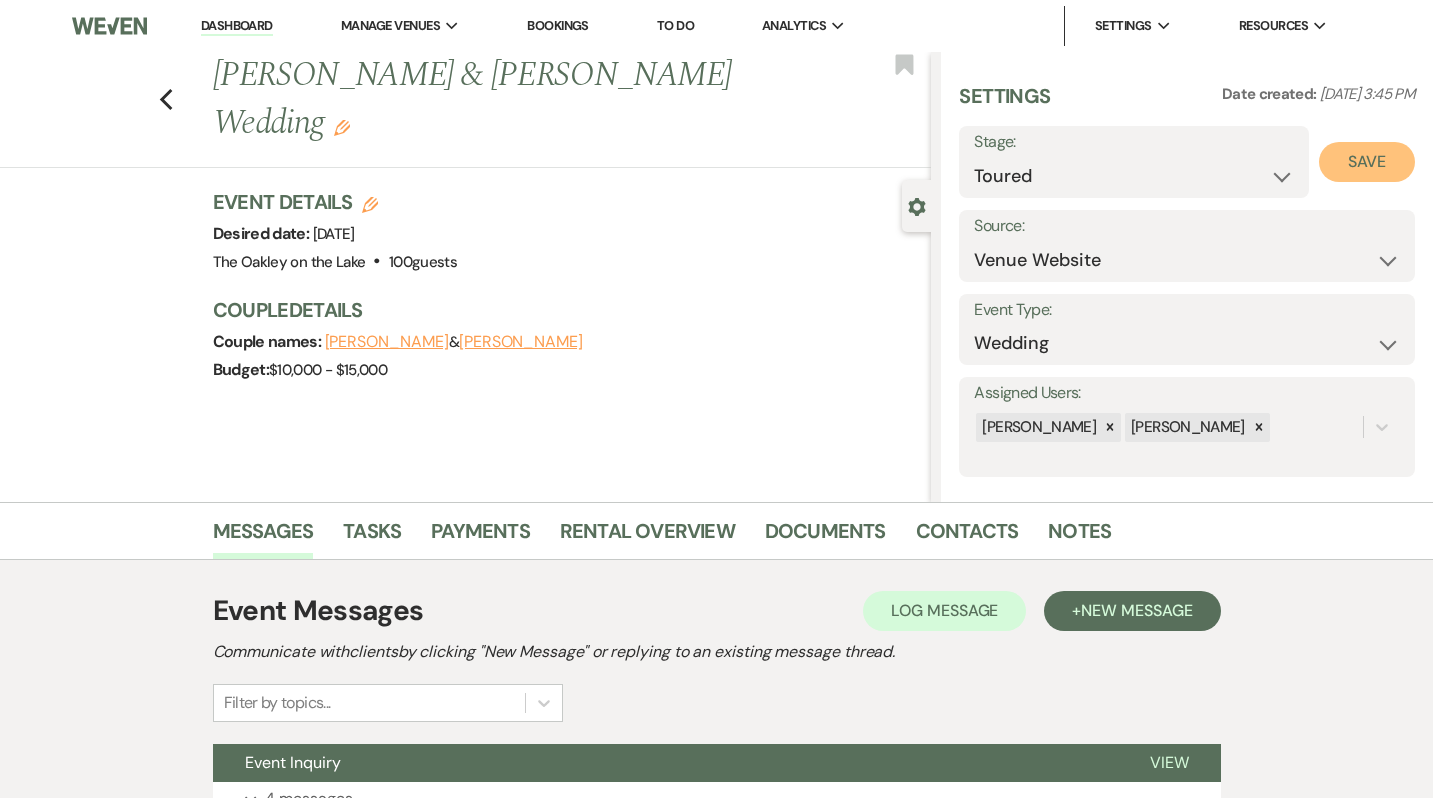 click on "Save" at bounding box center (1367, 162) 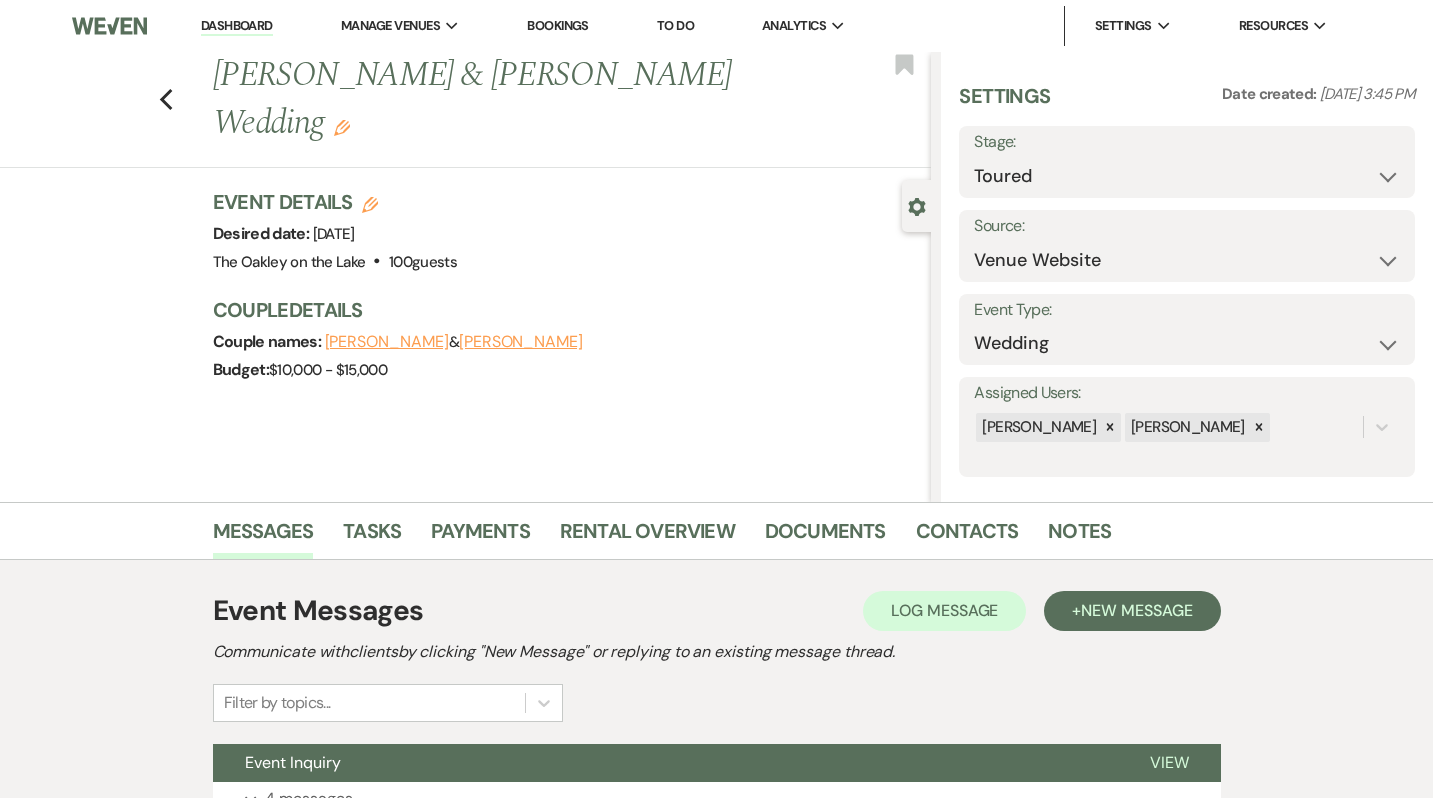 scroll, scrollTop: 176, scrollLeft: 0, axis: vertical 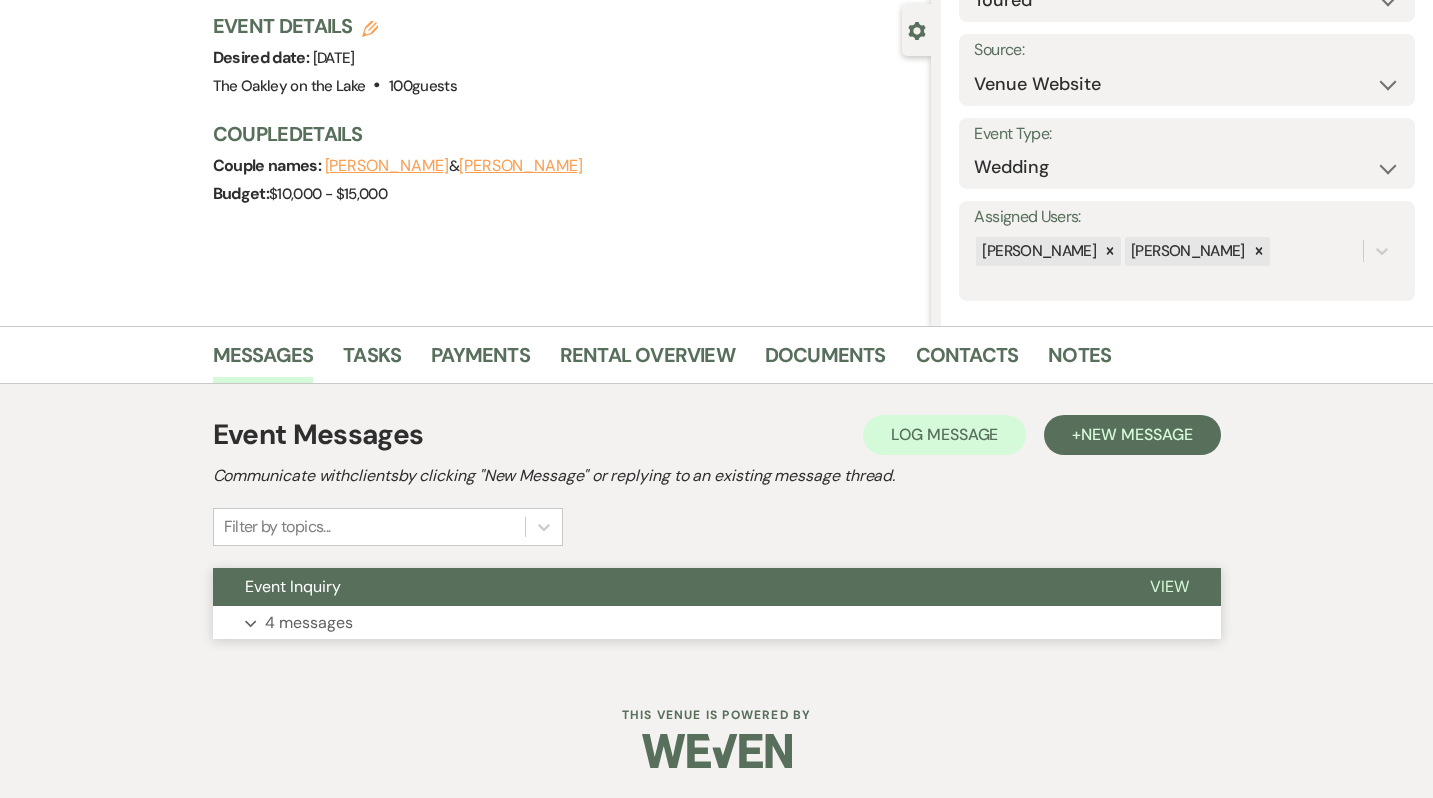 click on "Expand 4 messages" at bounding box center (717, 623) 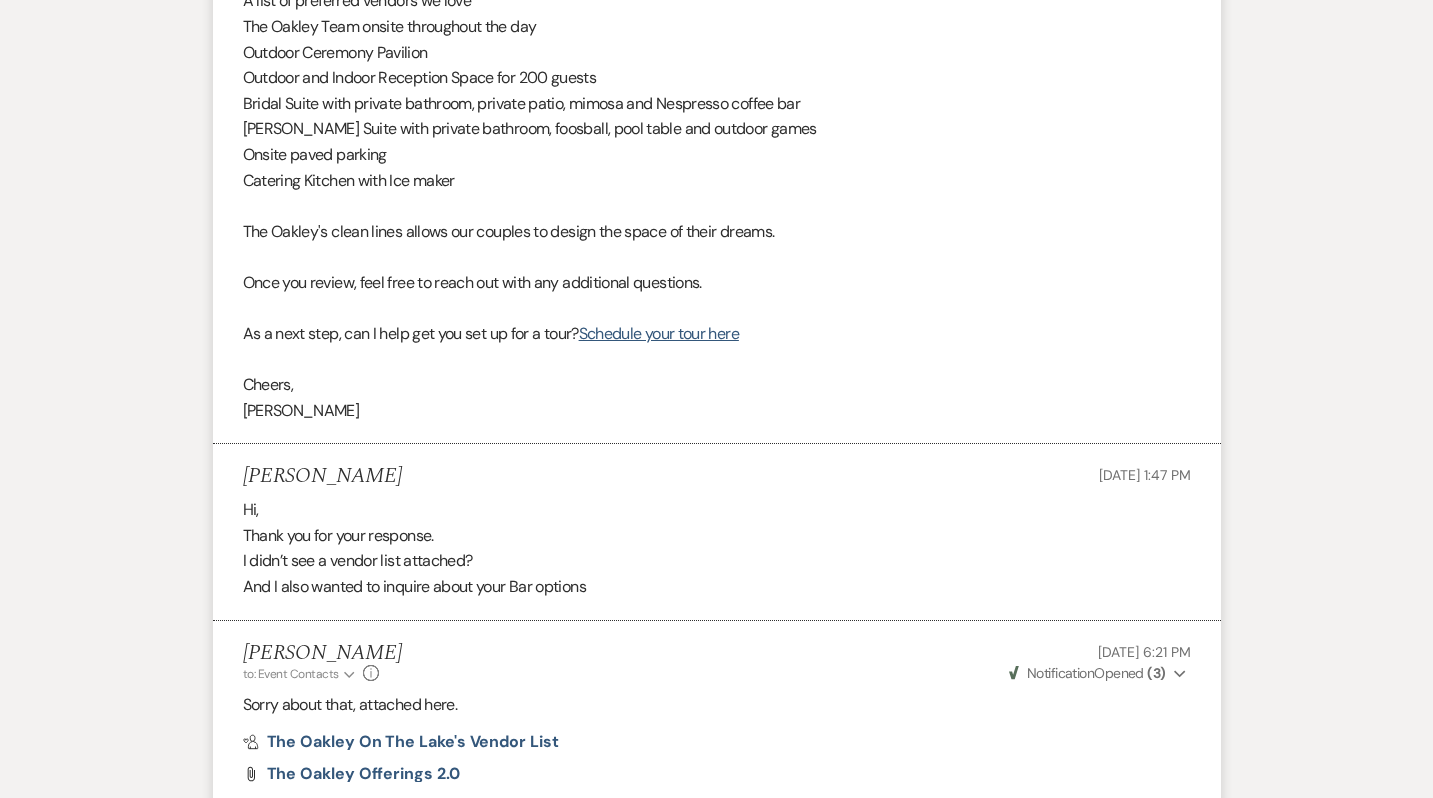 scroll, scrollTop: 1762, scrollLeft: 0, axis: vertical 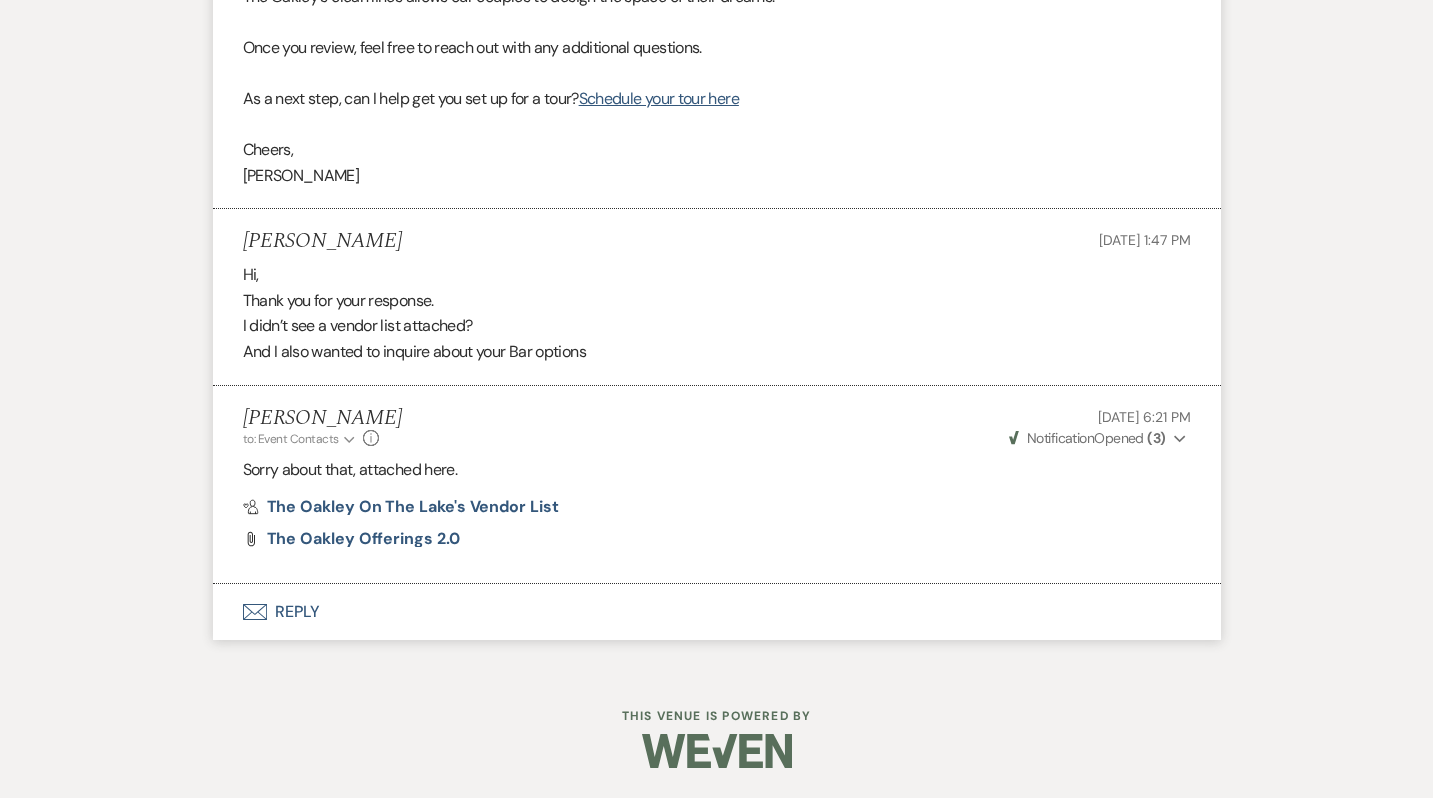 click on "Envelope Reply" at bounding box center (717, 612) 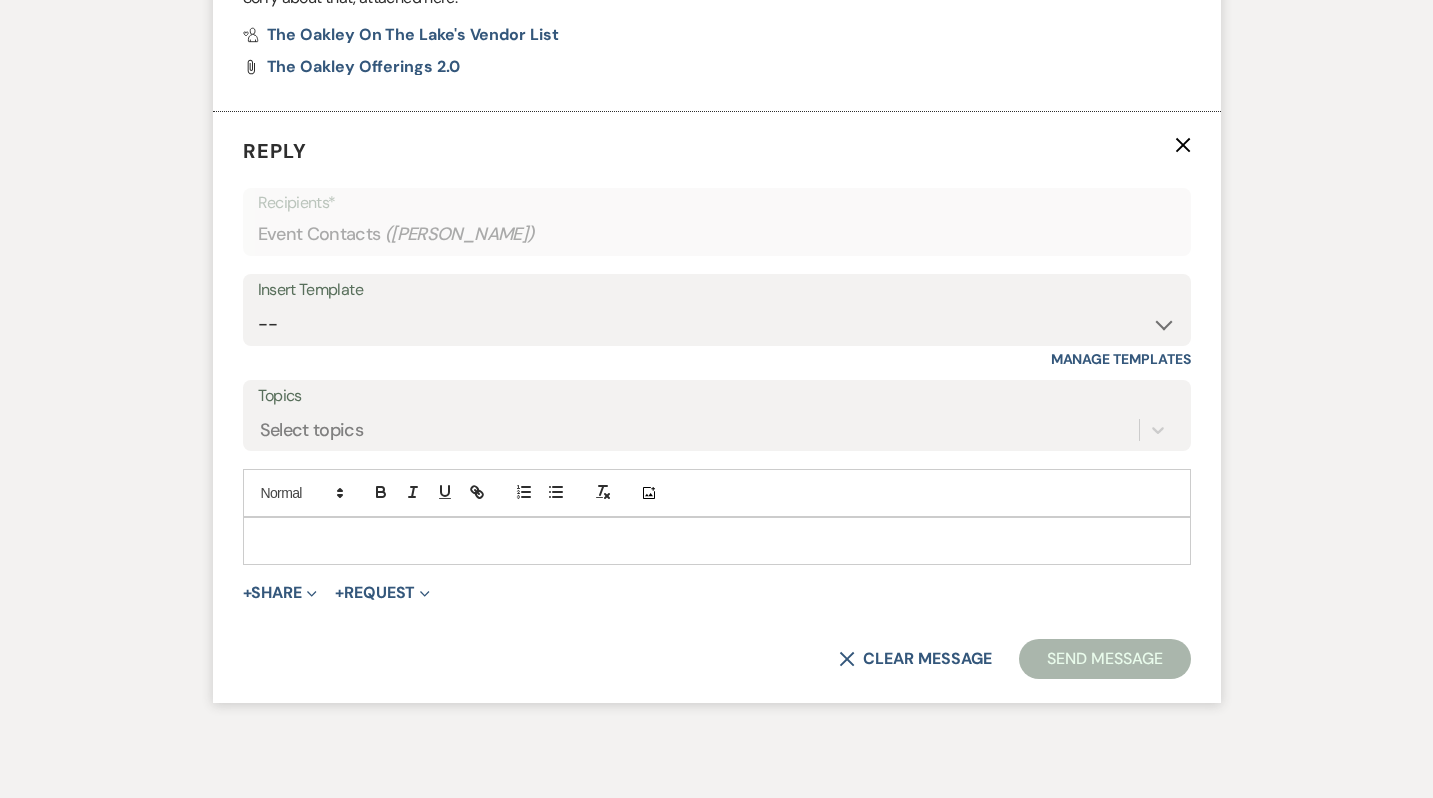scroll, scrollTop: 2243, scrollLeft: 0, axis: vertical 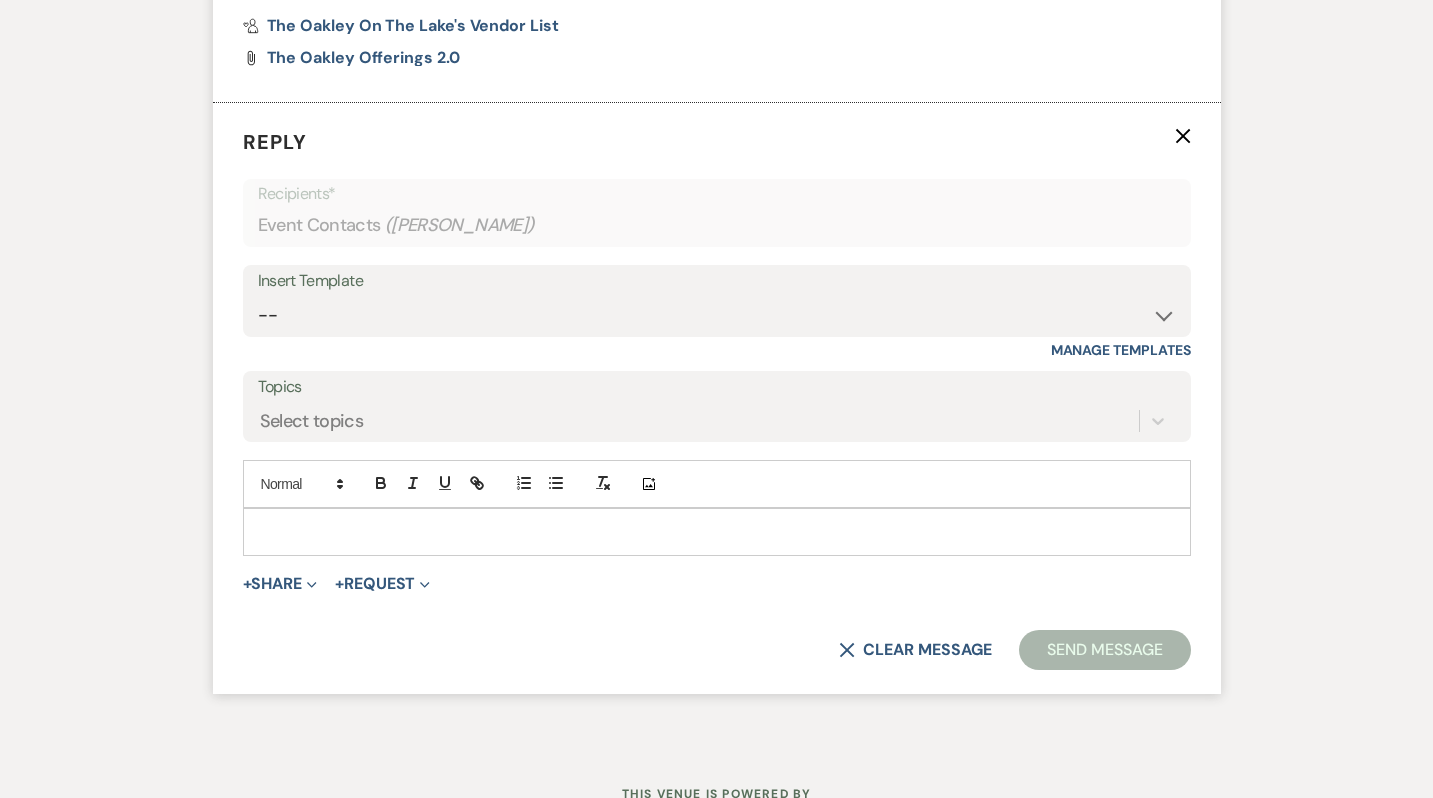 click at bounding box center (717, 532) 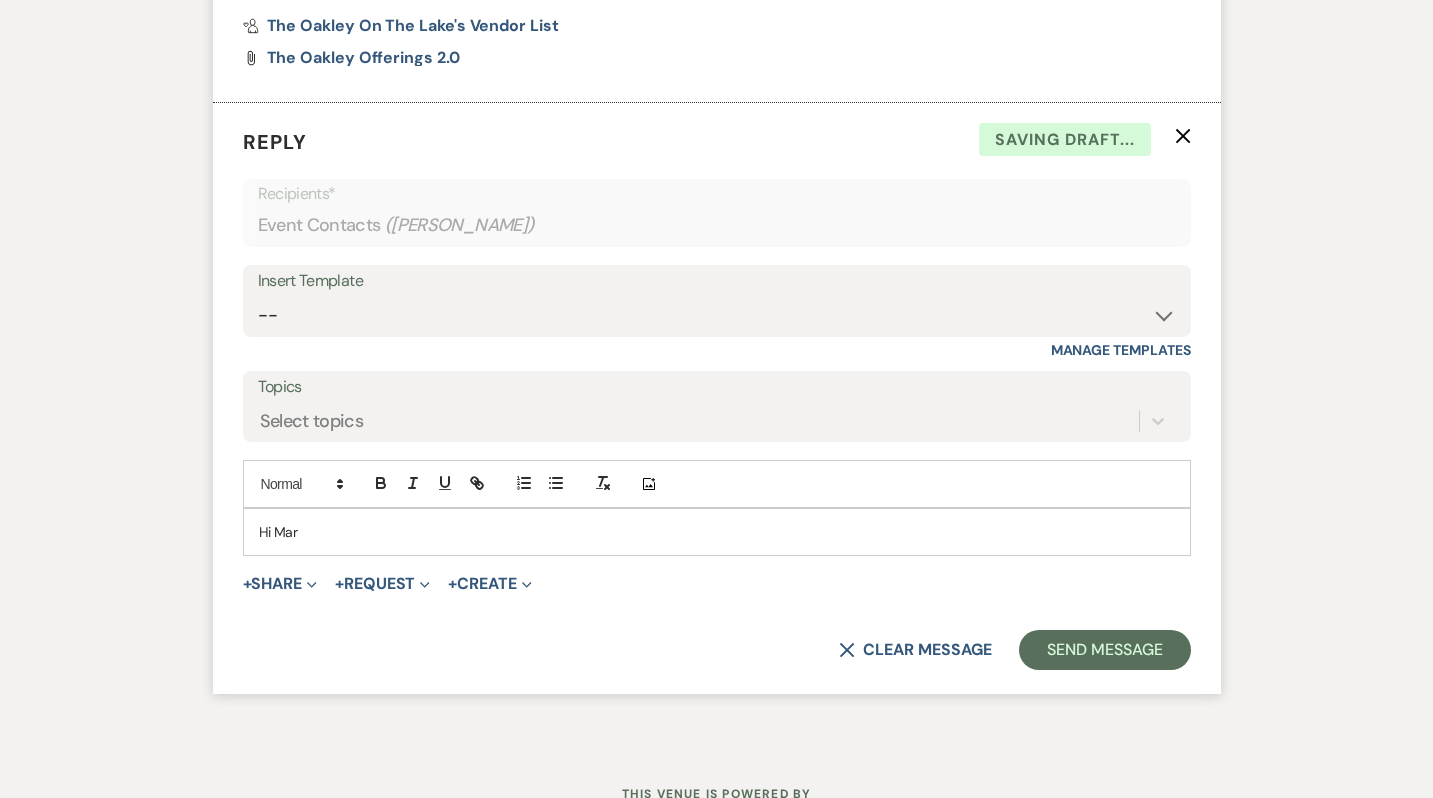 scroll, scrollTop: 2238, scrollLeft: 0, axis: vertical 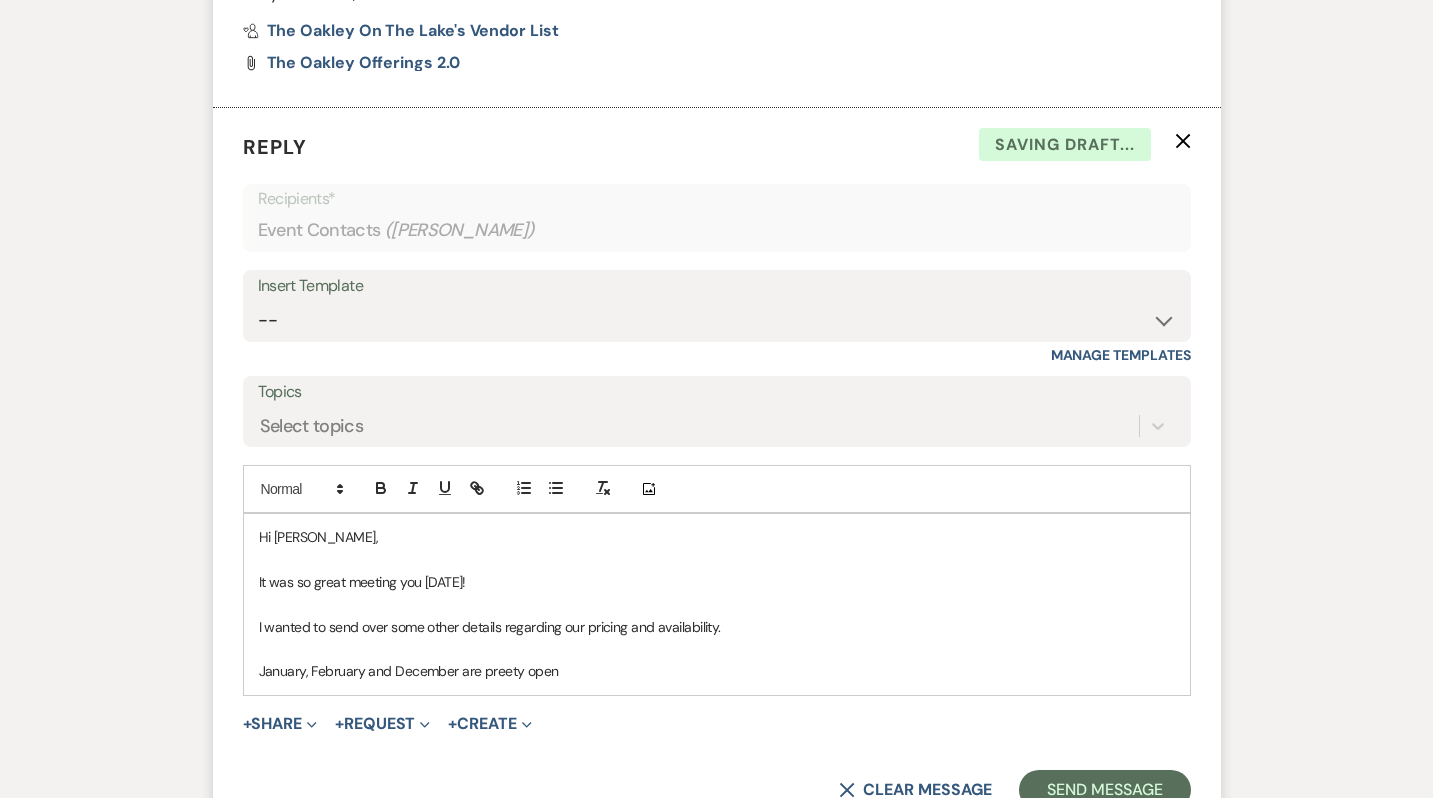 click on "January, February and December are preety open" at bounding box center (717, 671) 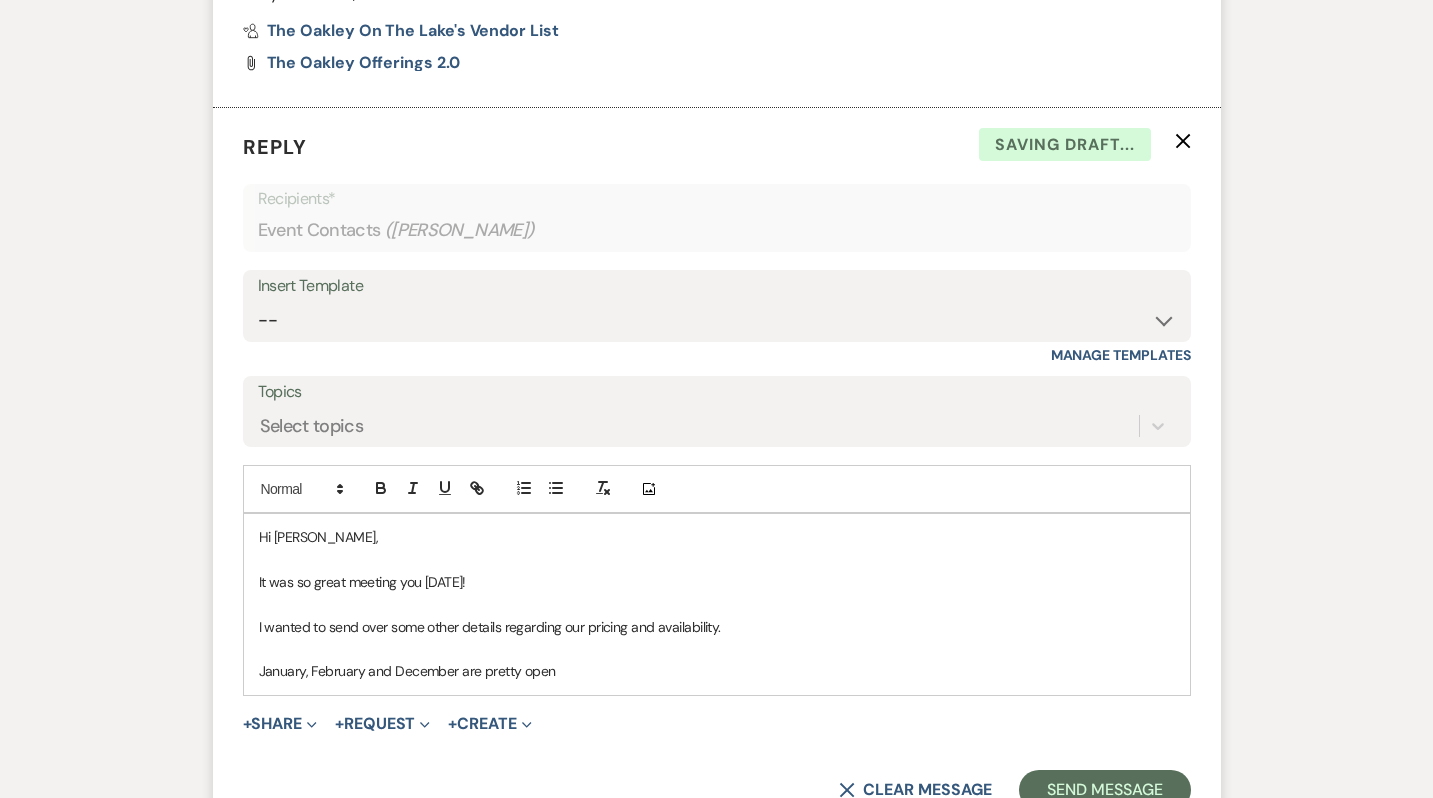 click on "January, February and December are pretty open" at bounding box center [717, 671] 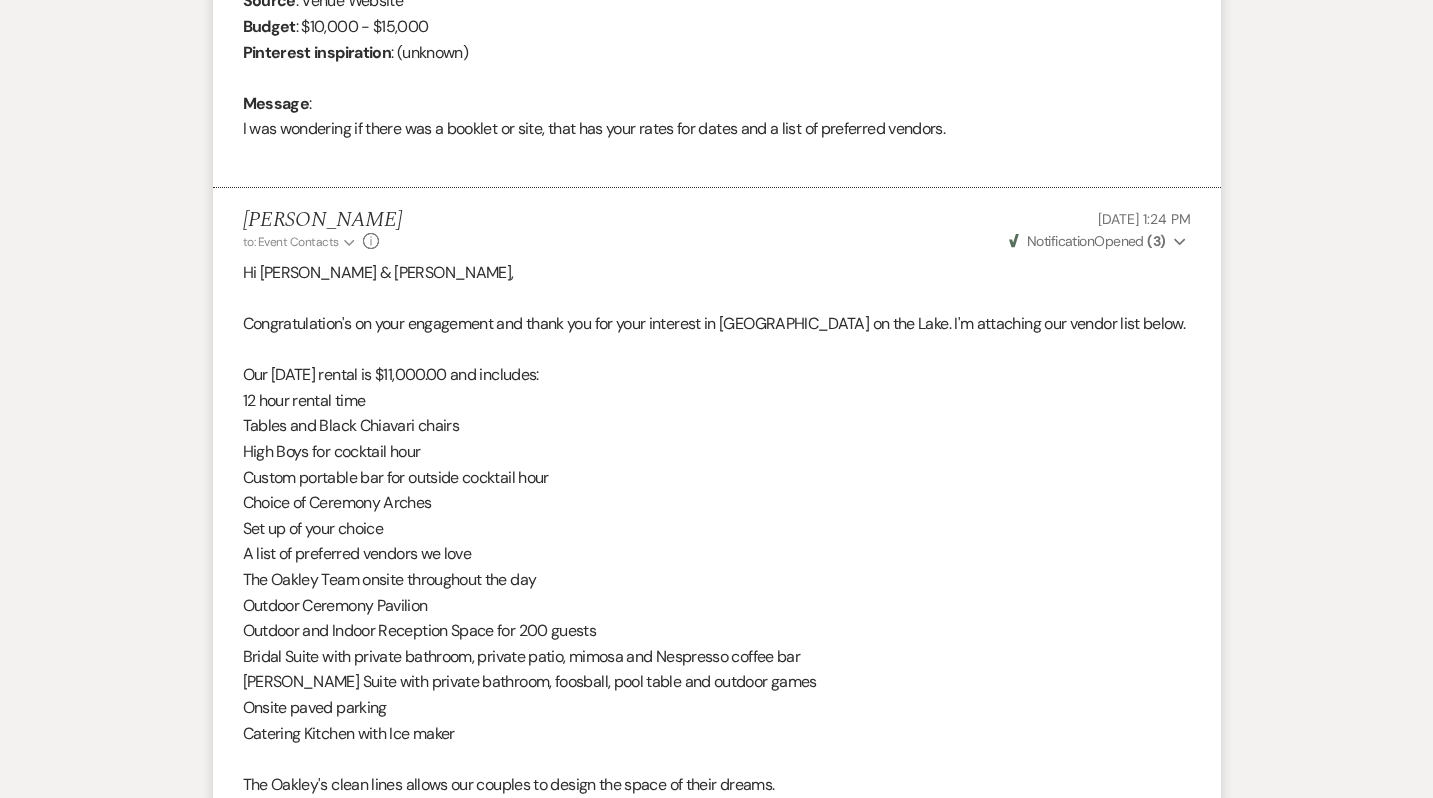 scroll, scrollTop: 976, scrollLeft: 0, axis: vertical 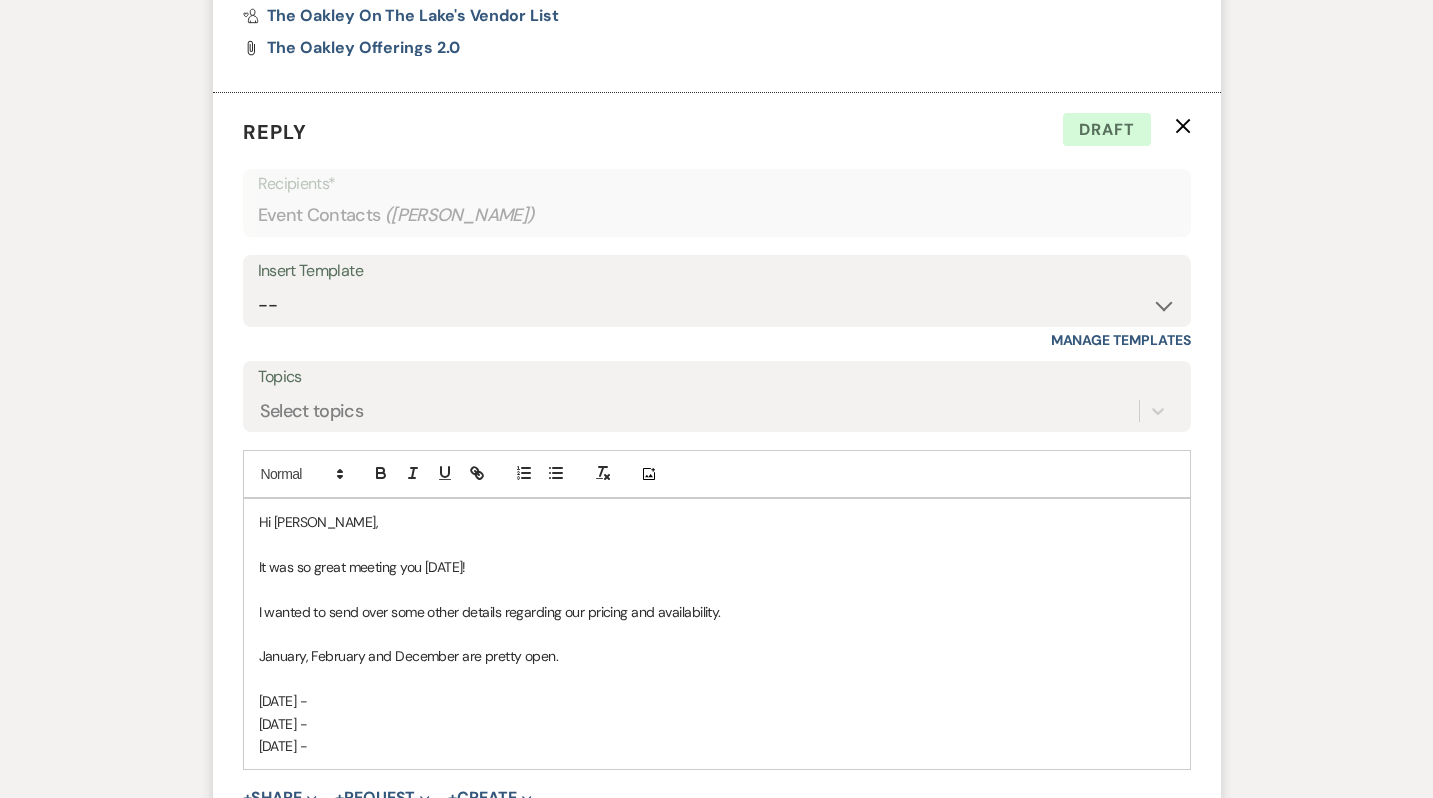 click on "Friday -" at bounding box center [717, 701] 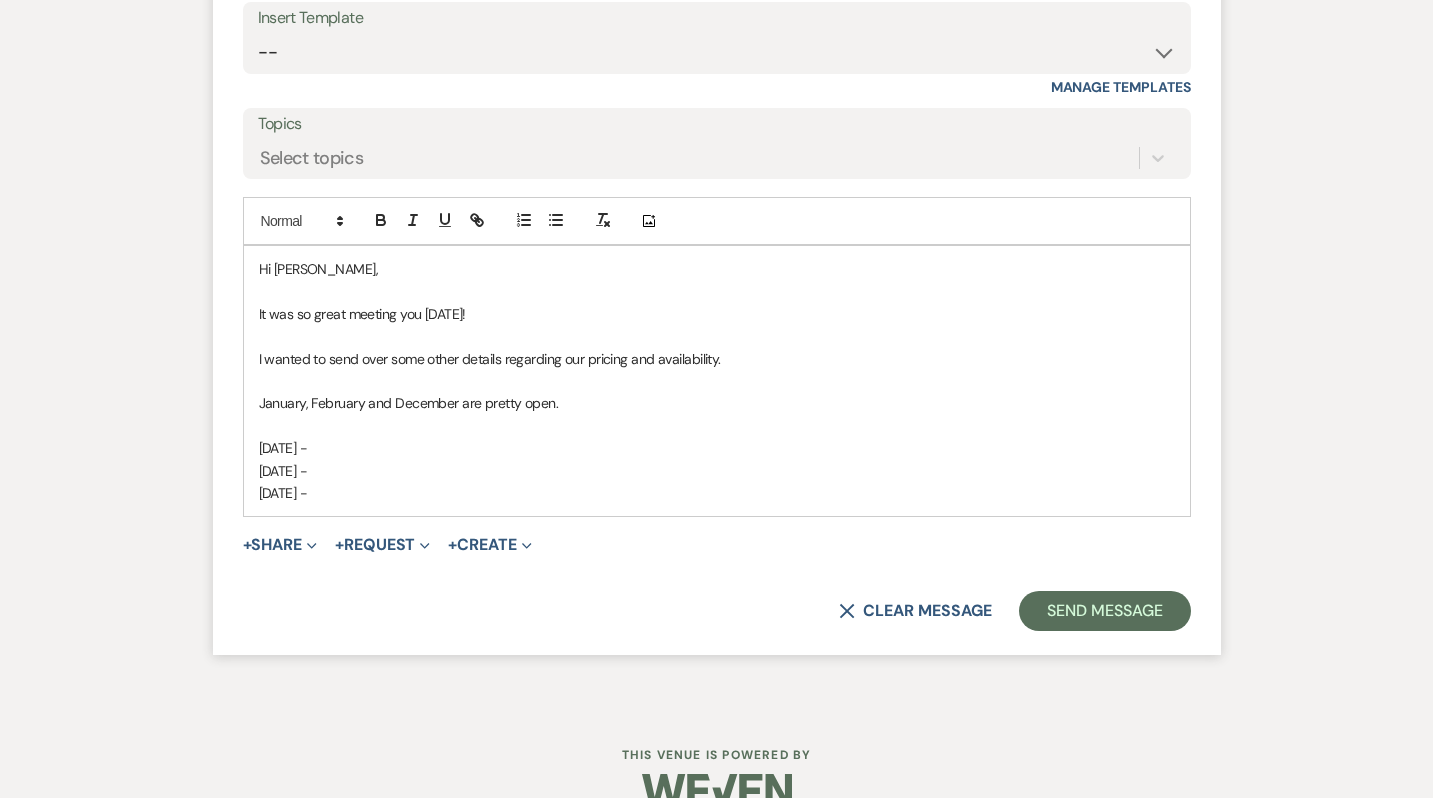 click at bounding box center [717, 426] 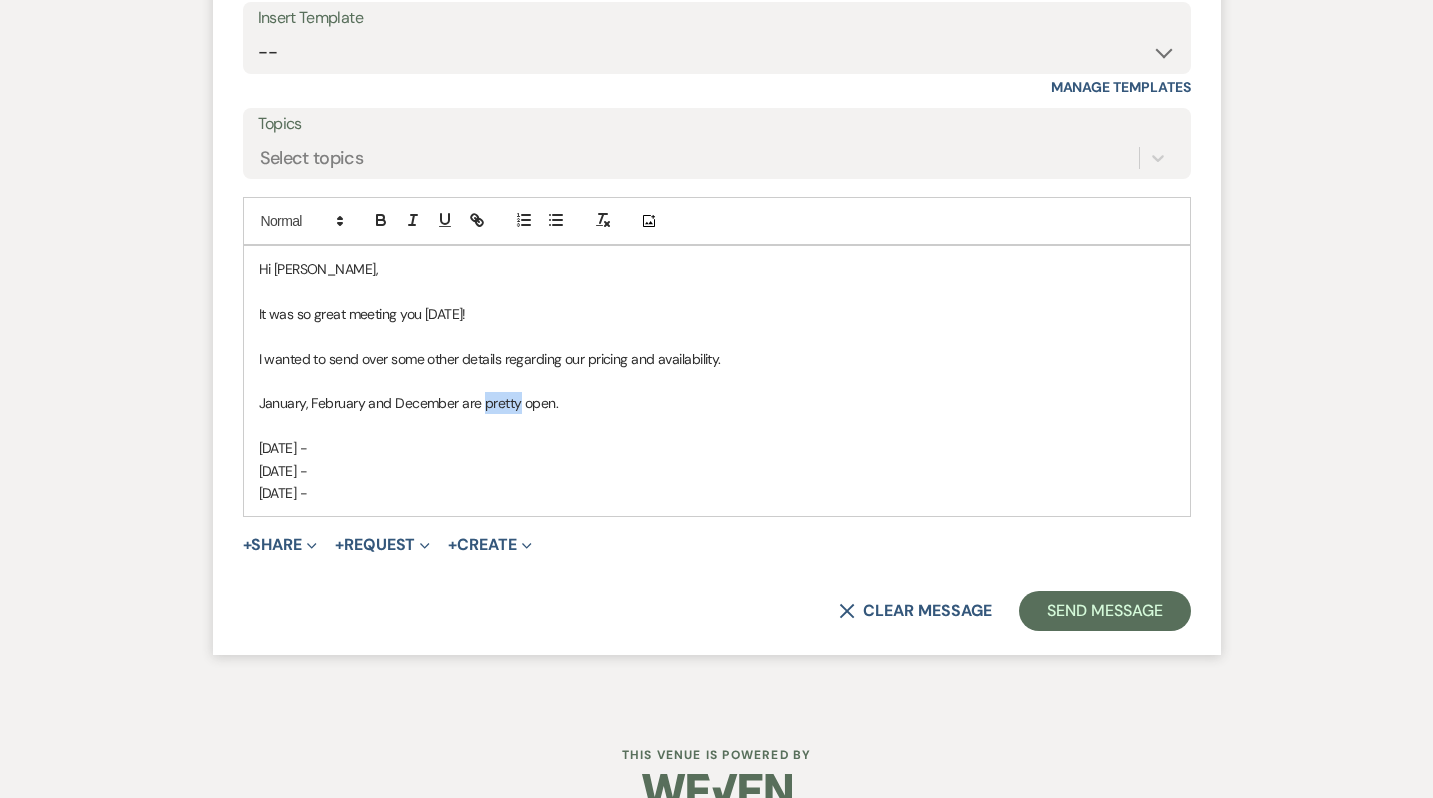 click on "January, February and December are pretty open." at bounding box center [717, 403] 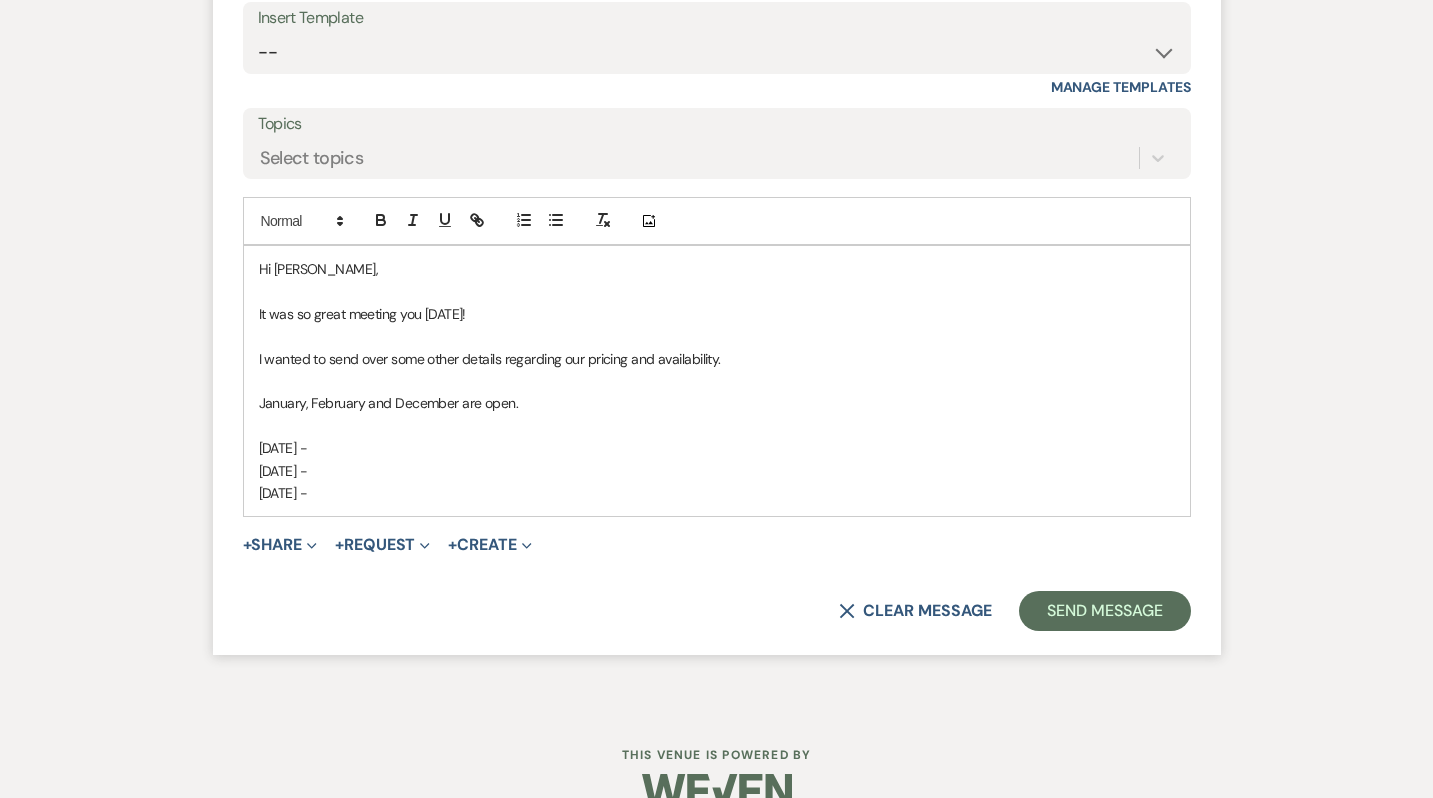 click on "January, February and December are open." at bounding box center [717, 403] 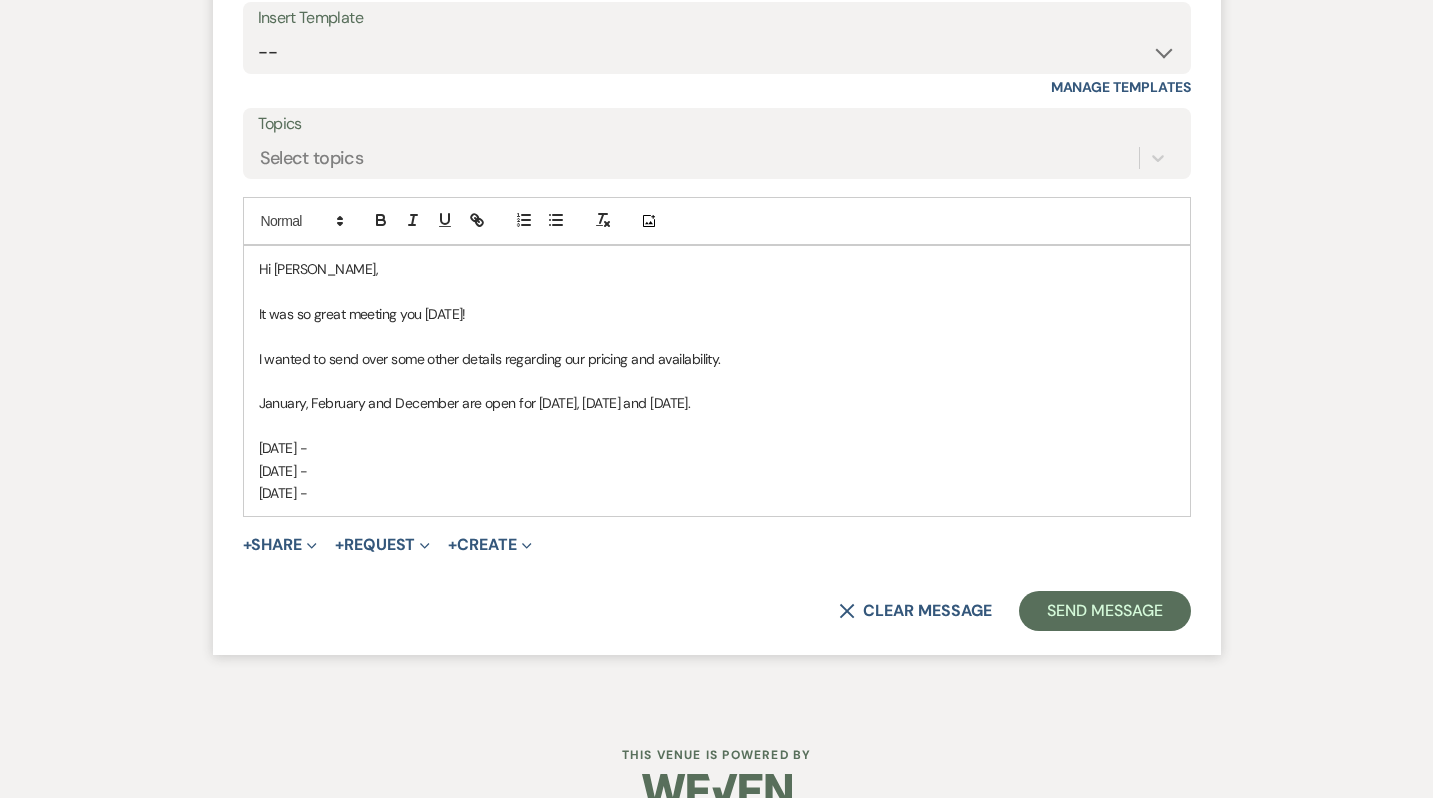 click on "I wanted to send over some other details regarding our pricing and availability." at bounding box center [717, 359] 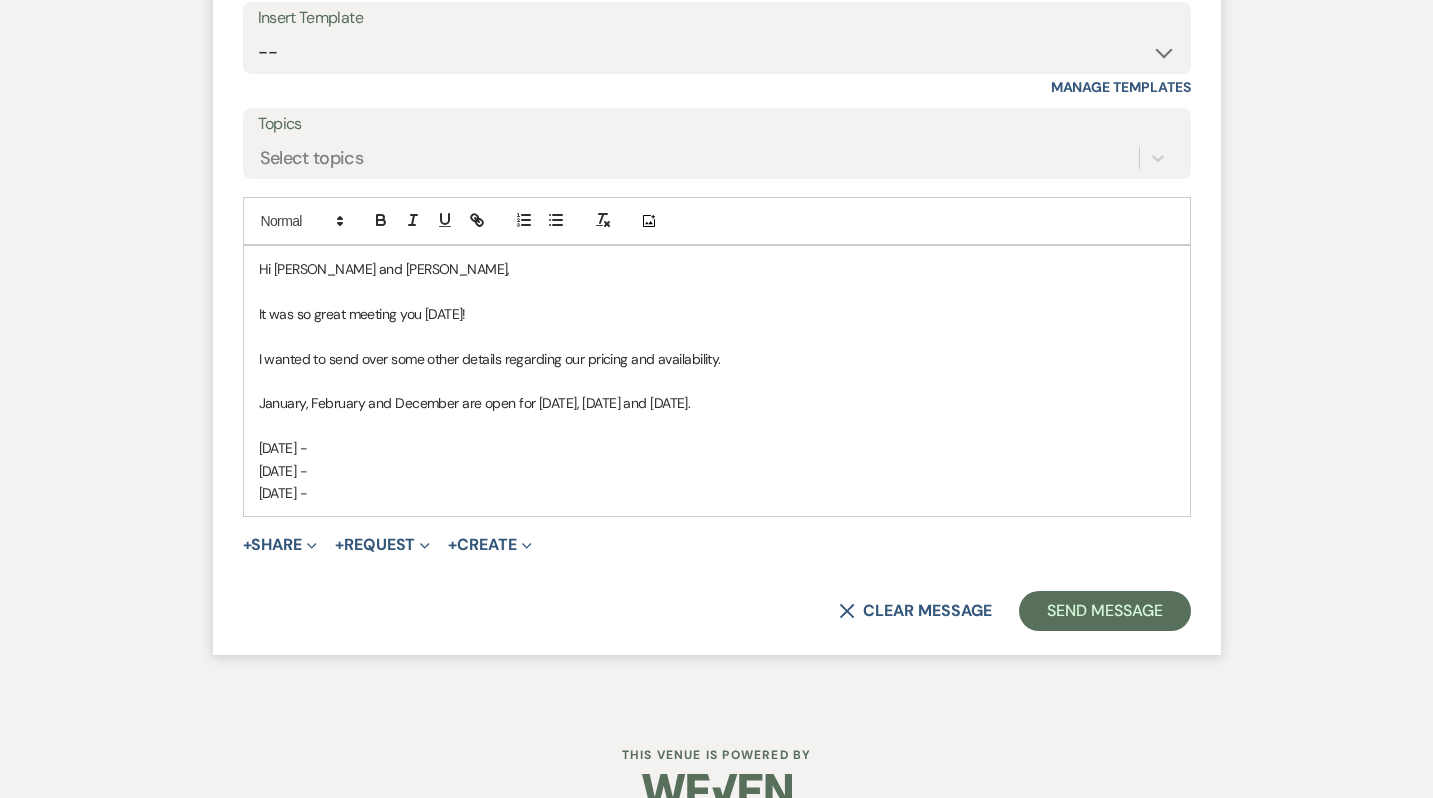 click on "It was so great meeting you today!" at bounding box center [717, 314] 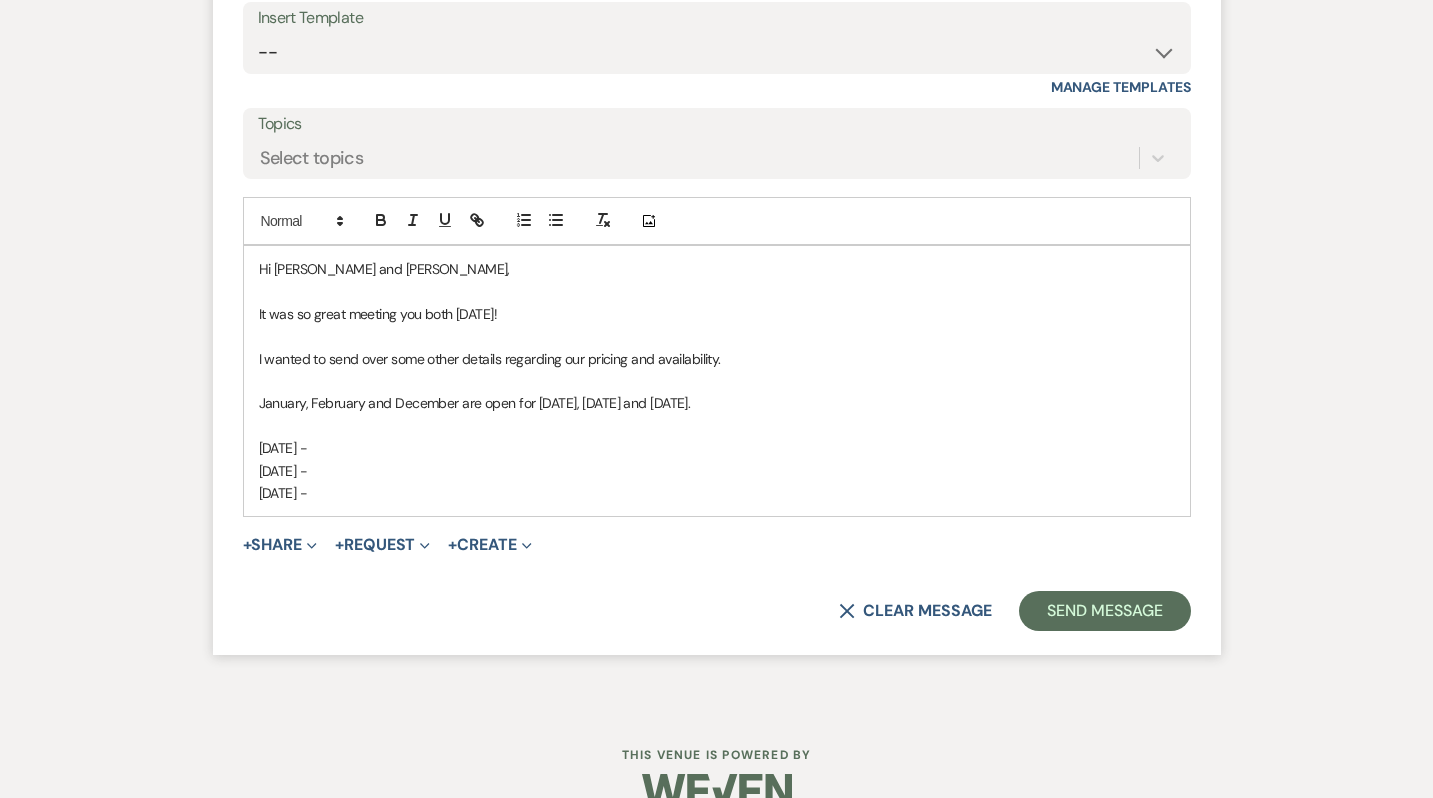 click on "I wanted to send over some other details regarding our pricing and availability." at bounding box center [717, 359] 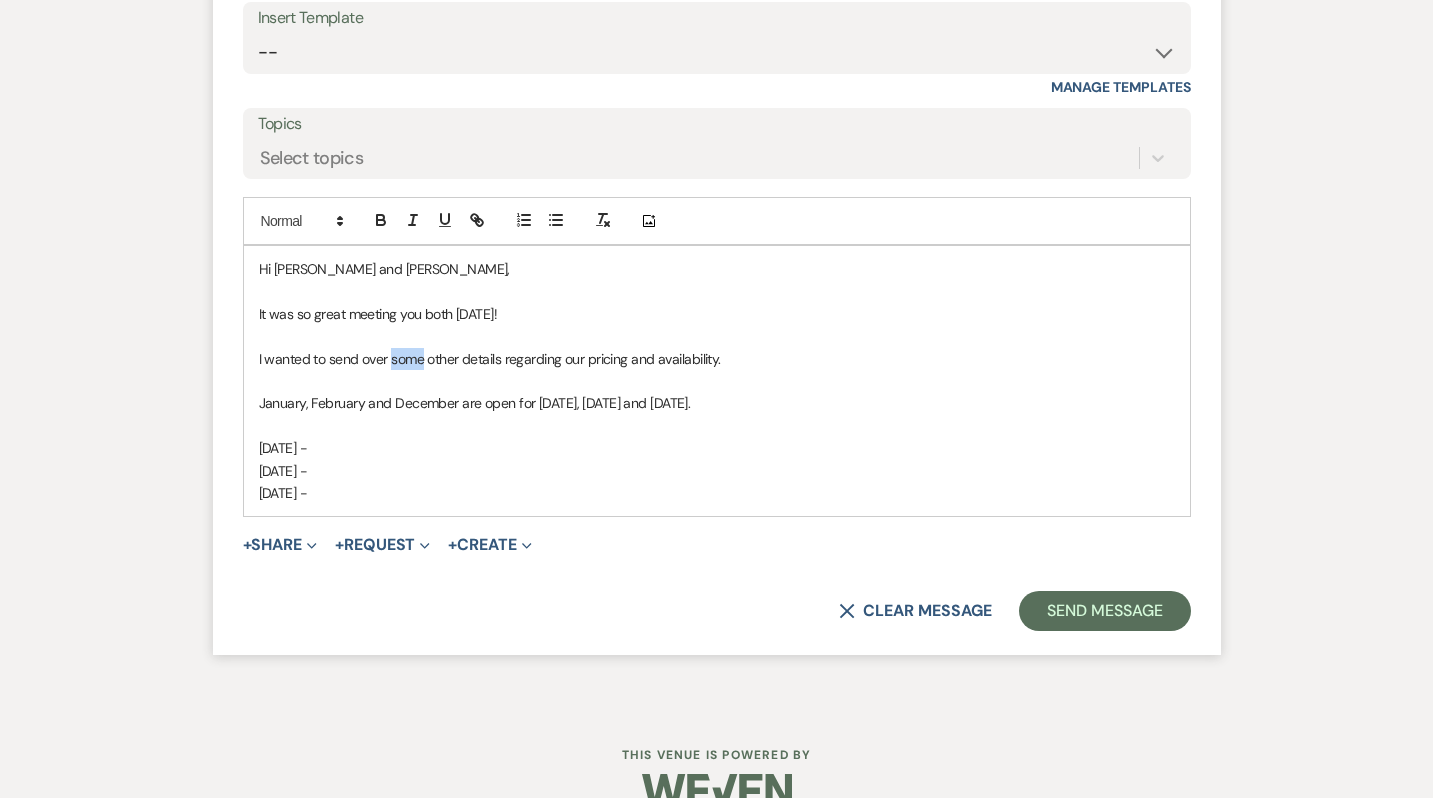 click on "I wanted to send over some other details regarding our pricing and availability." at bounding box center (717, 359) 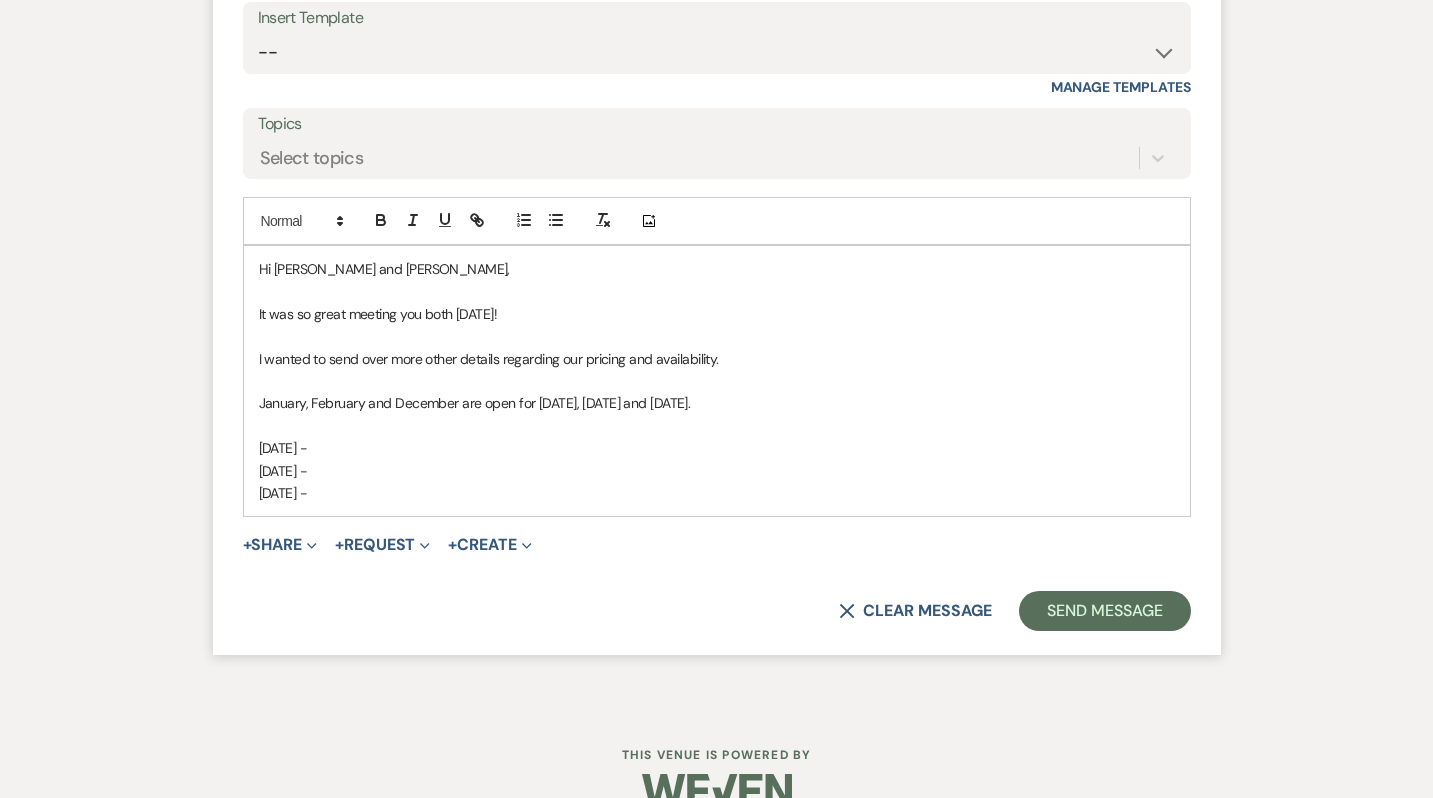 click on "I wanted to send over more other details regarding our pricing and availability." at bounding box center (717, 359) 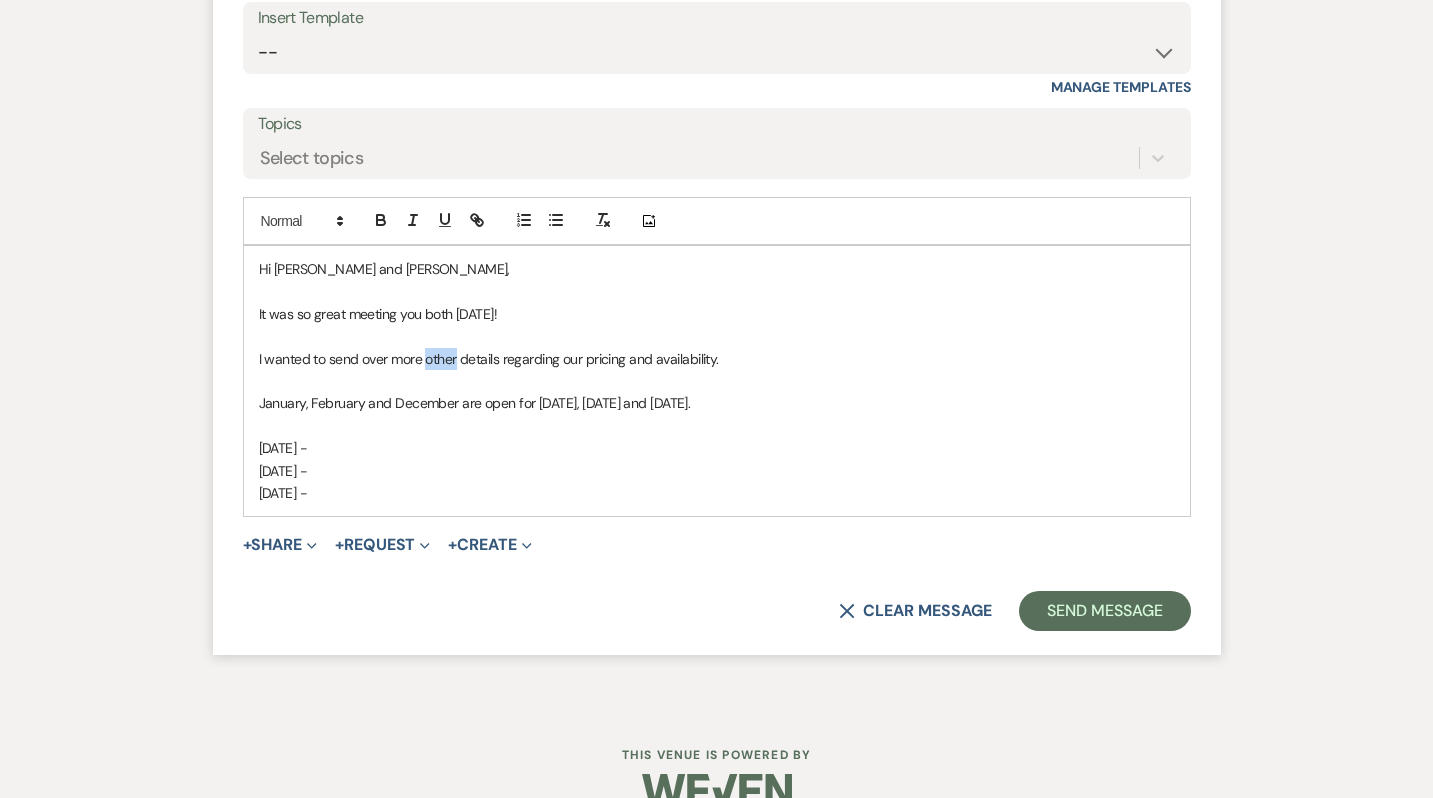 click on "I wanted to send over more other details regarding our pricing and availability." at bounding box center (717, 359) 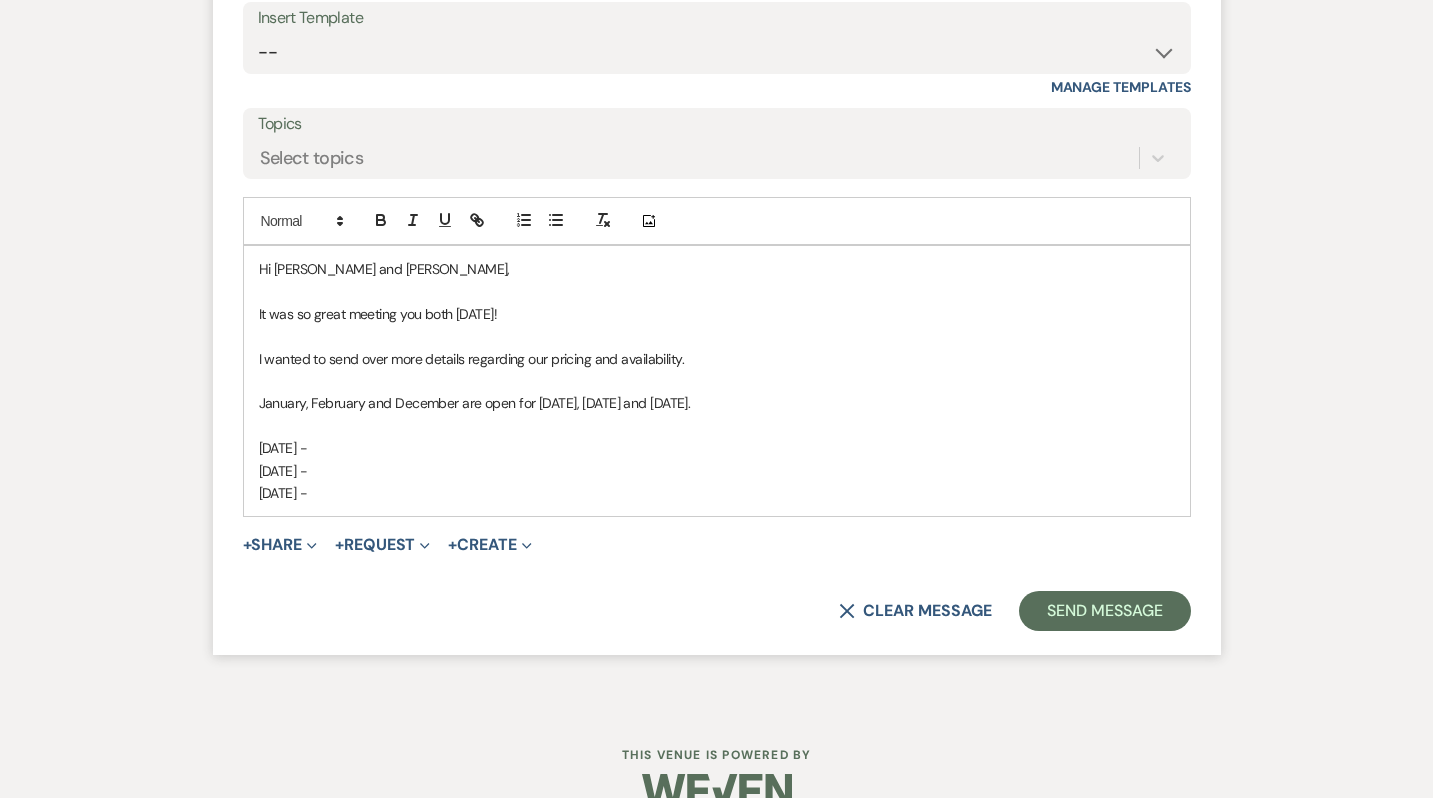 click on "I wanted to send over more details regarding our pricing and availability." at bounding box center [717, 359] 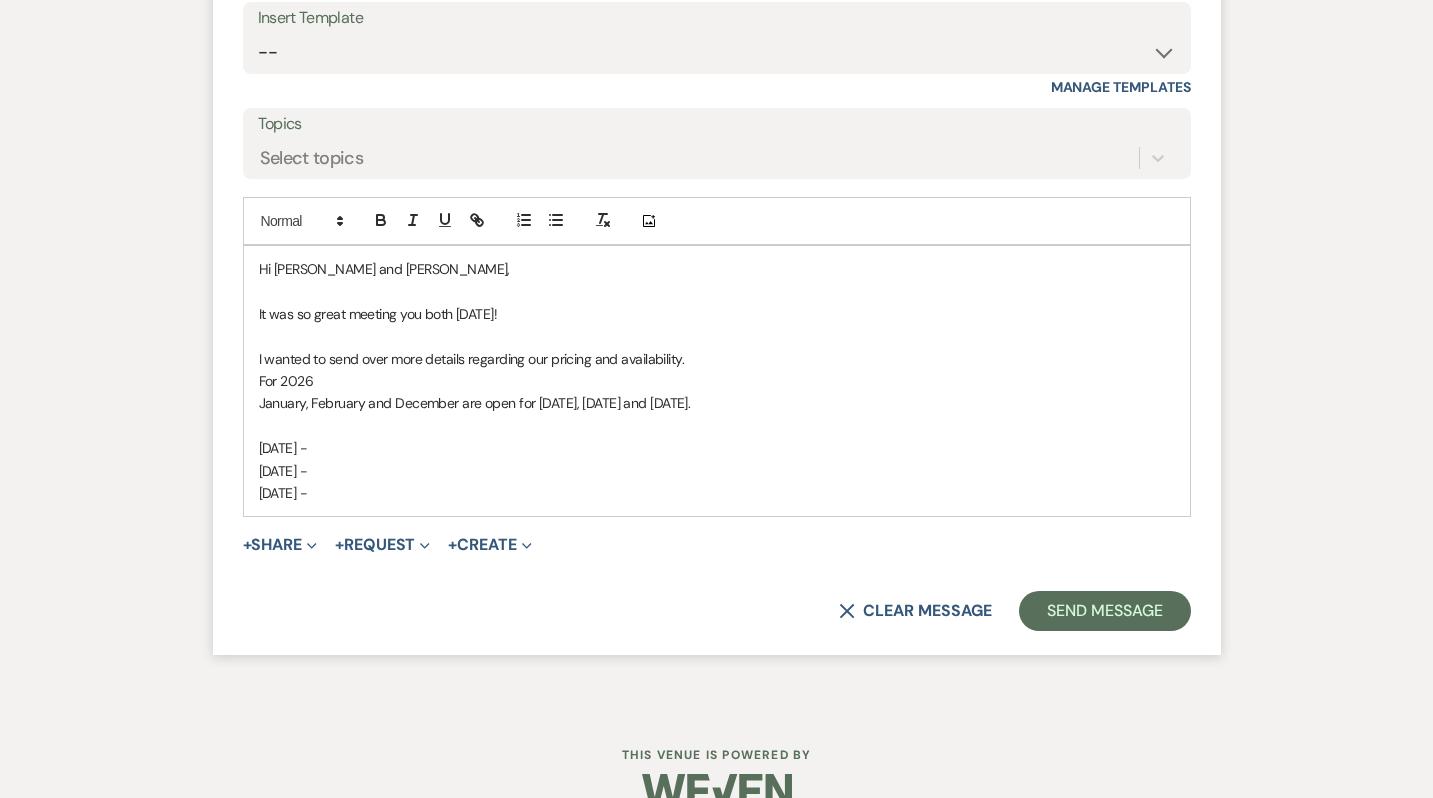 click on "For 2026" at bounding box center [717, 381] 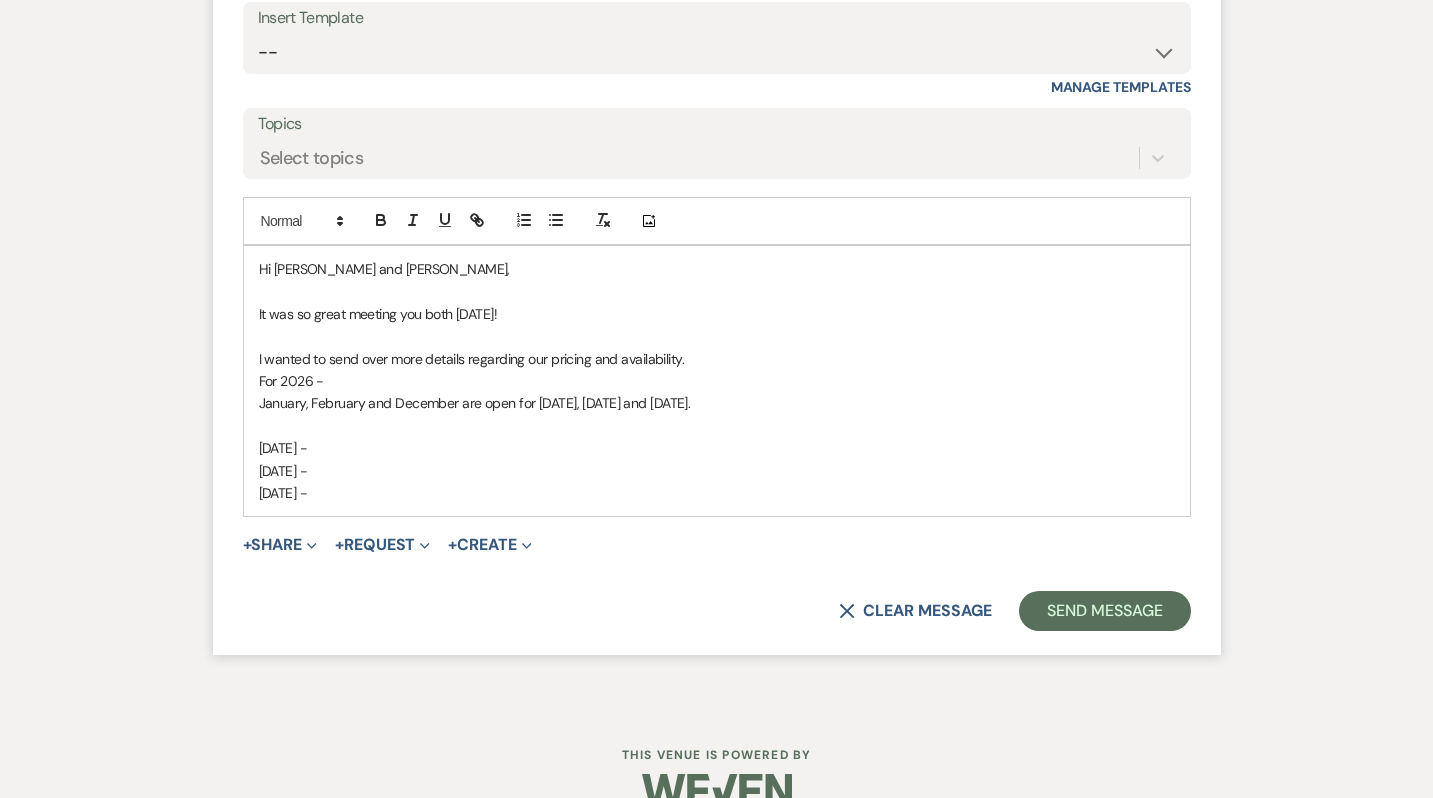 click at bounding box center [717, 426] 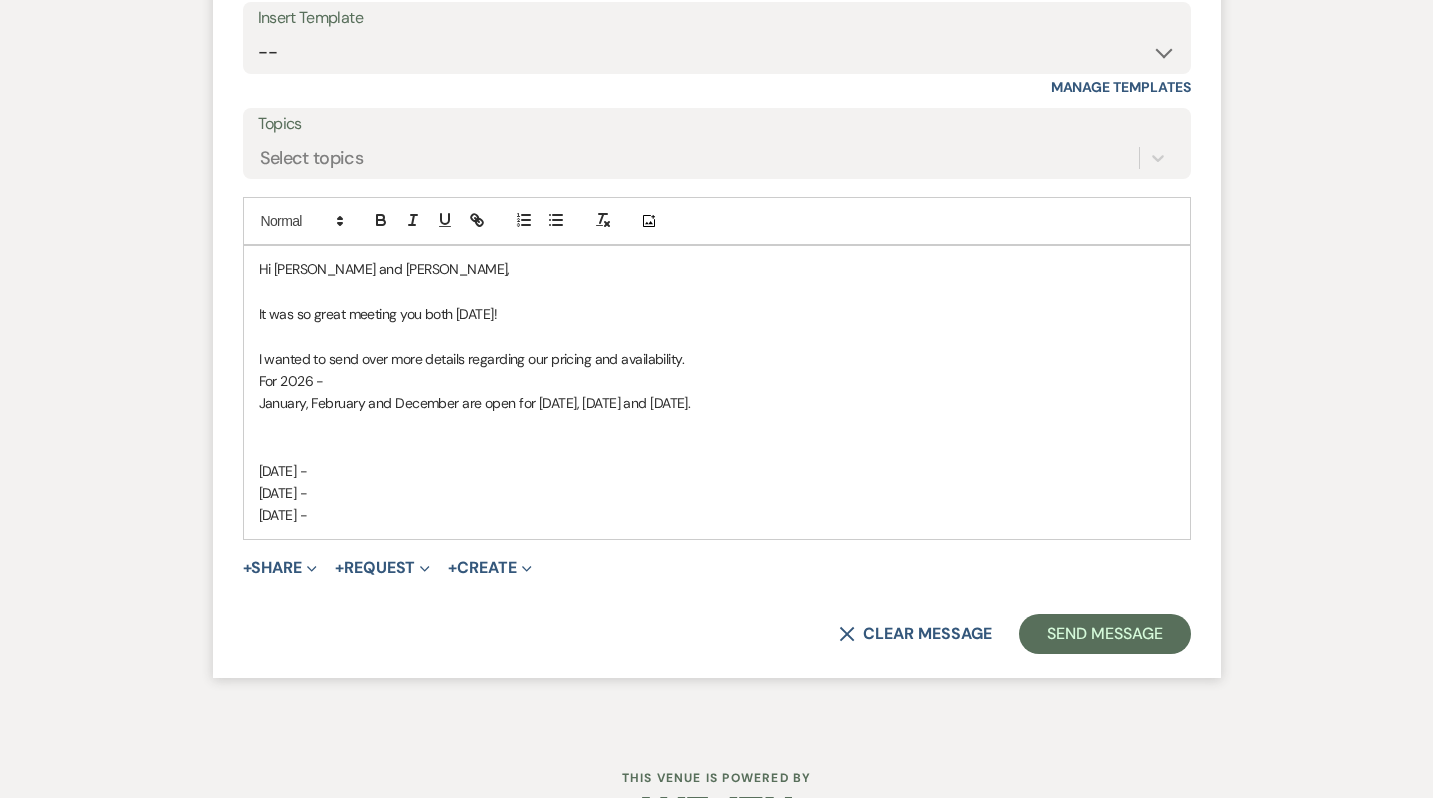 click on "January, February and December are open for Friday, Saturday and Sunday." at bounding box center (717, 403) 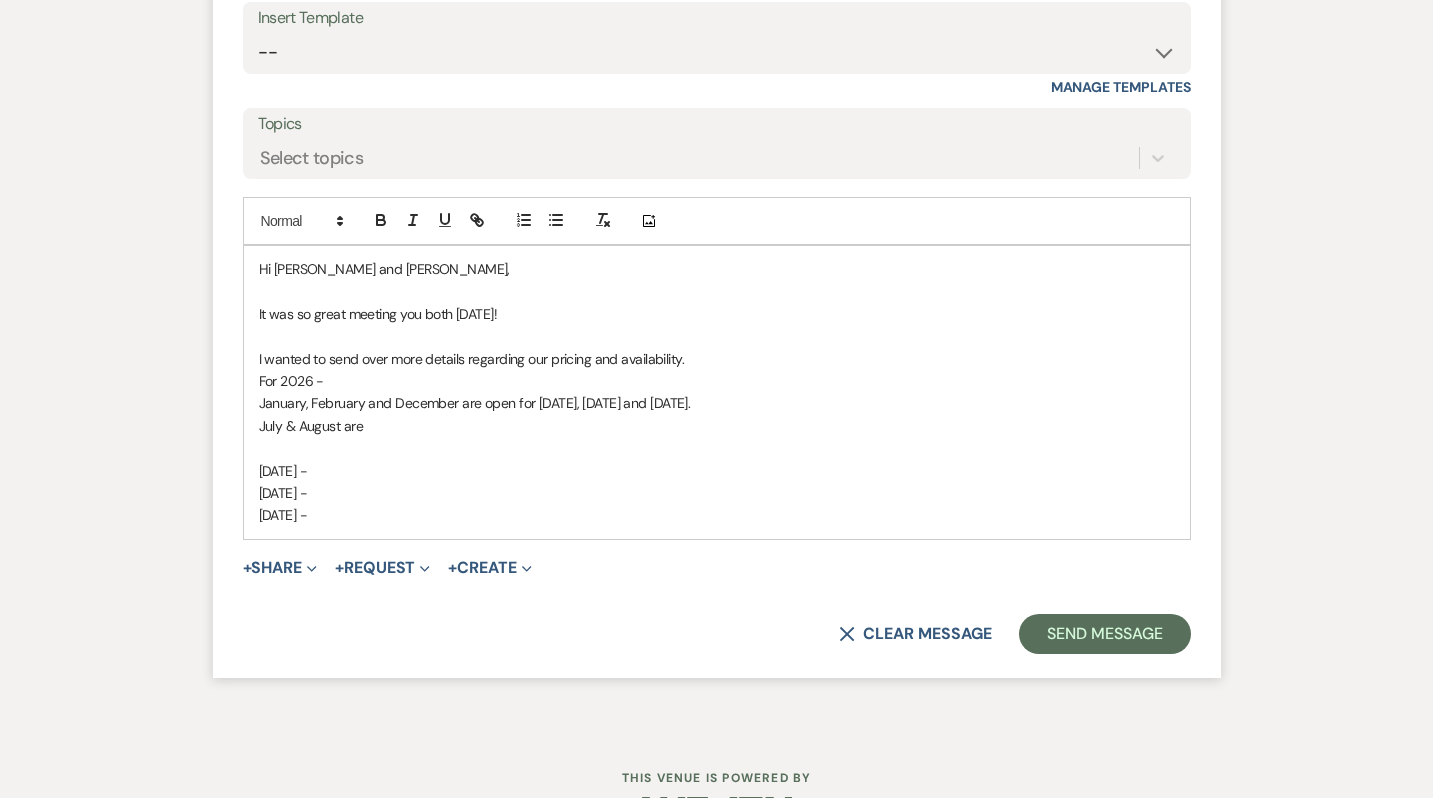click on "For 2026 -" at bounding box center (717, 381) 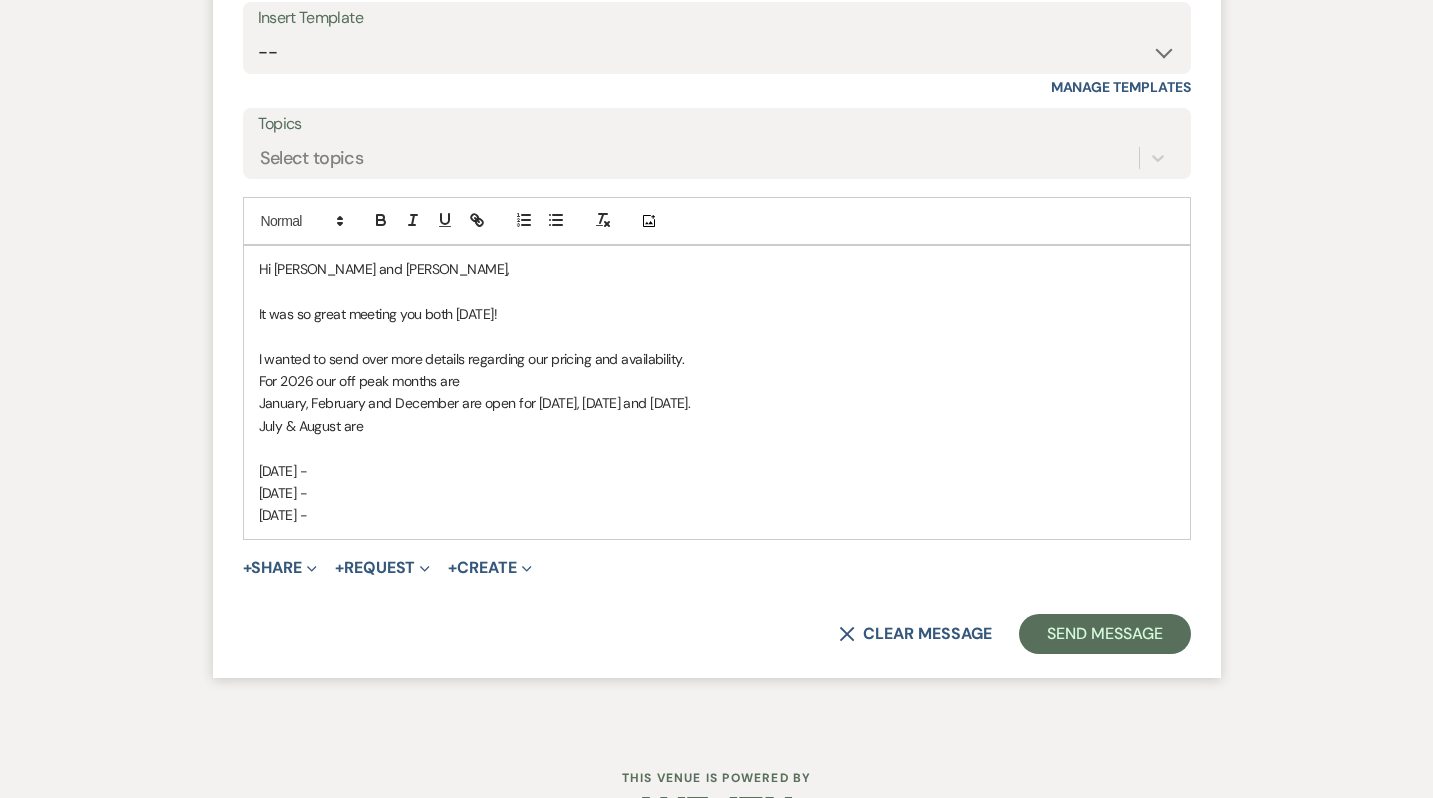 click on "July & August are" at bounding box center [717, 426] 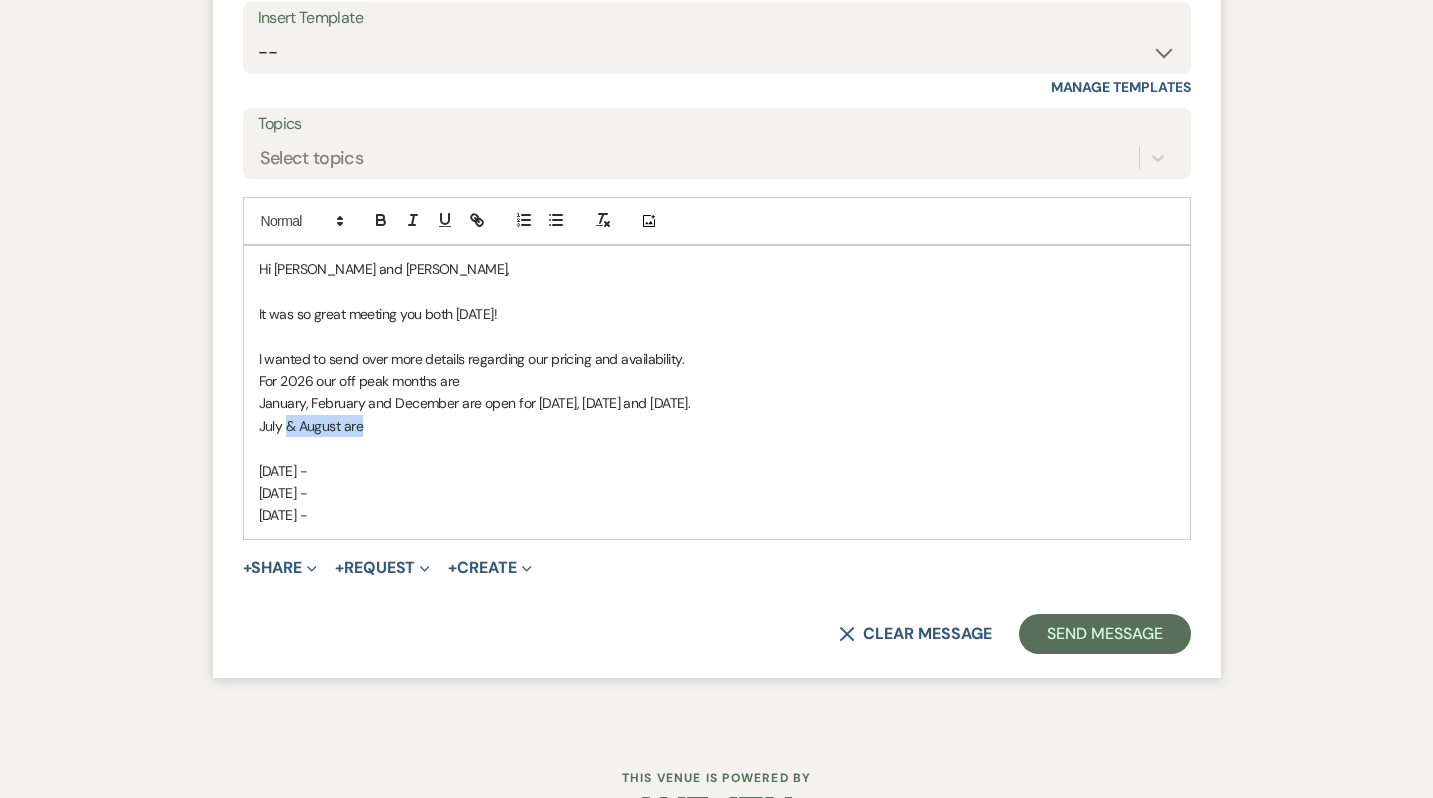 drag, startPoint x: 366, startPoint y: 427, endPoint x: 287, endPoint y: 422, distance: 79.15807 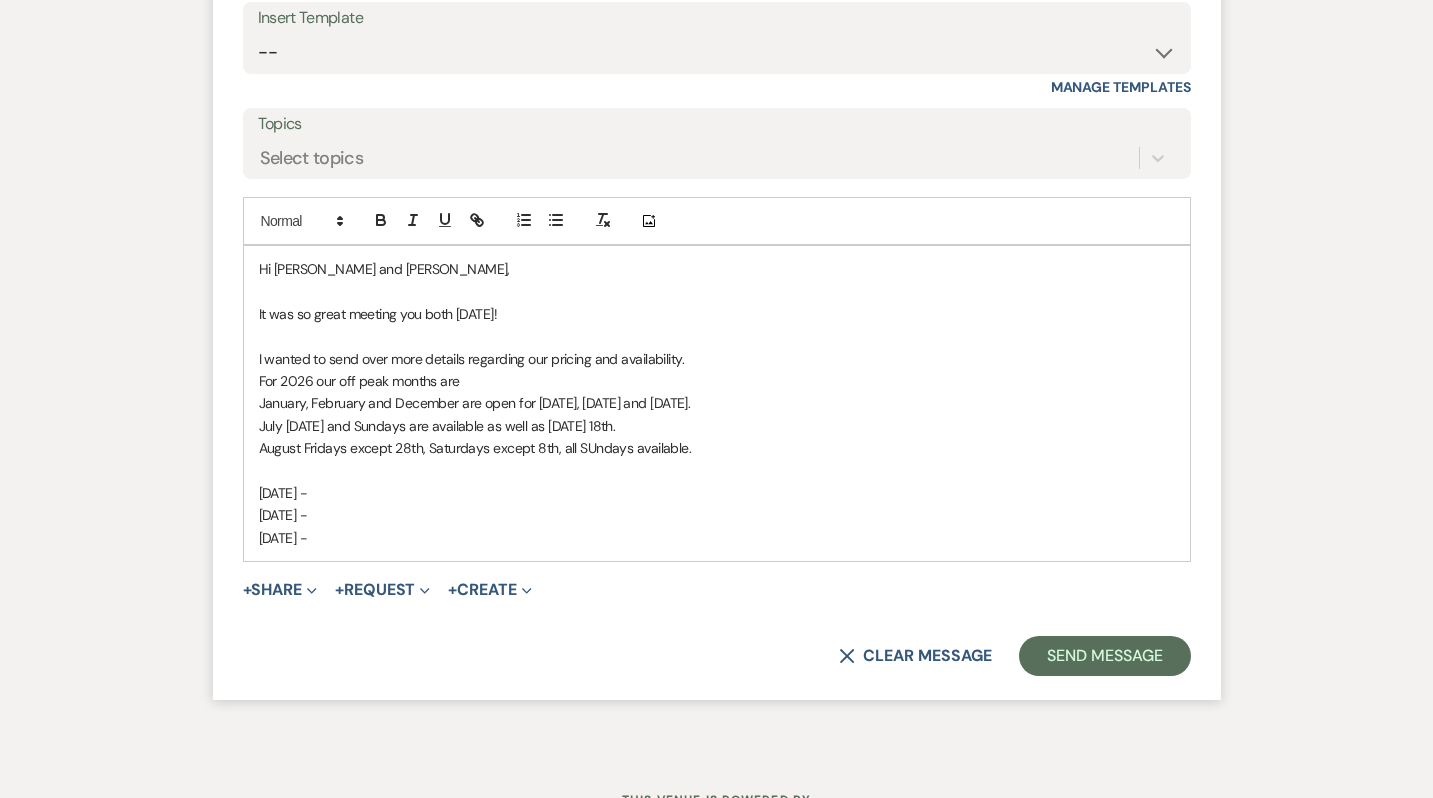click on "August Fridays except 28th, Saturdays except 8th, all SUndays available." at bounding box center (717, 448) 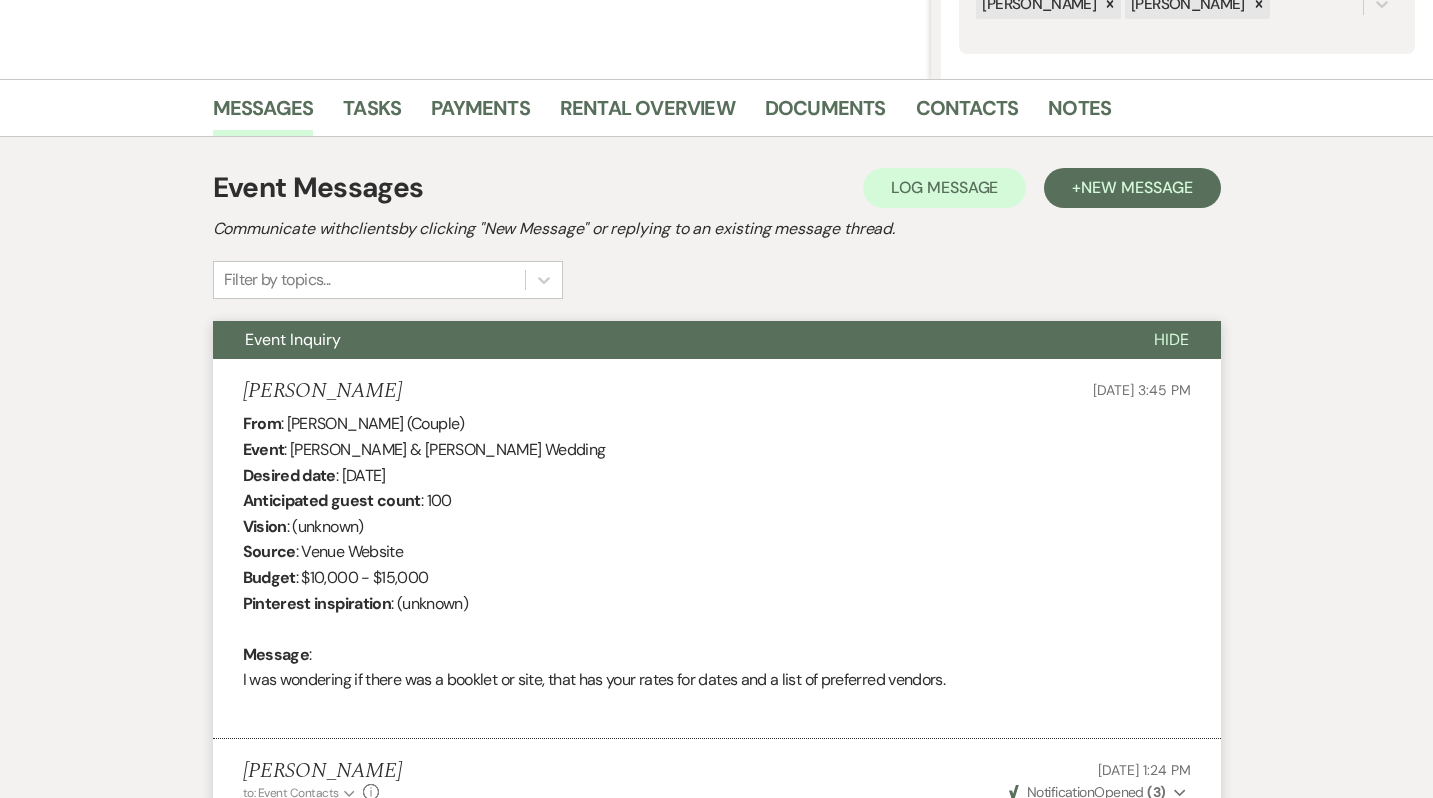scroll, scrollTop: 0, scrollLeft: 0, axis: both 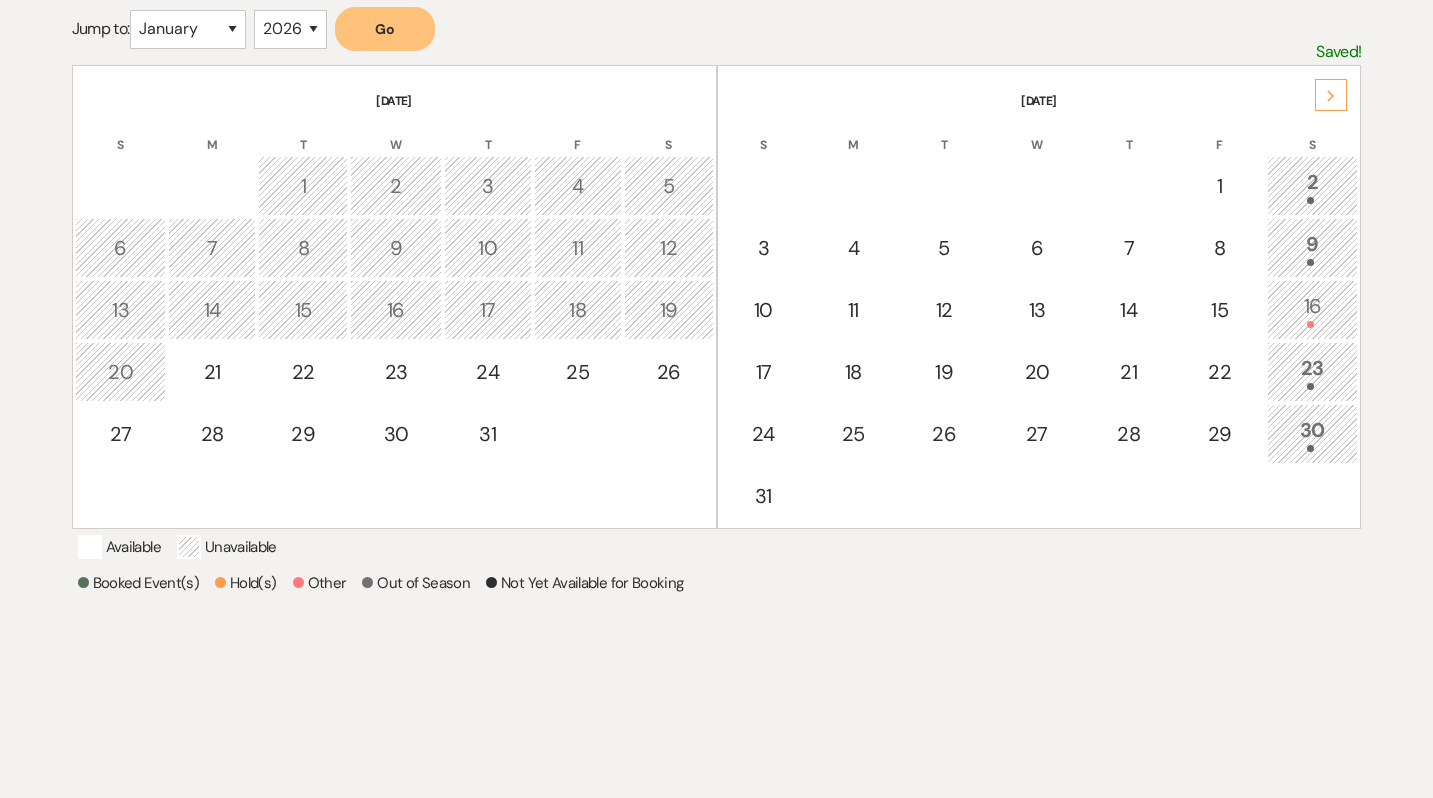 click on "Next" 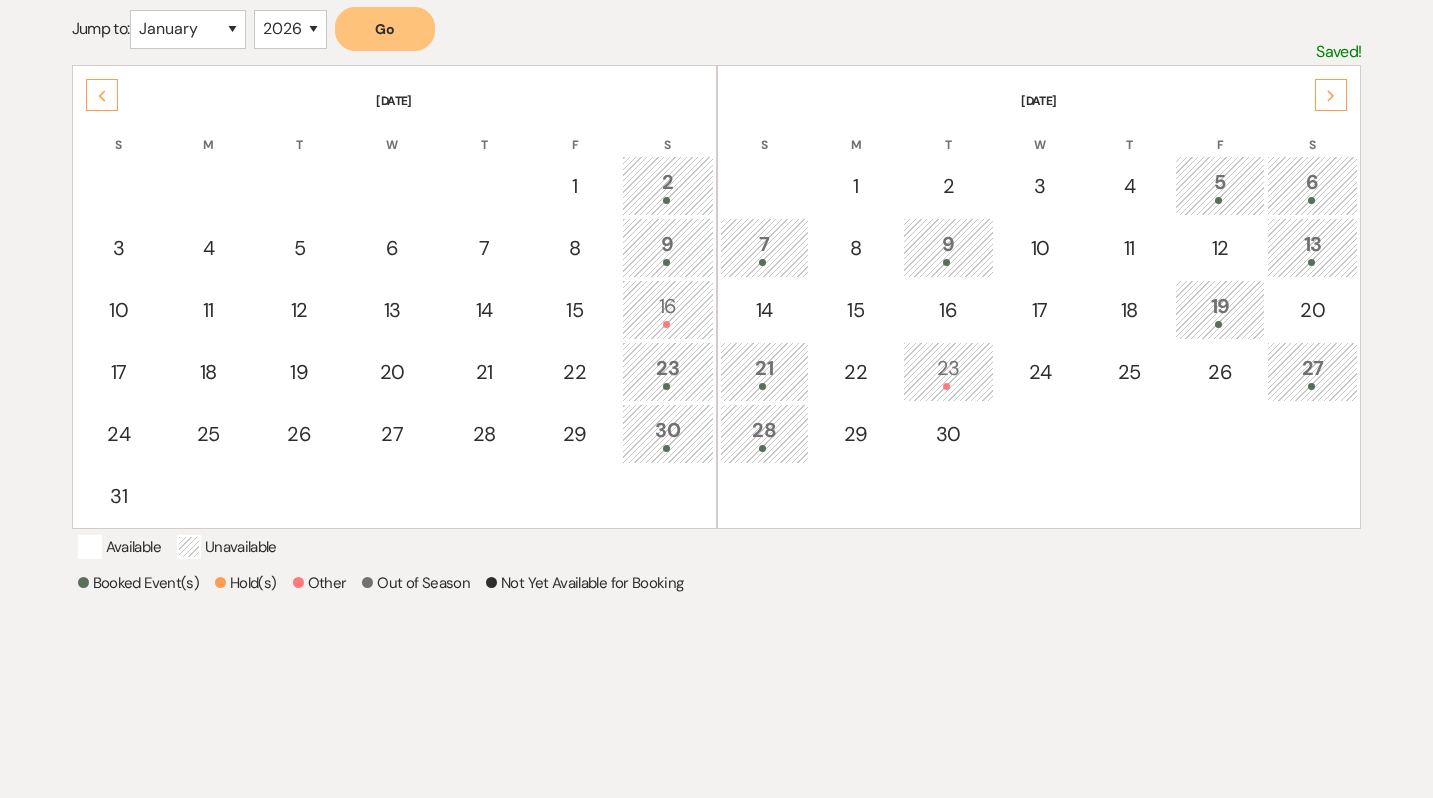 click on "Next" 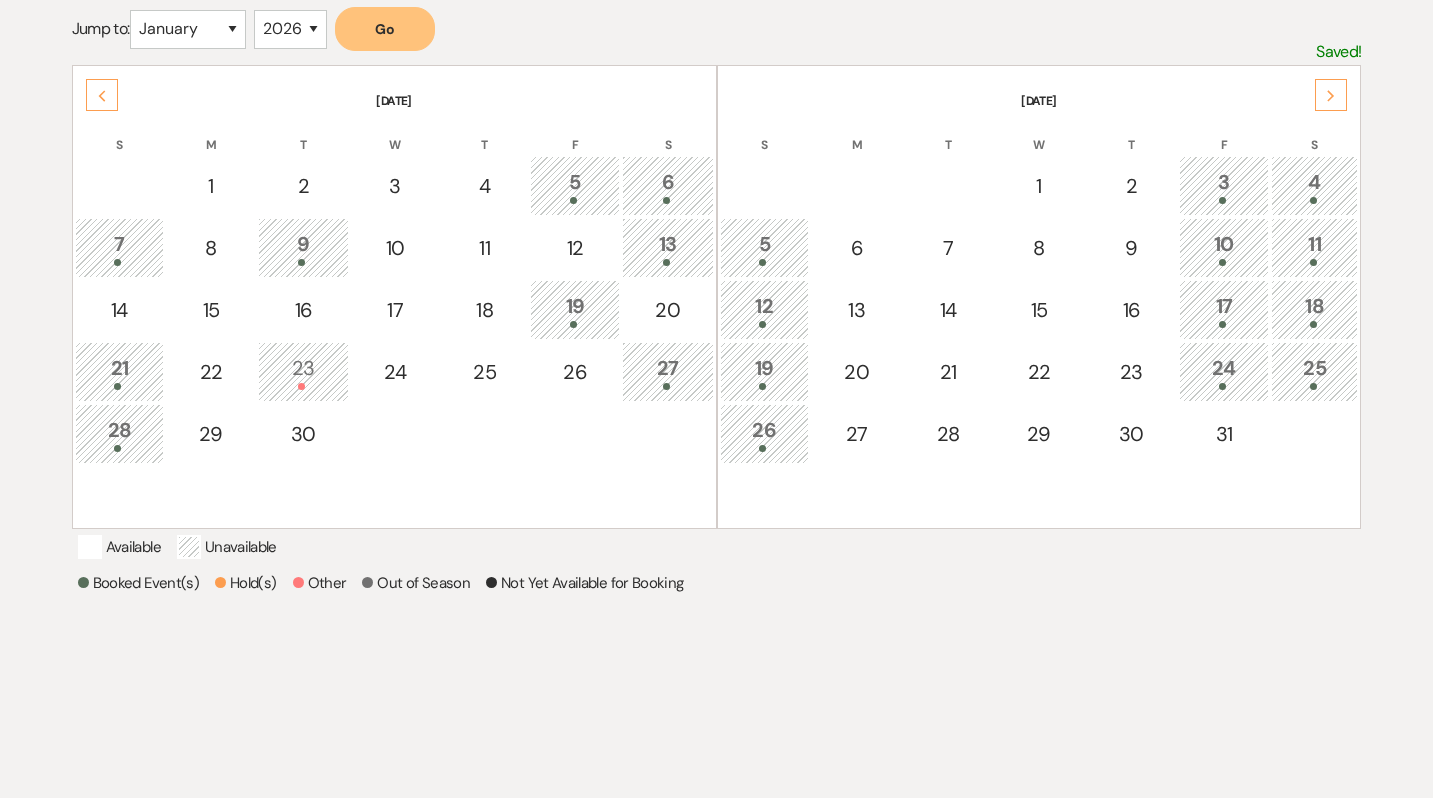 click on "Next" 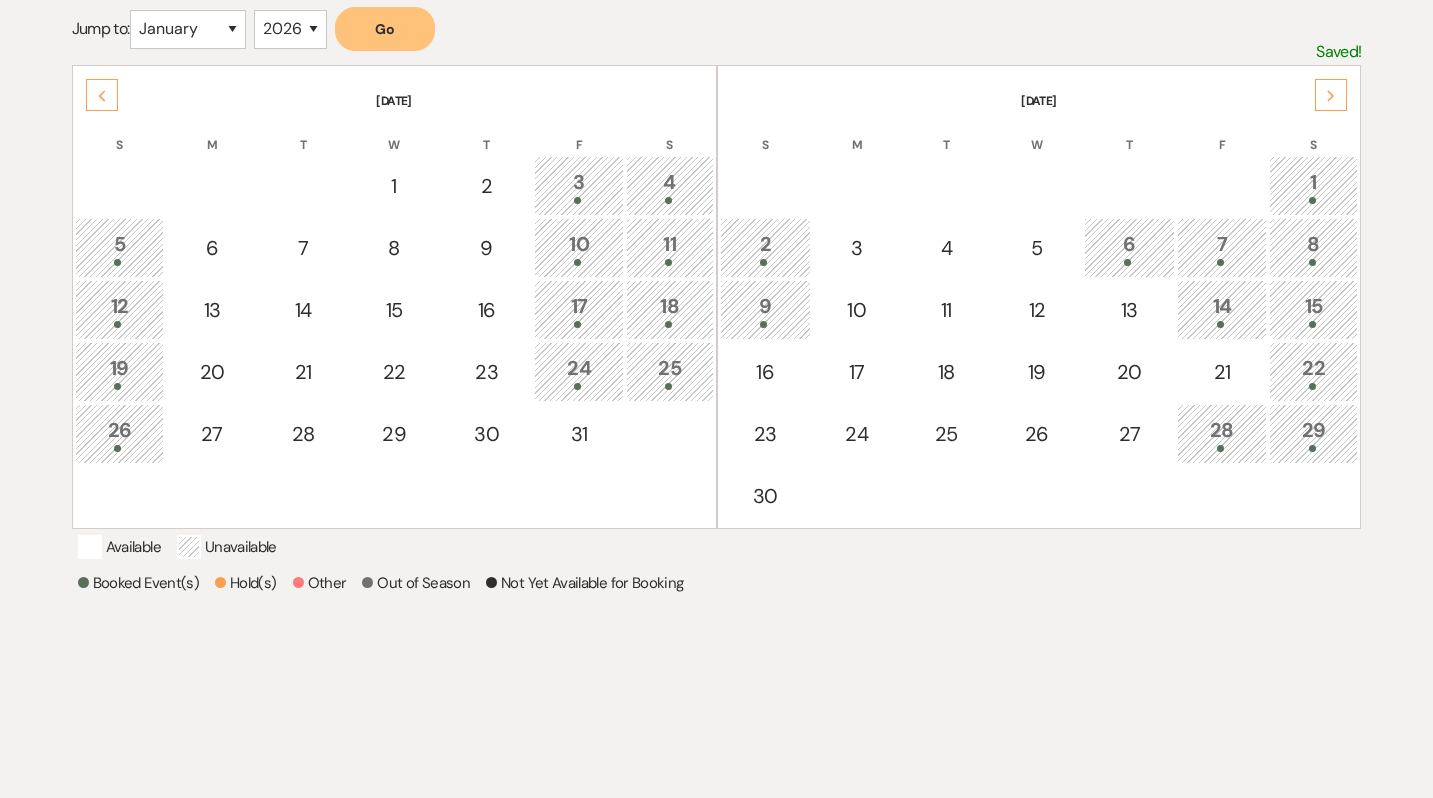 click on "Next" 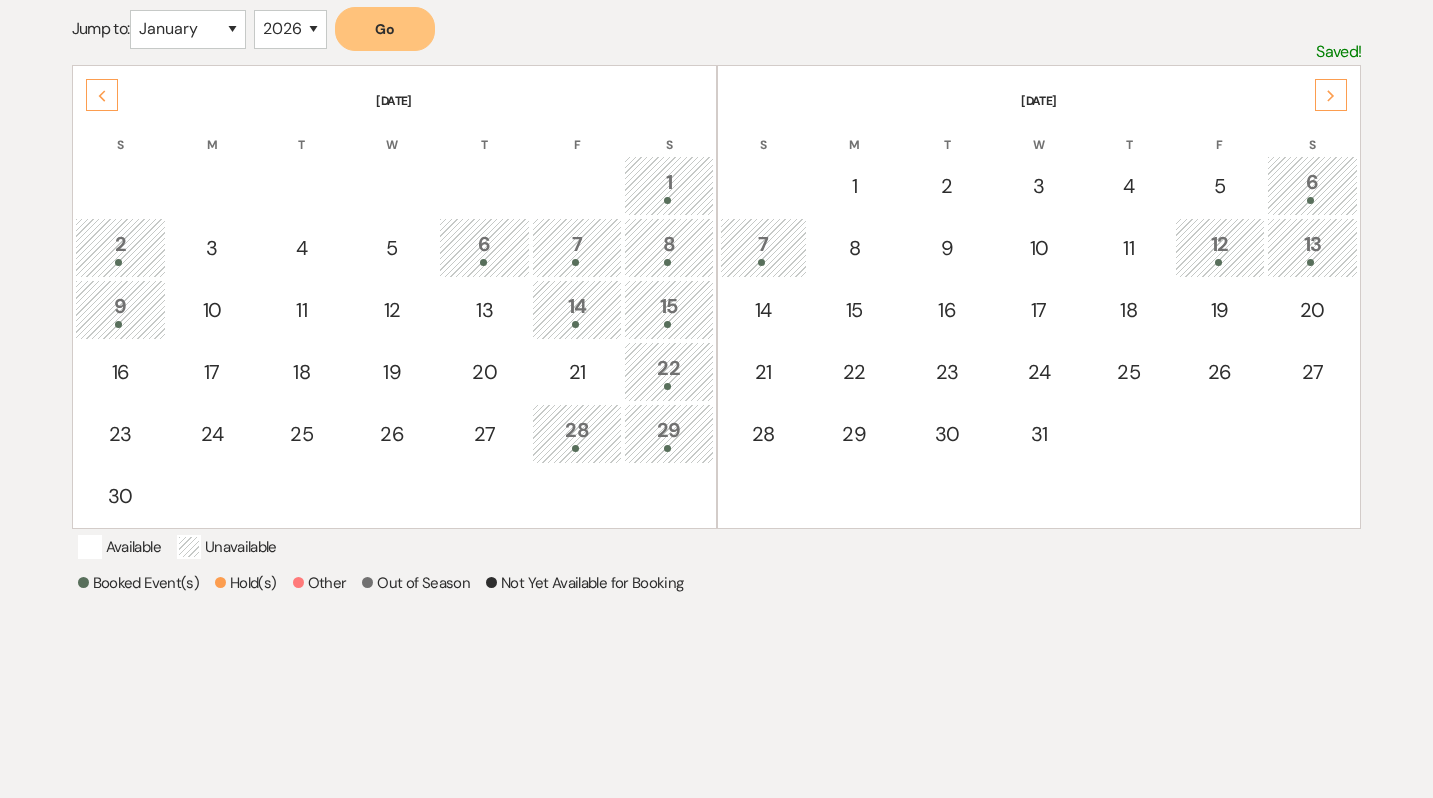 click on "Next" 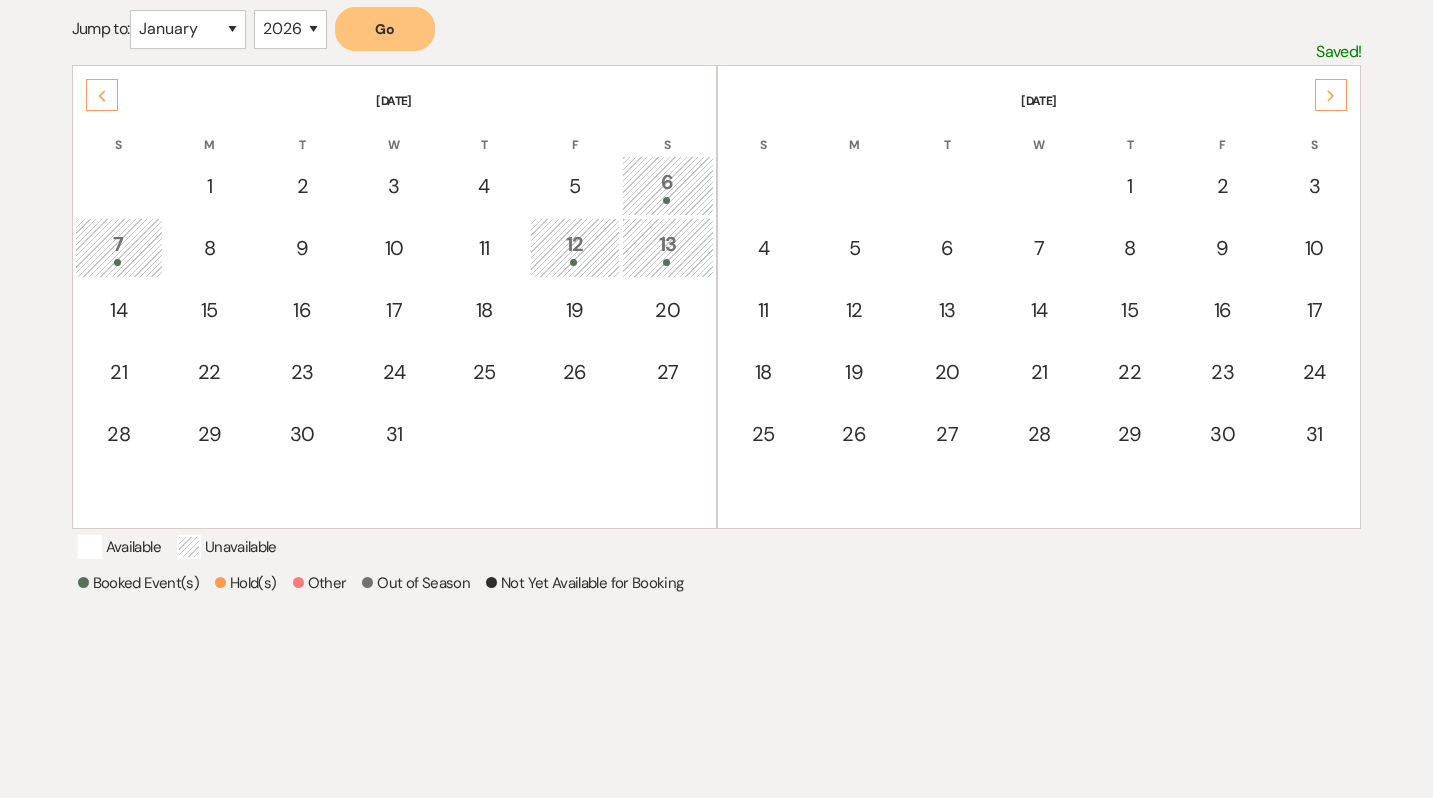 click on "Next" 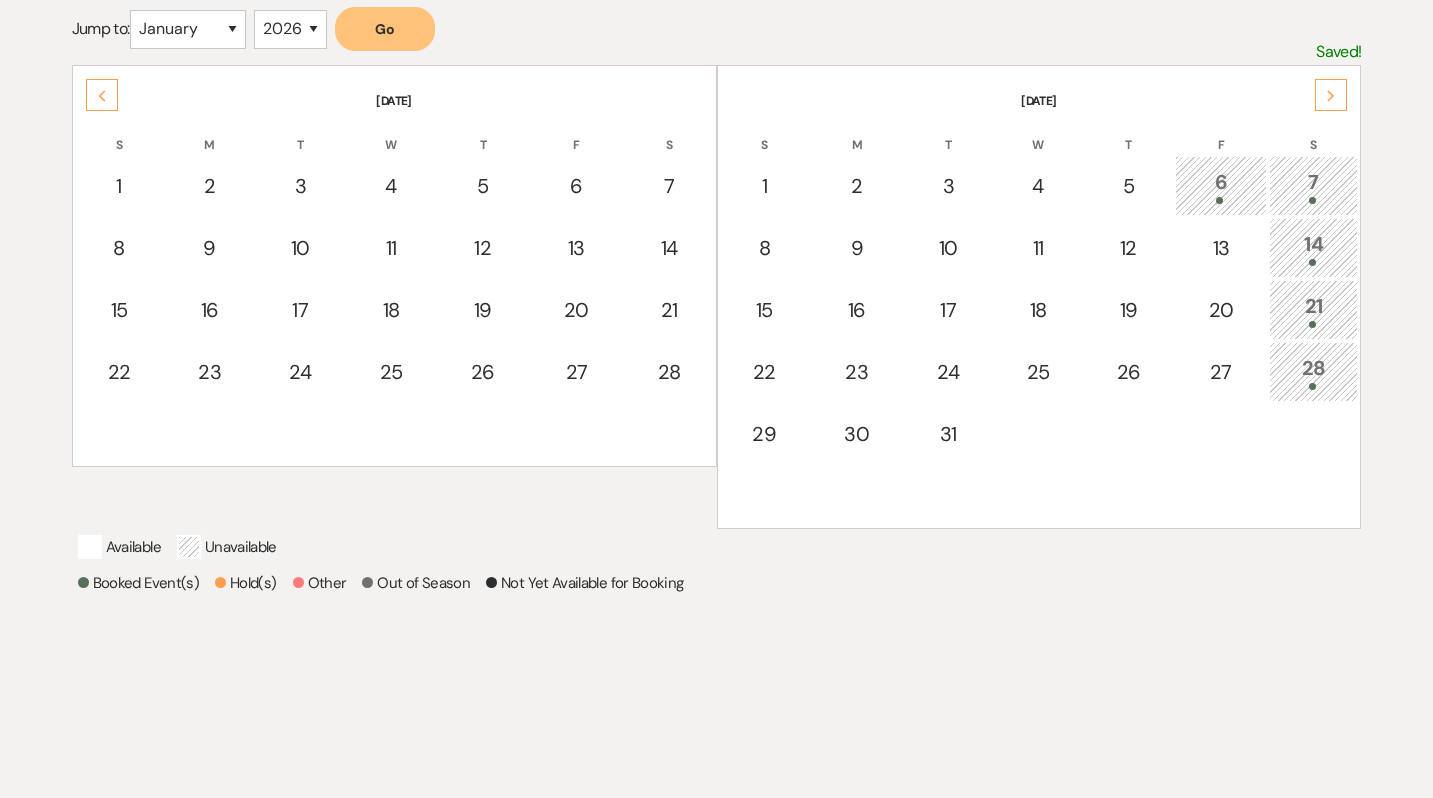 click on "Next" 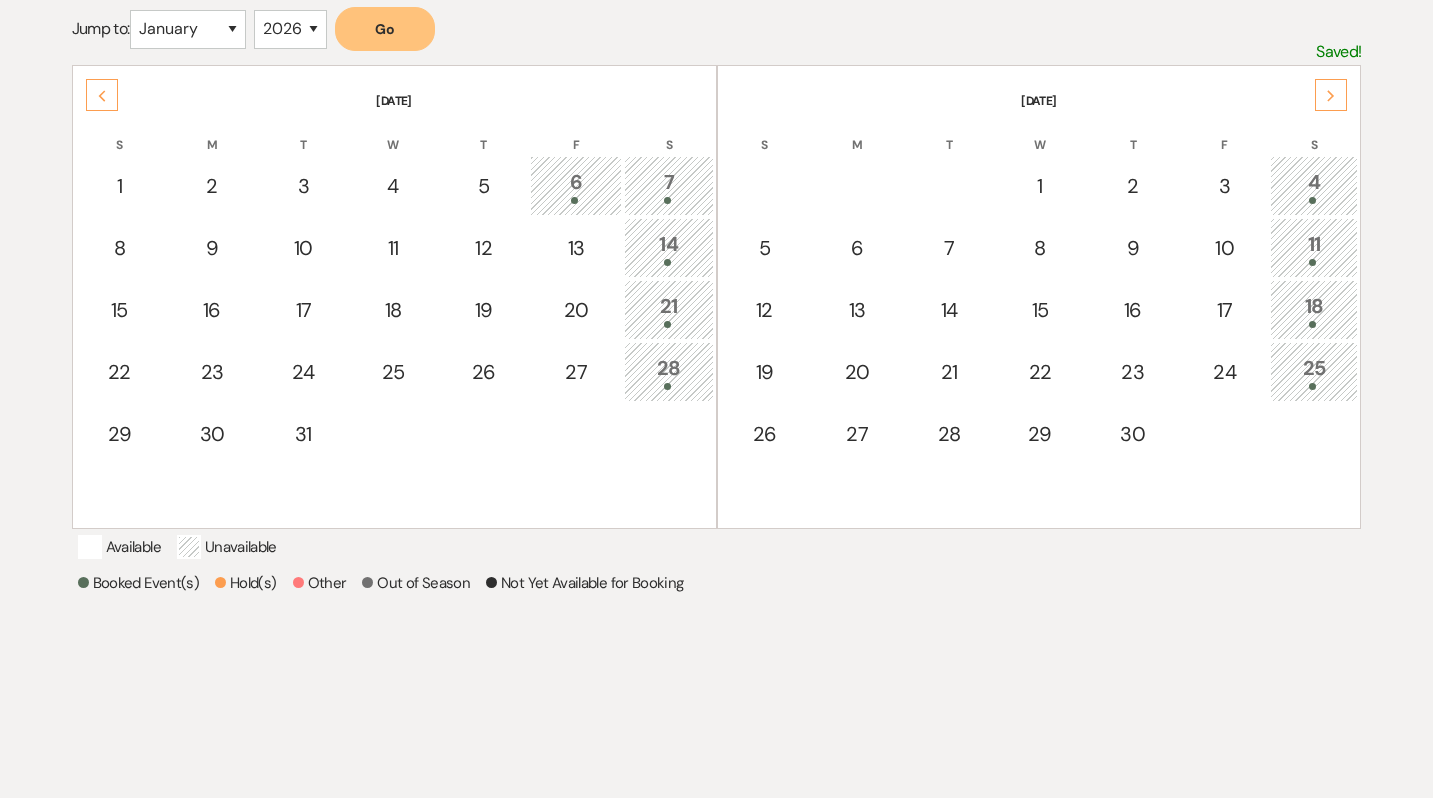 click on "Next" 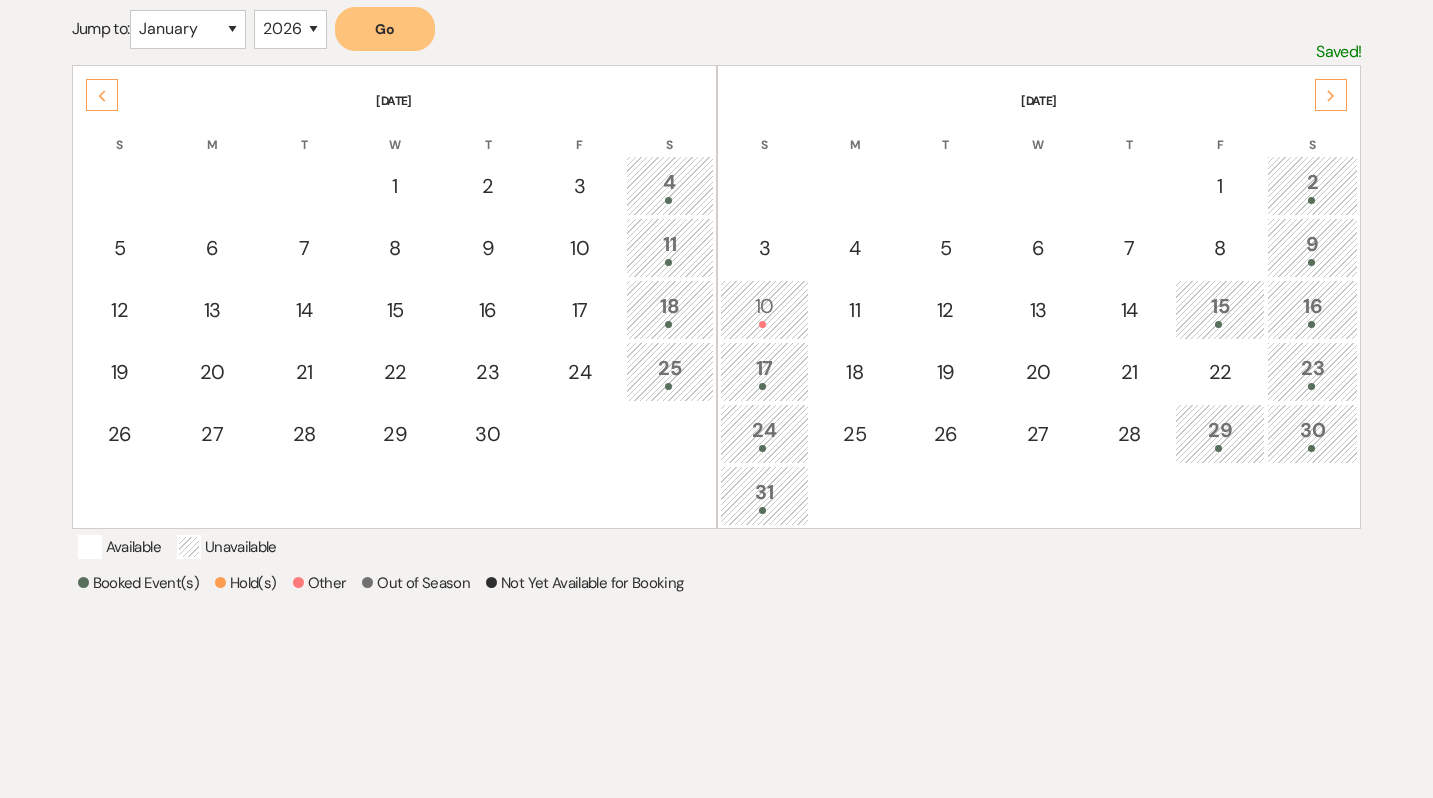 click on "Previous" at bounding box center [102, 95] 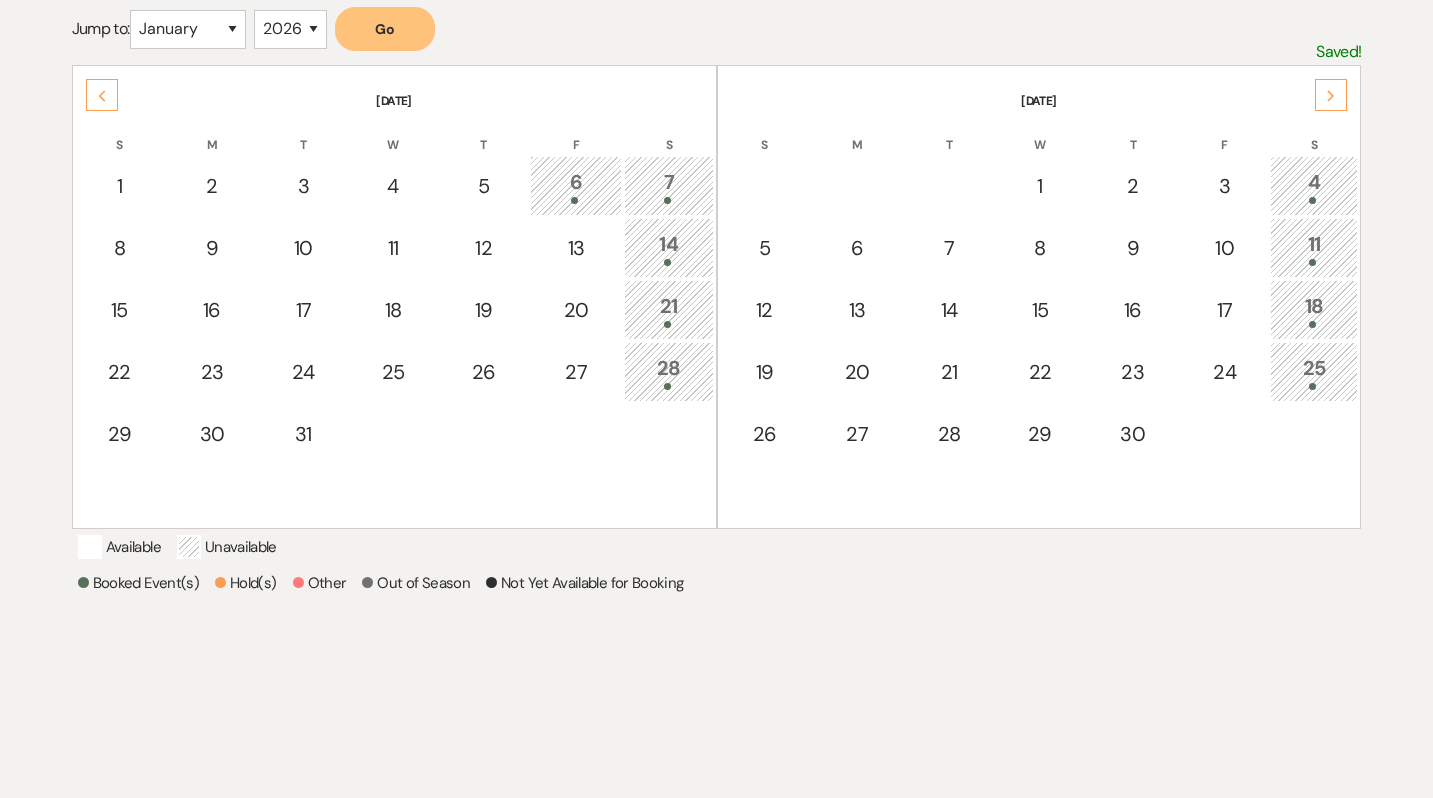 click on "Previous" at bounding box center [102, 95] 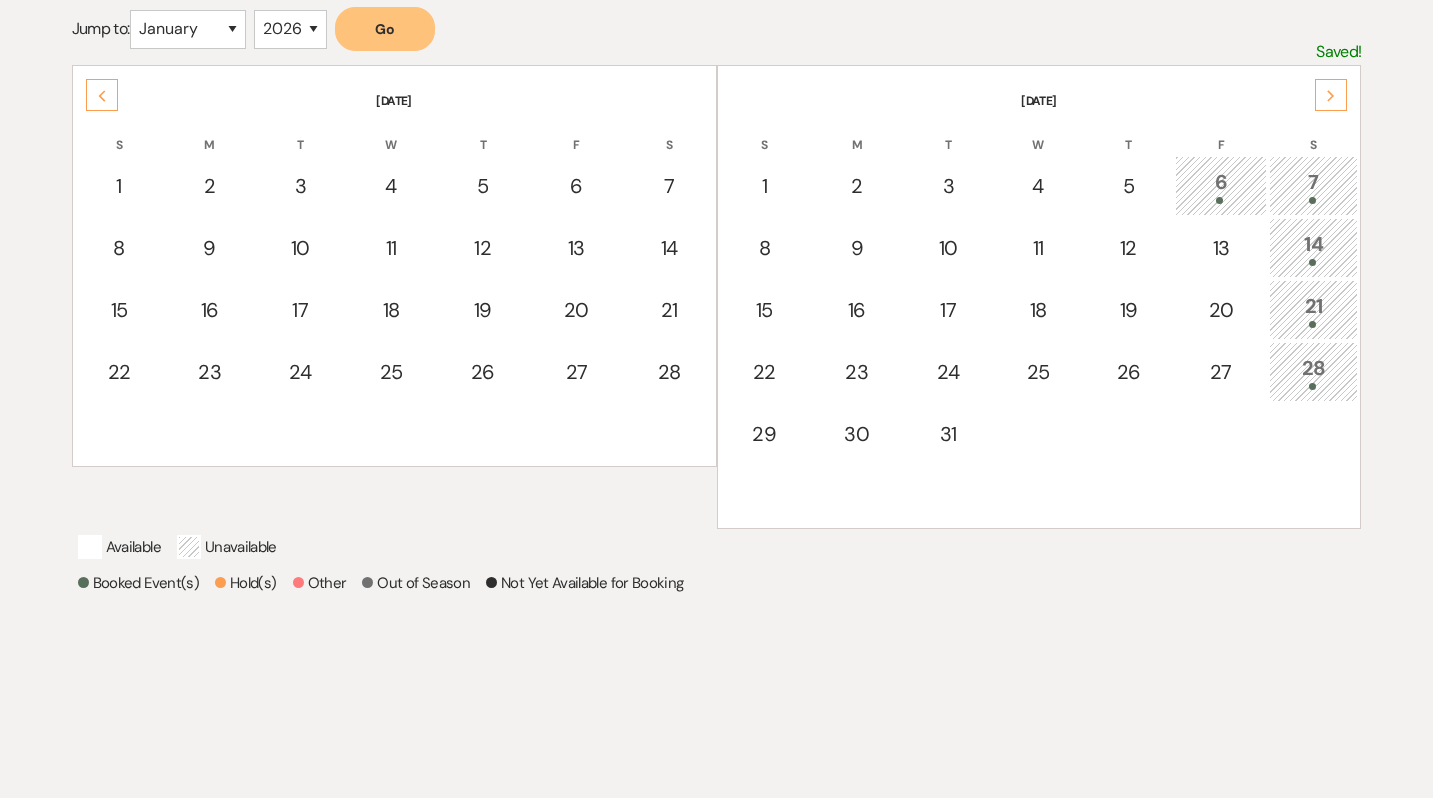 click on "Previous" at bounding box center (102, 95) 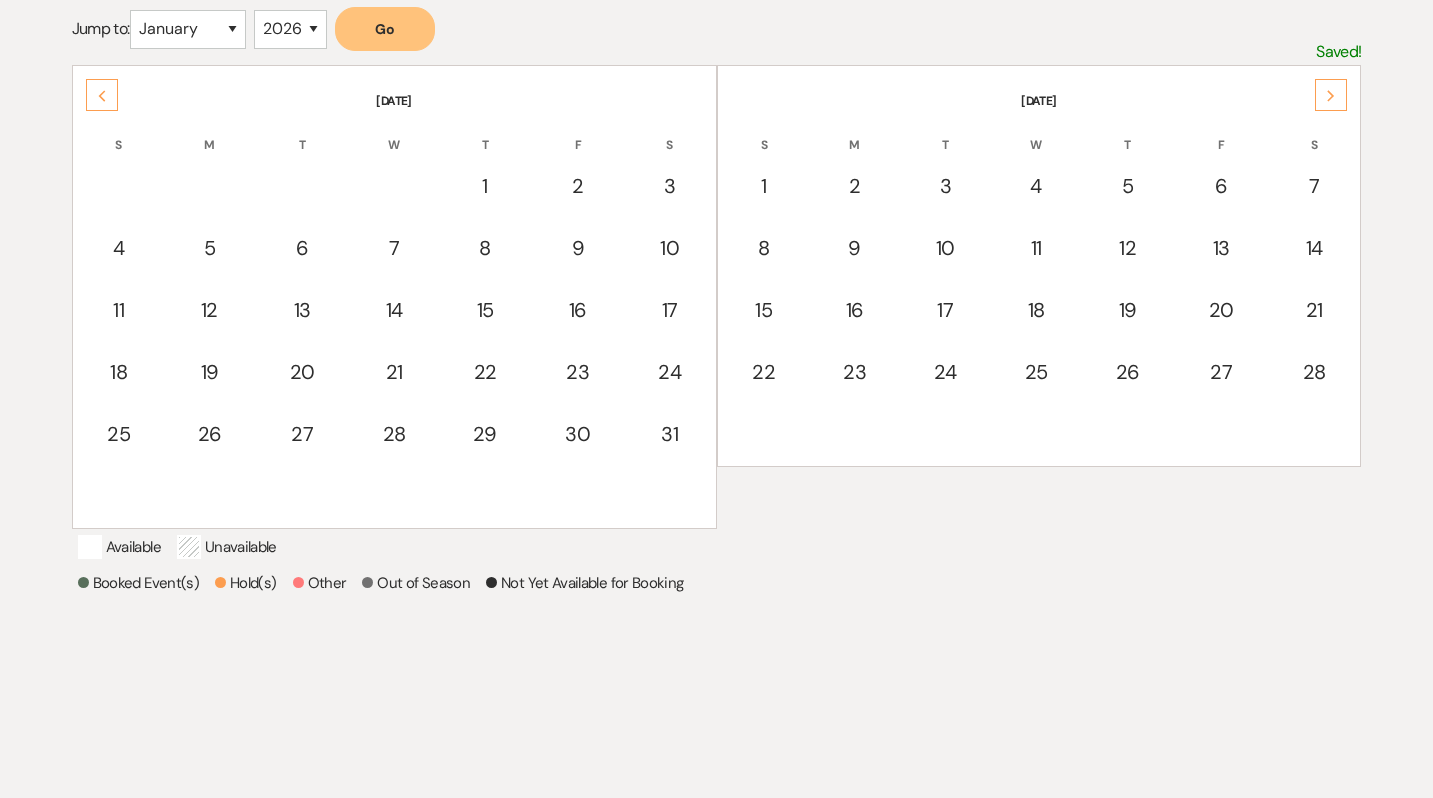 click on "Next" 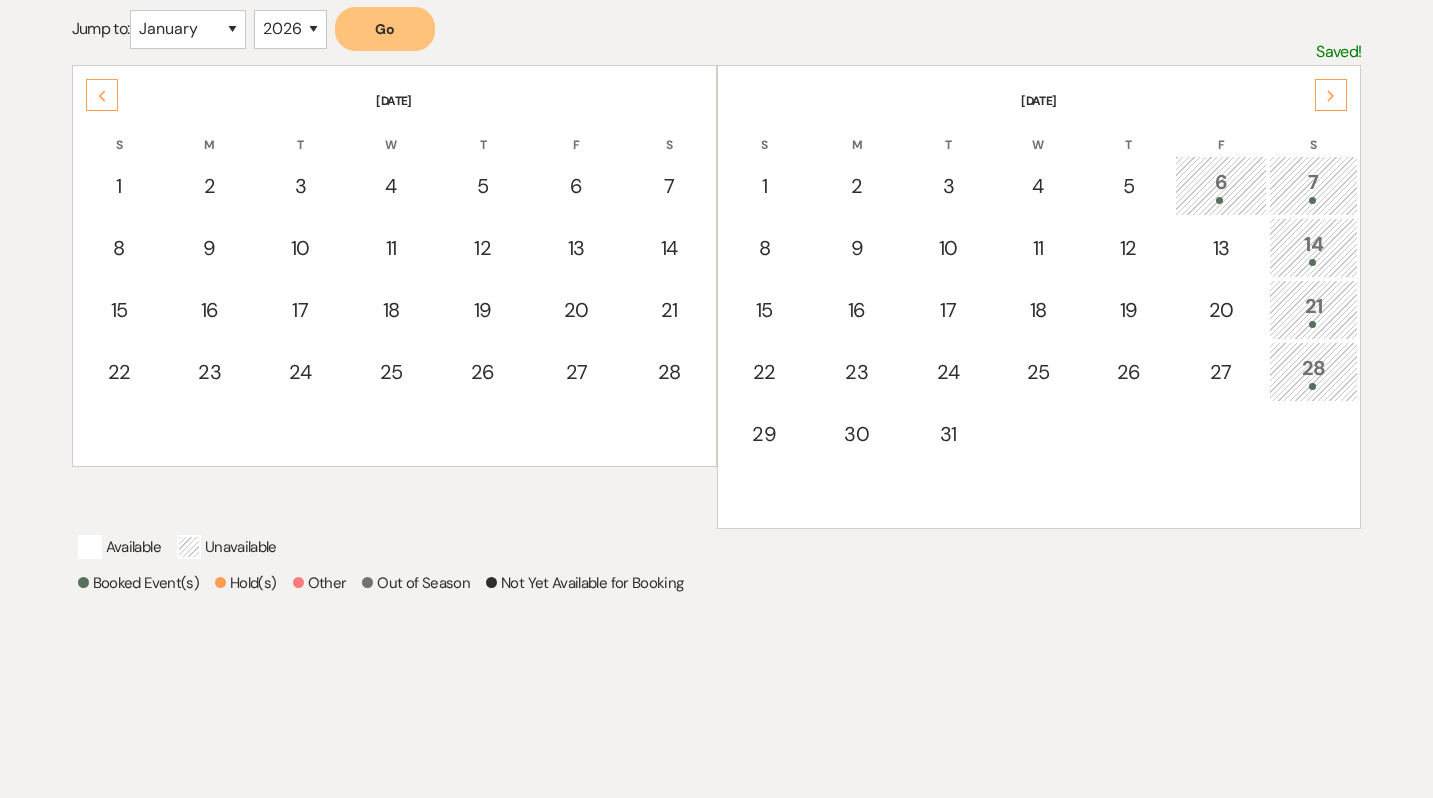 click on "Next" 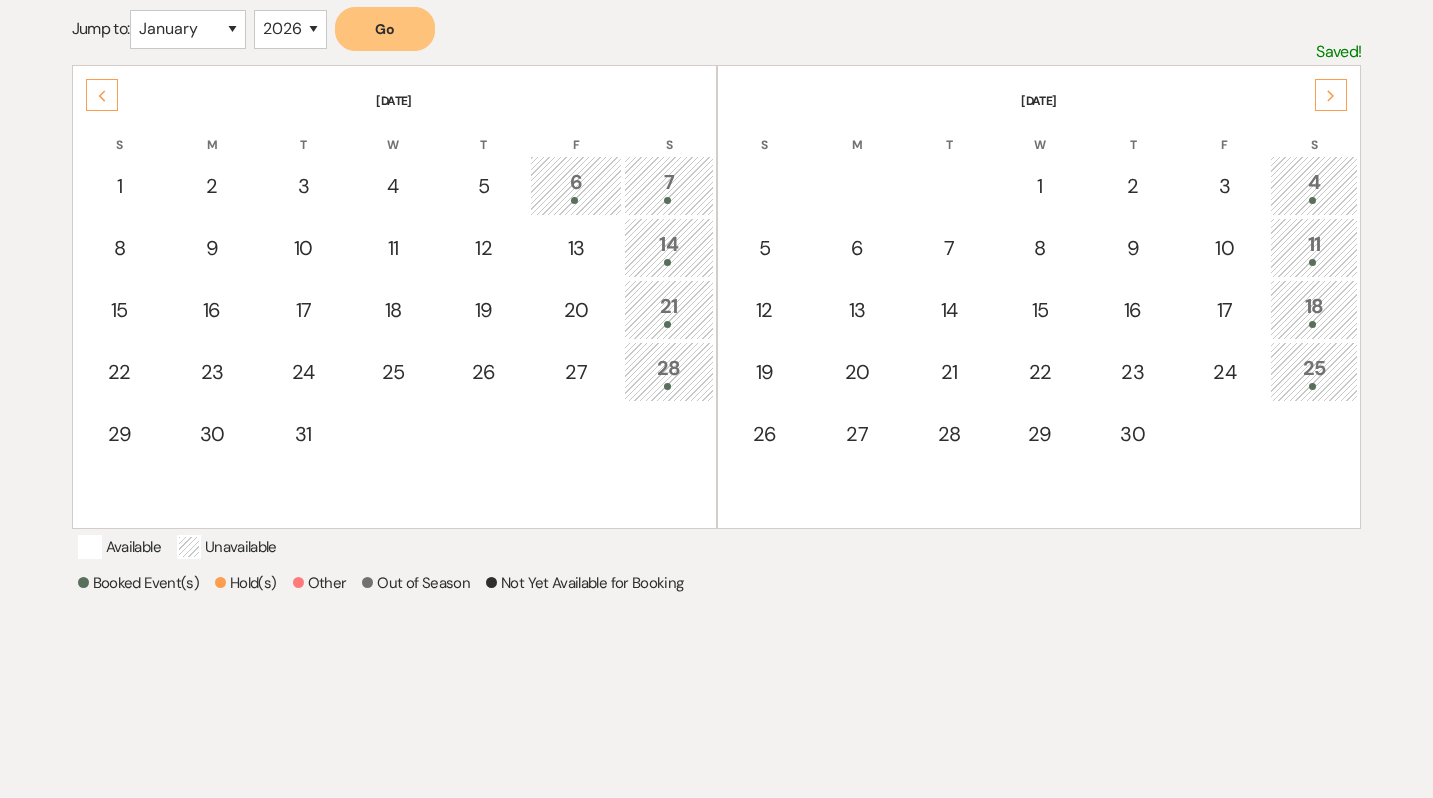 click on "Next" 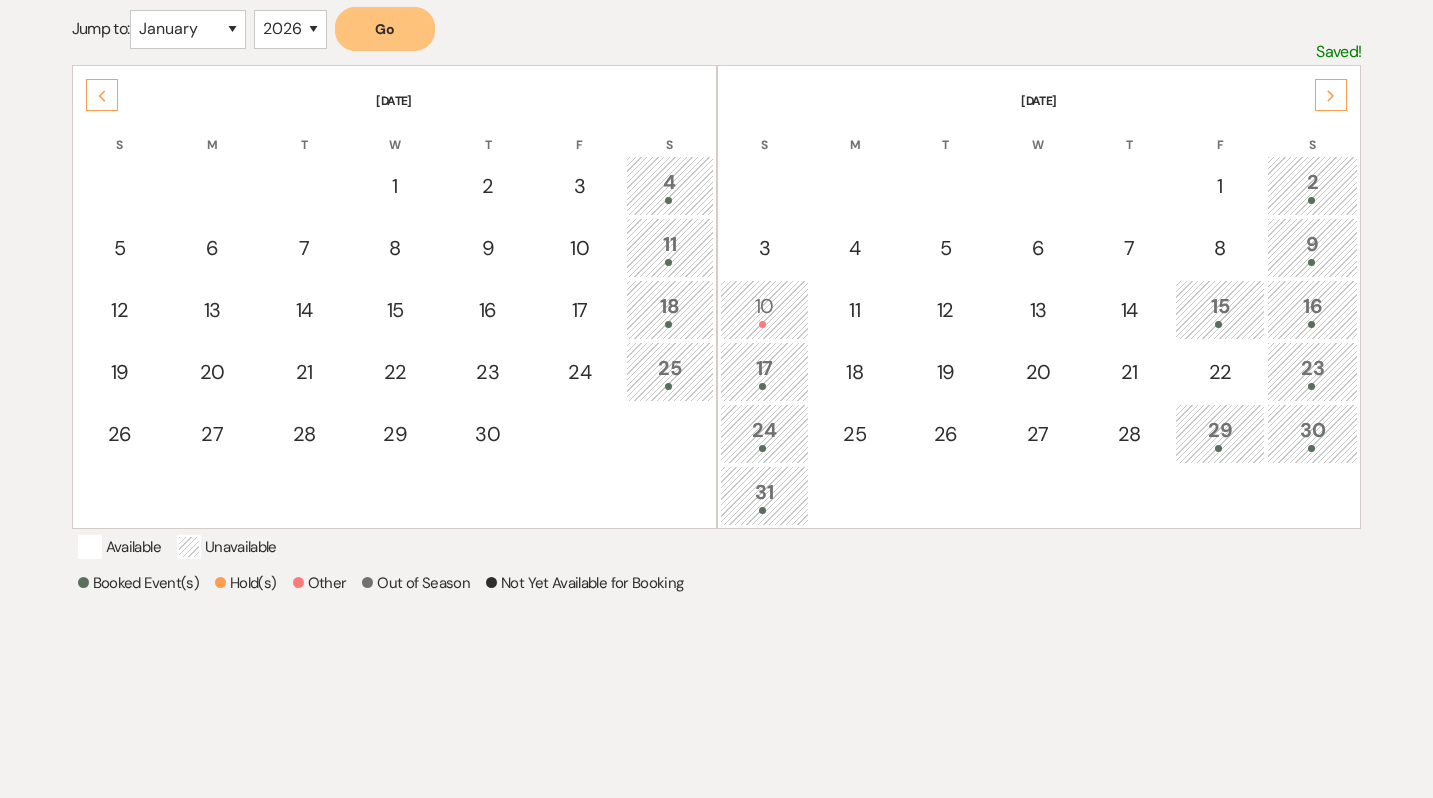 click on "Next" 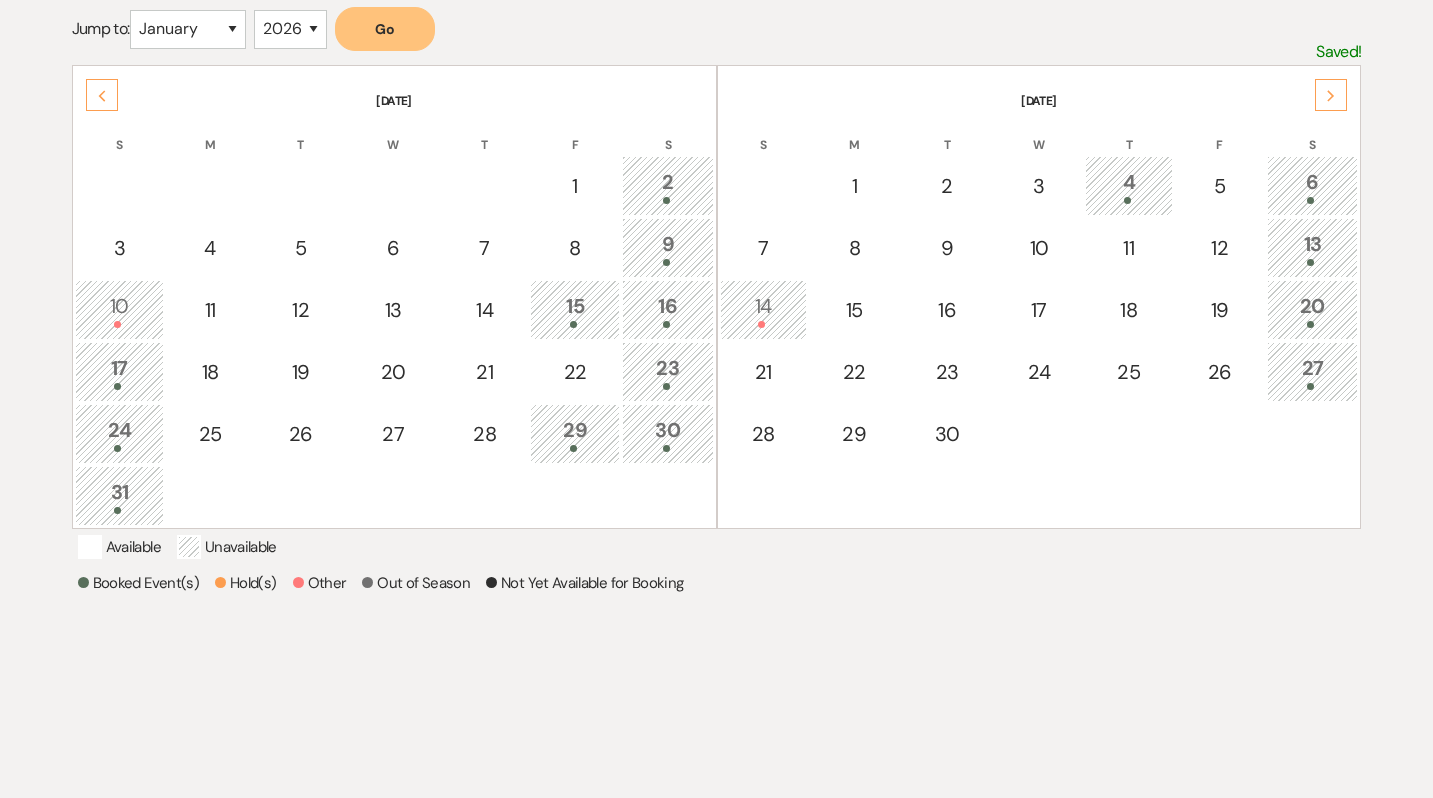 click on "Next" 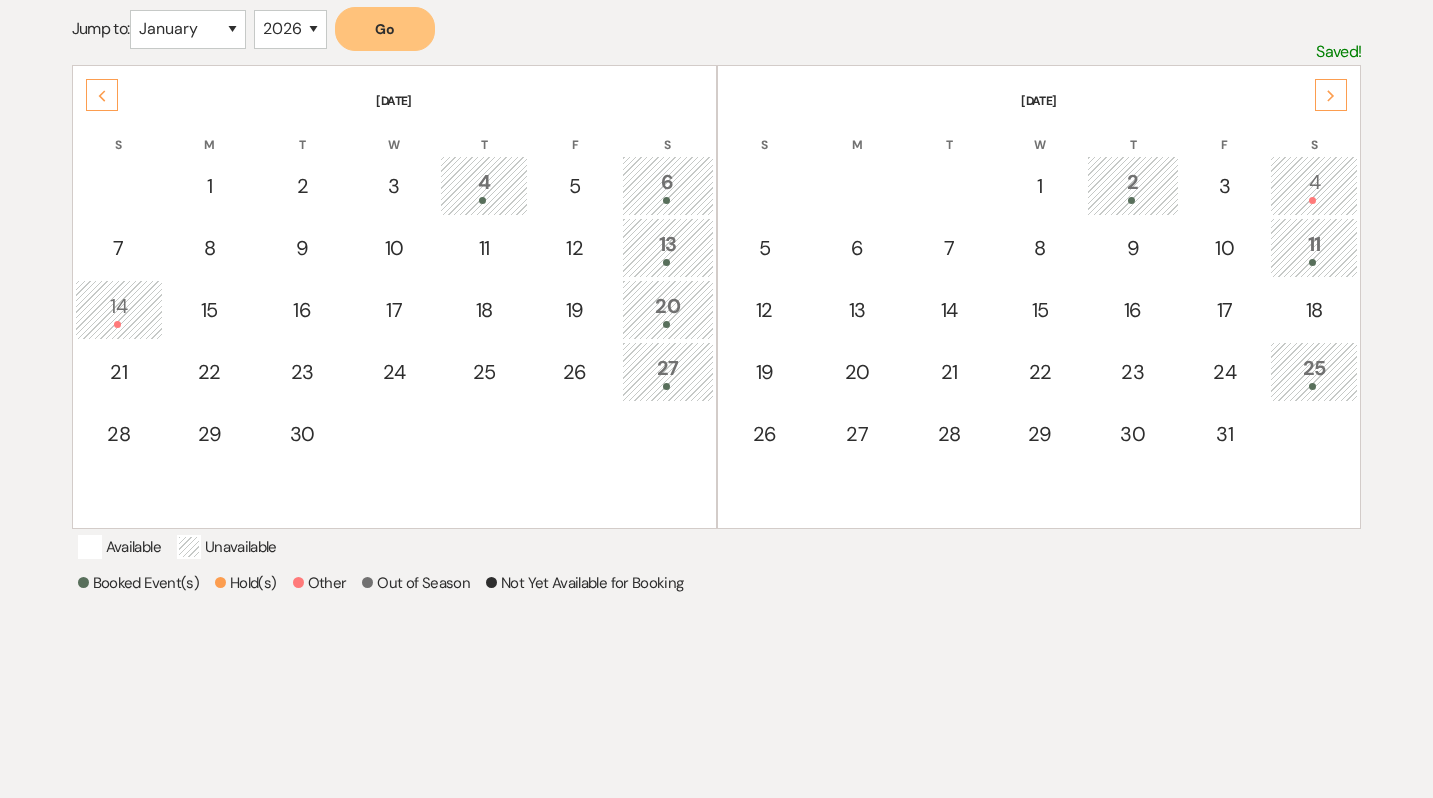 click on "Next" 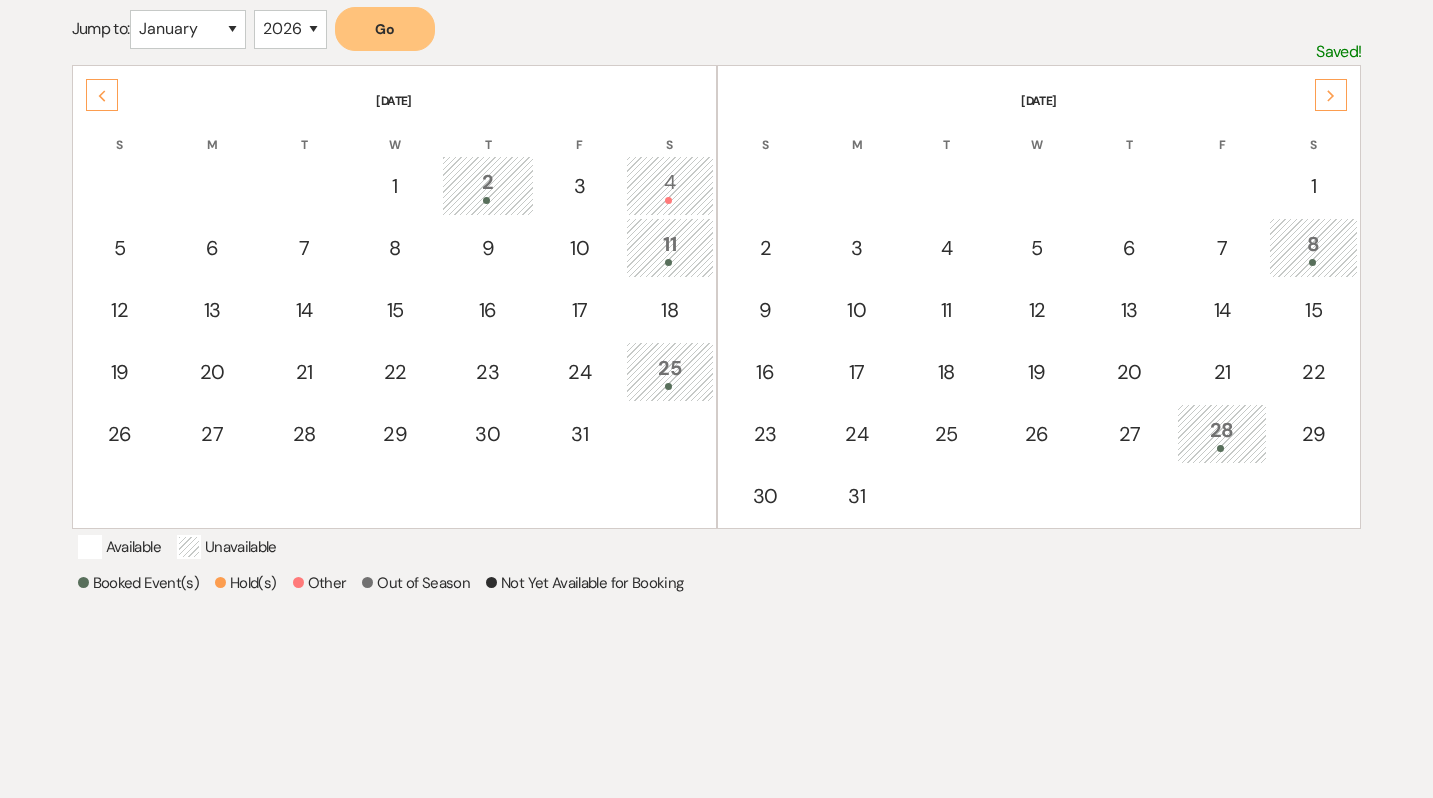 click on "Next" 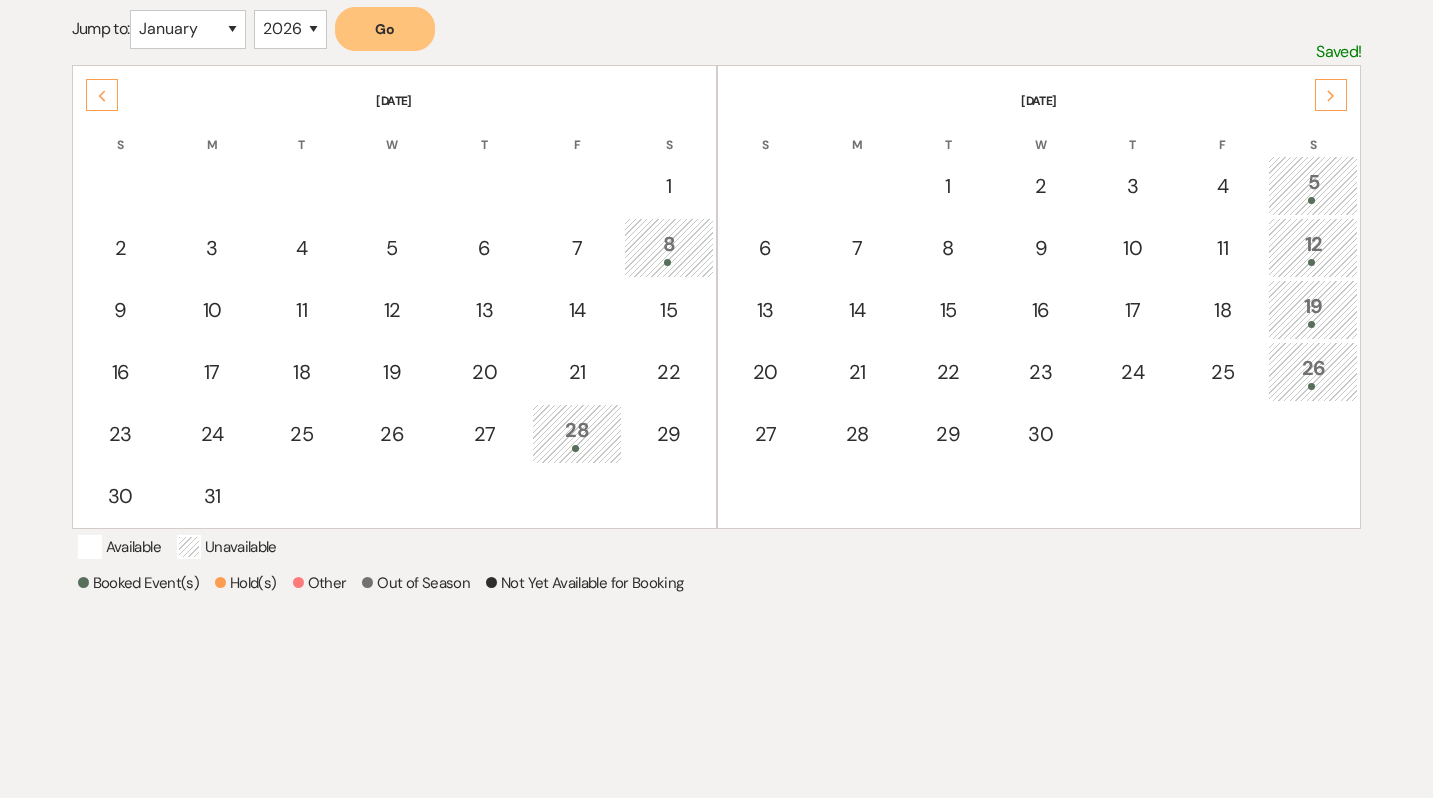 click on "Next" 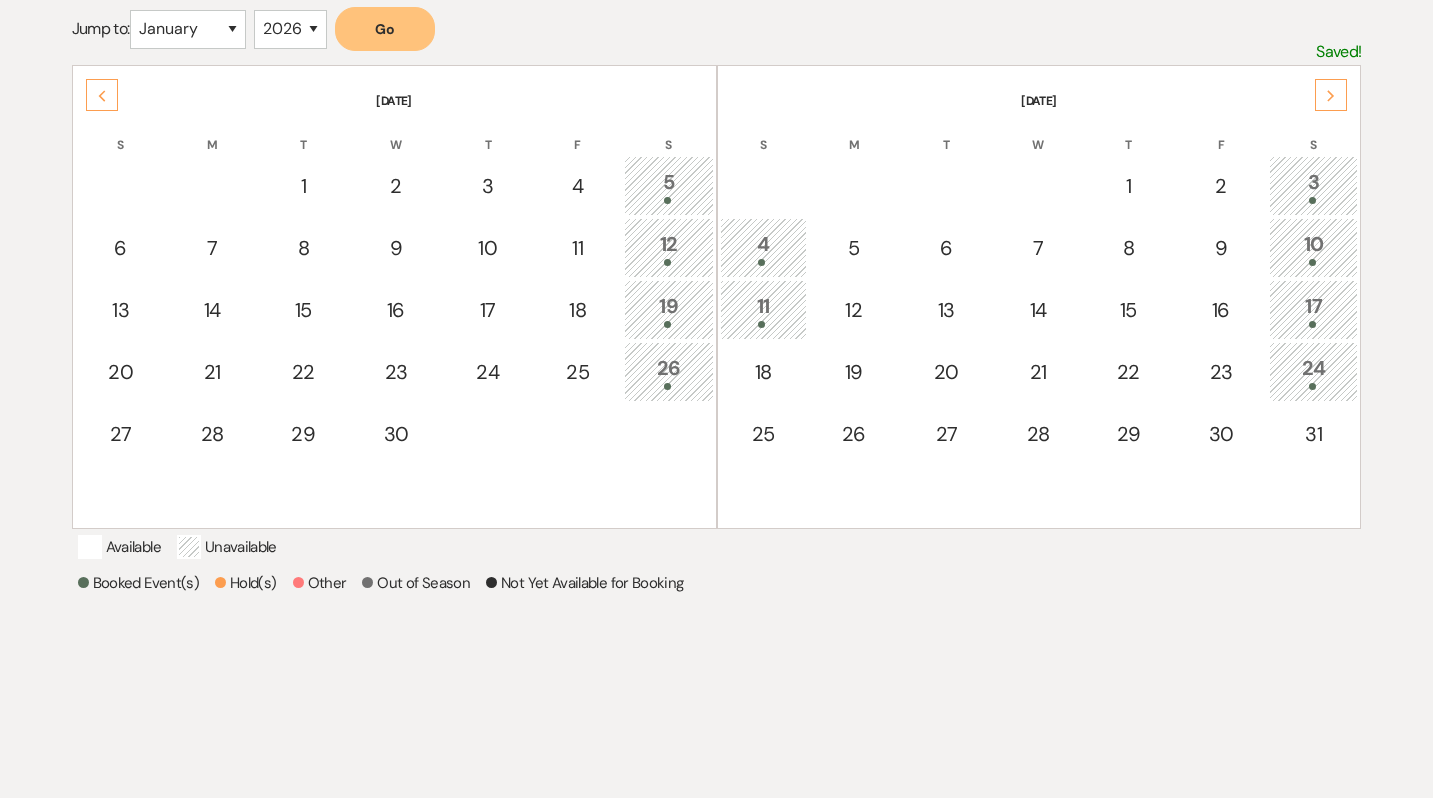 click on "Next" 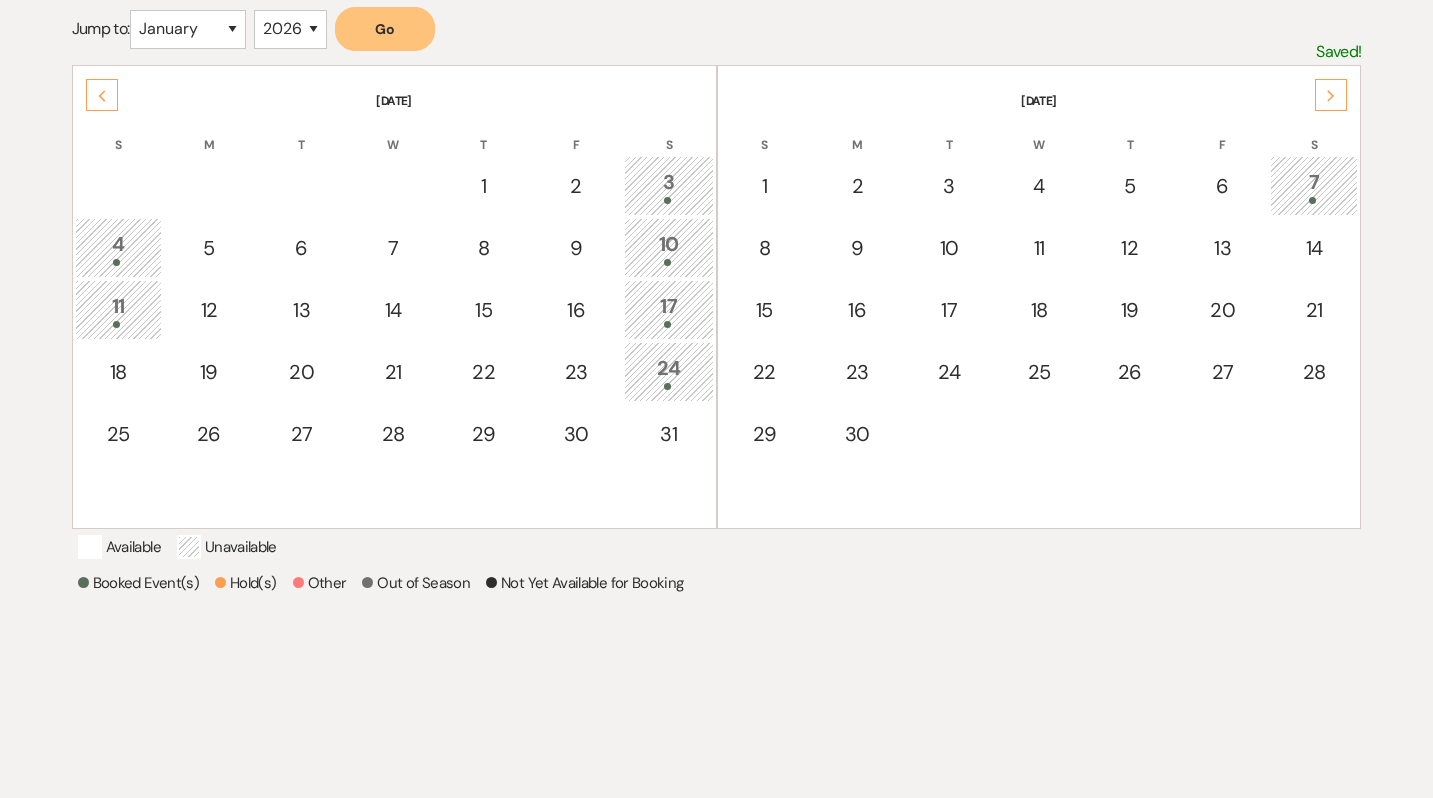 click on "Next" 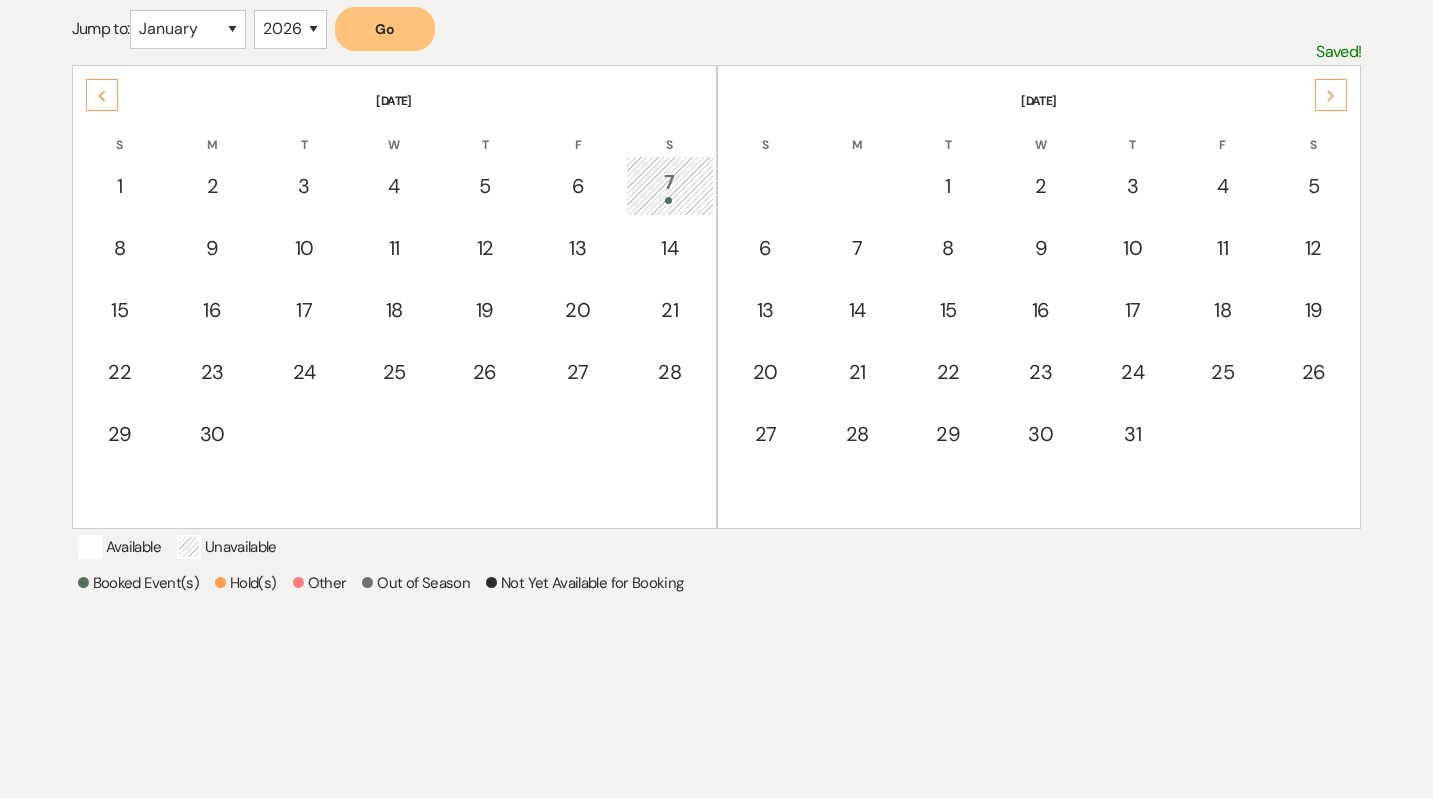 click on "Previous" at bounding box center (102, 95) 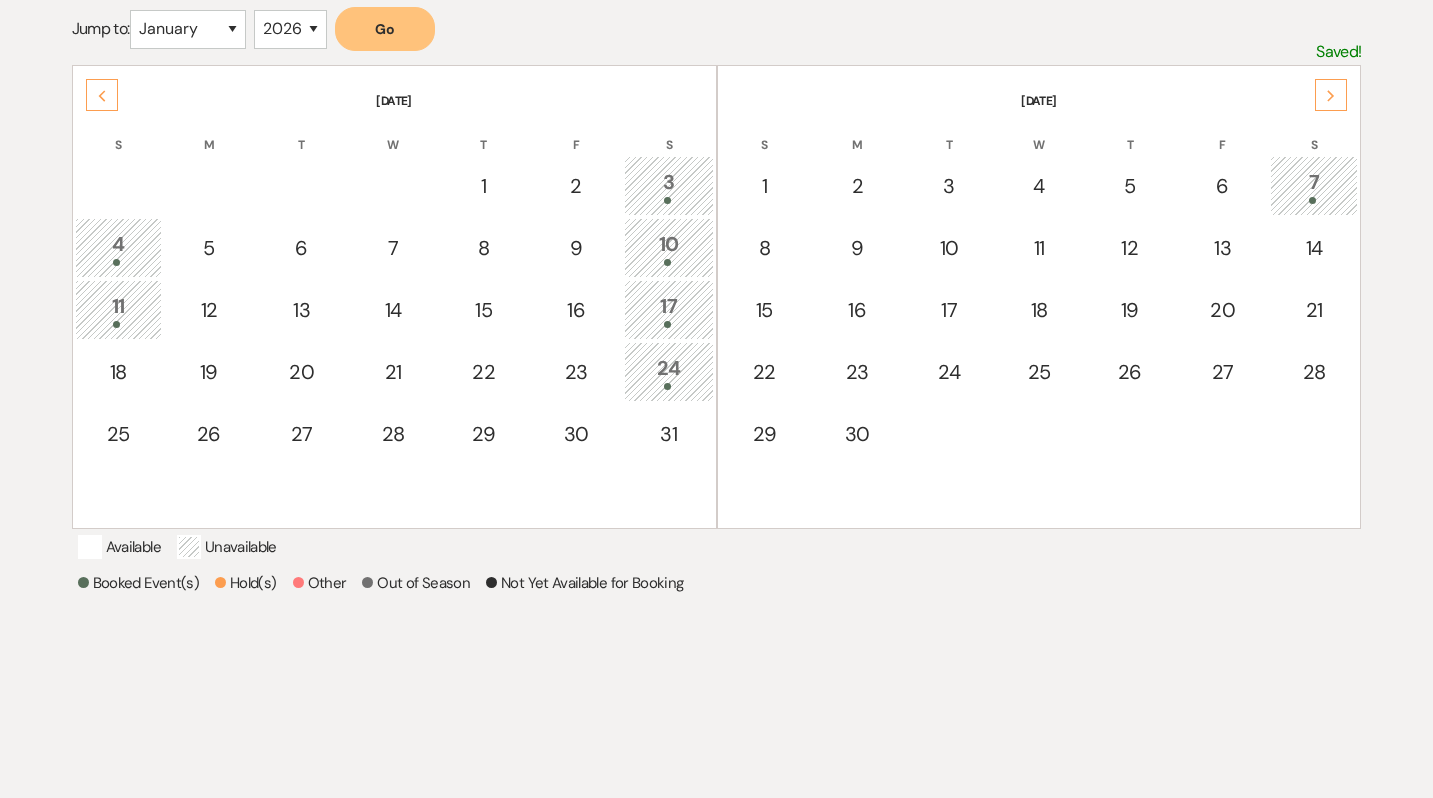click on "Previous" at bounding box center (102, 95) 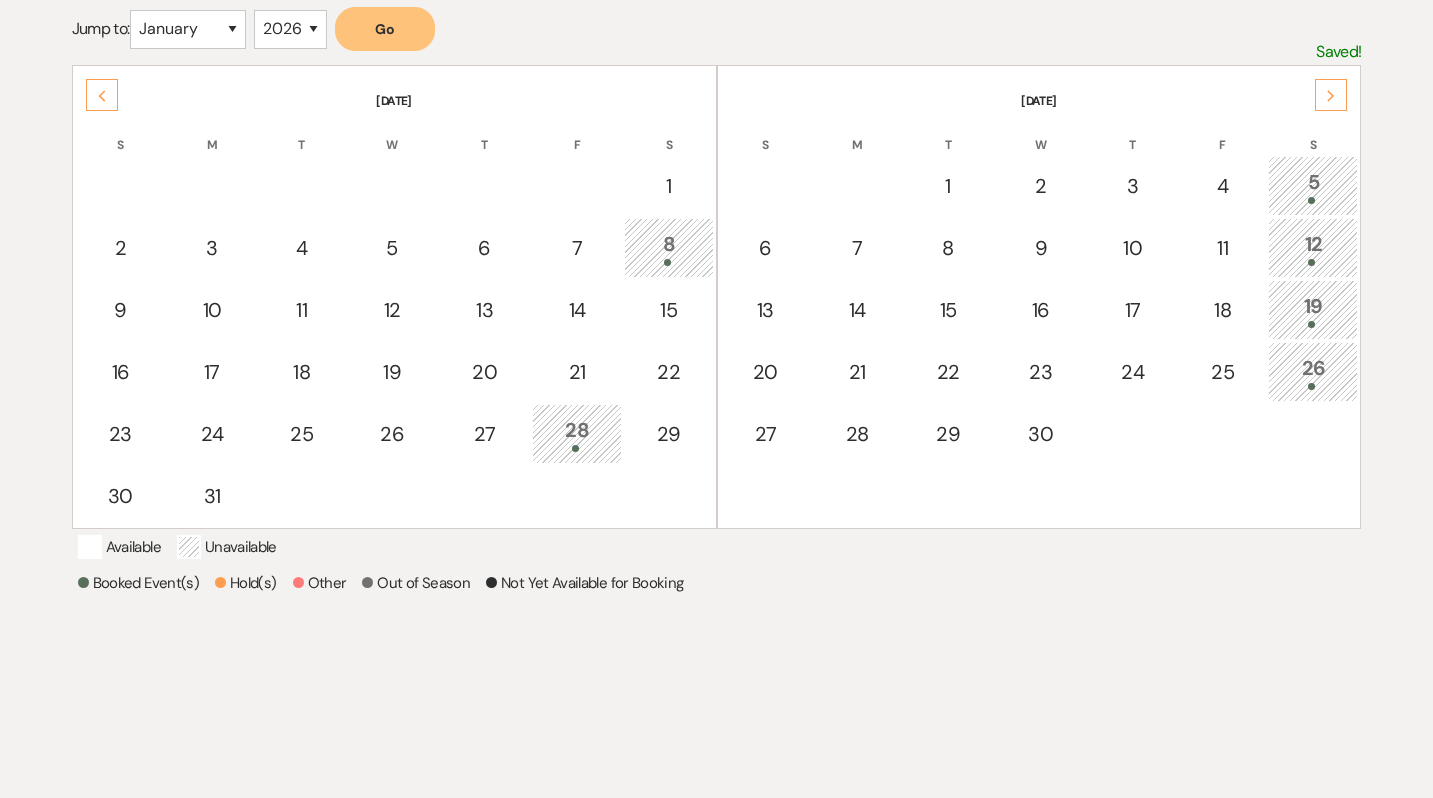 click on "Previous" at bounding box center [102, 95] 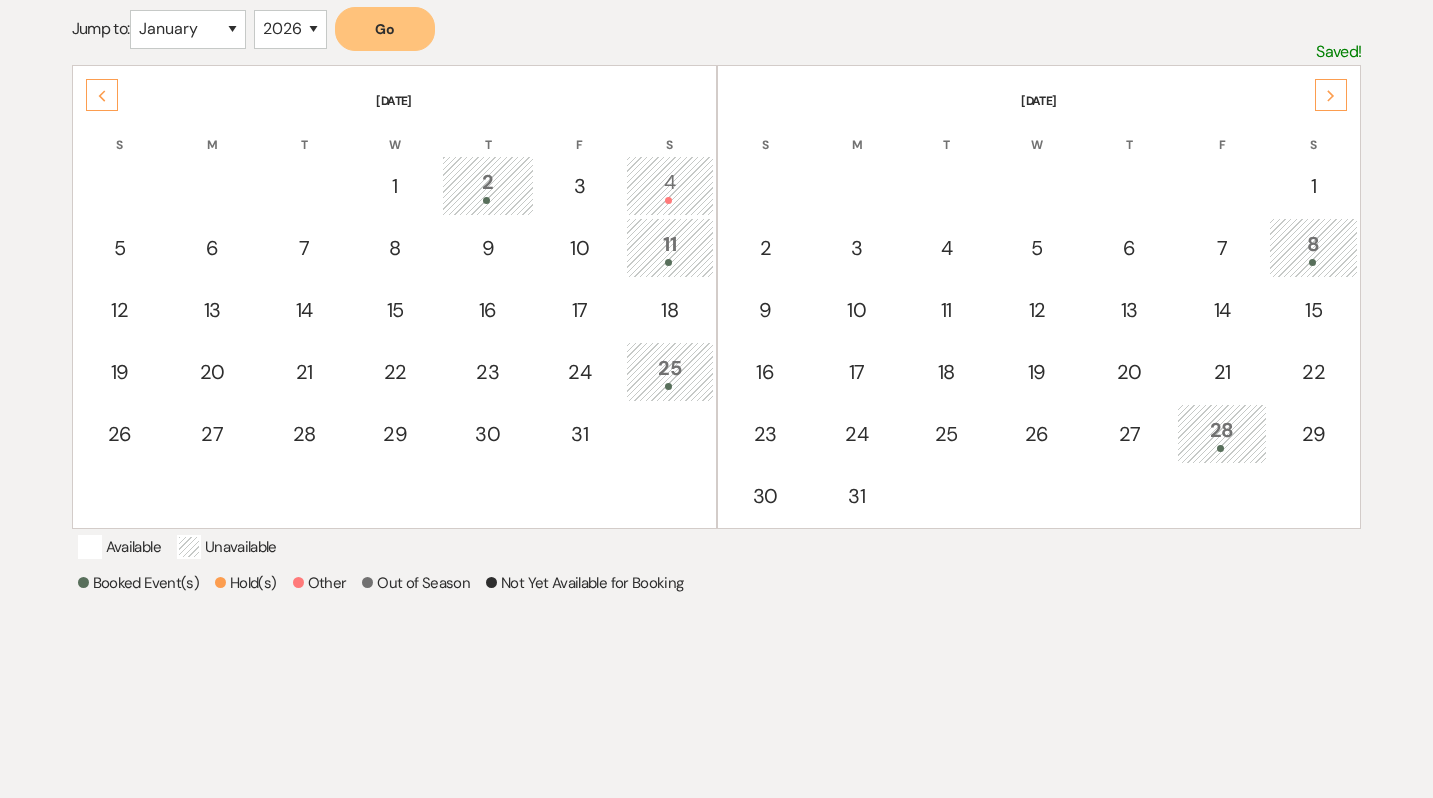 click on "[DATE]" at bounding box center (394, 89) 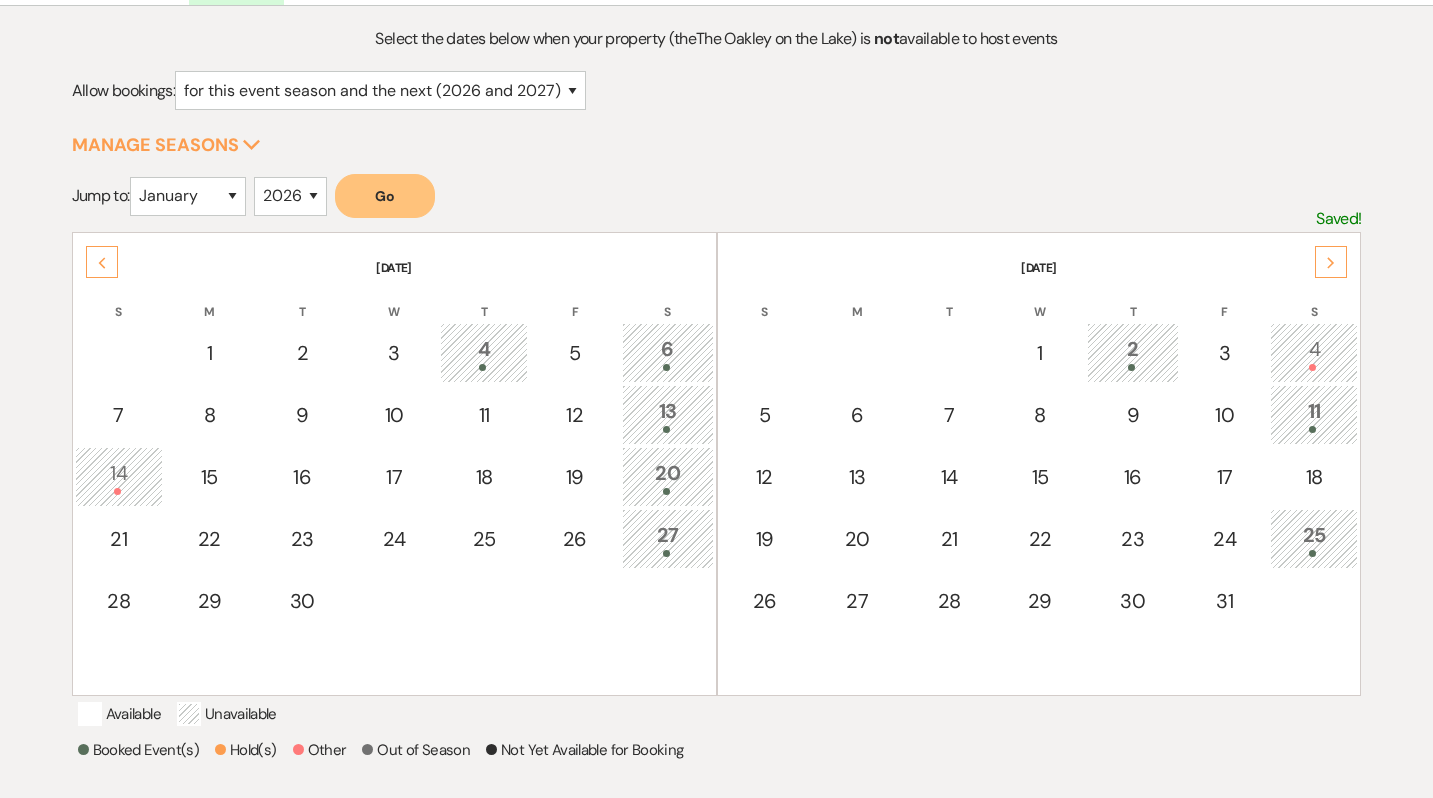 scroll, scrollTop: 0, scrollLeft: 0, axis: both 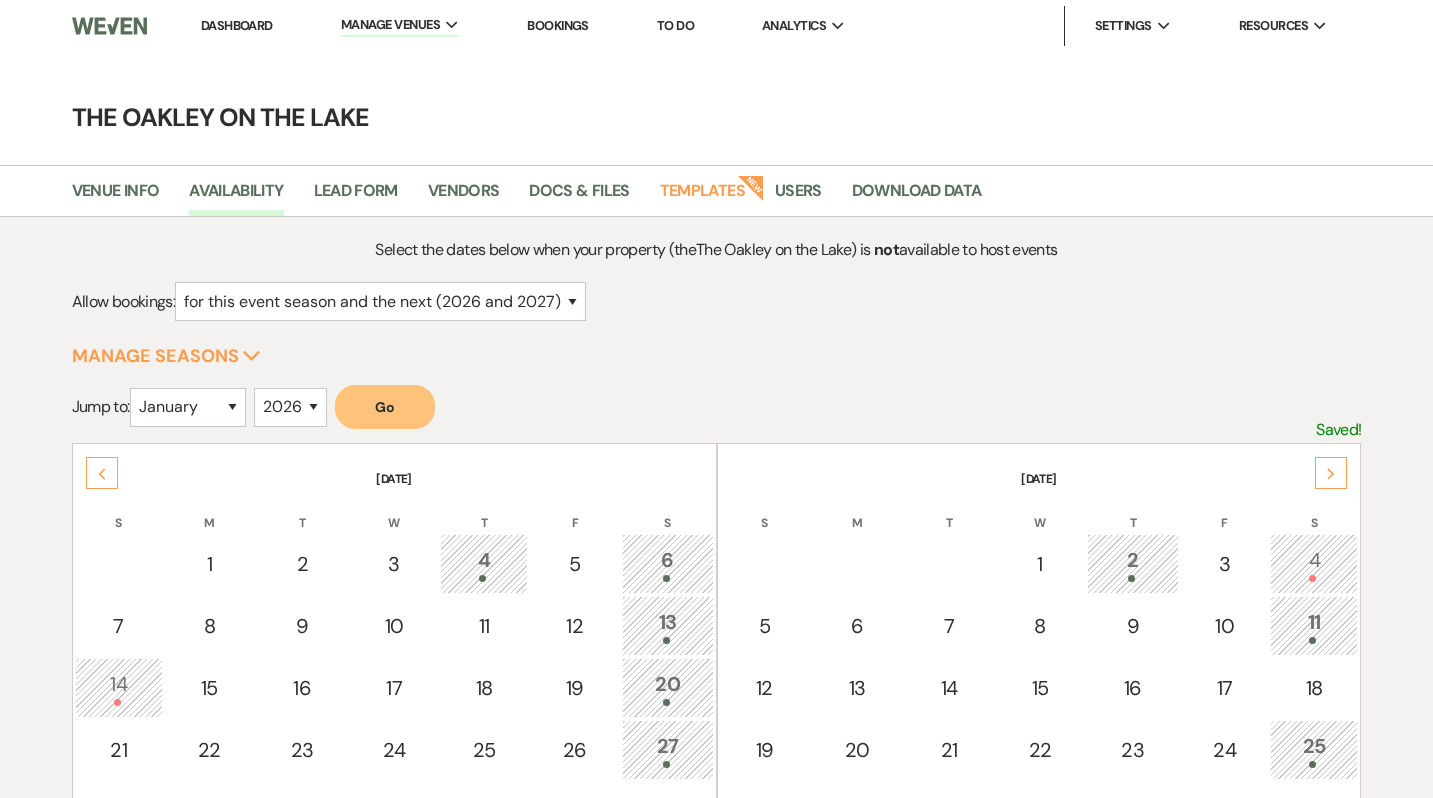 click on "Dashboard" at bounding box center [237, 25] 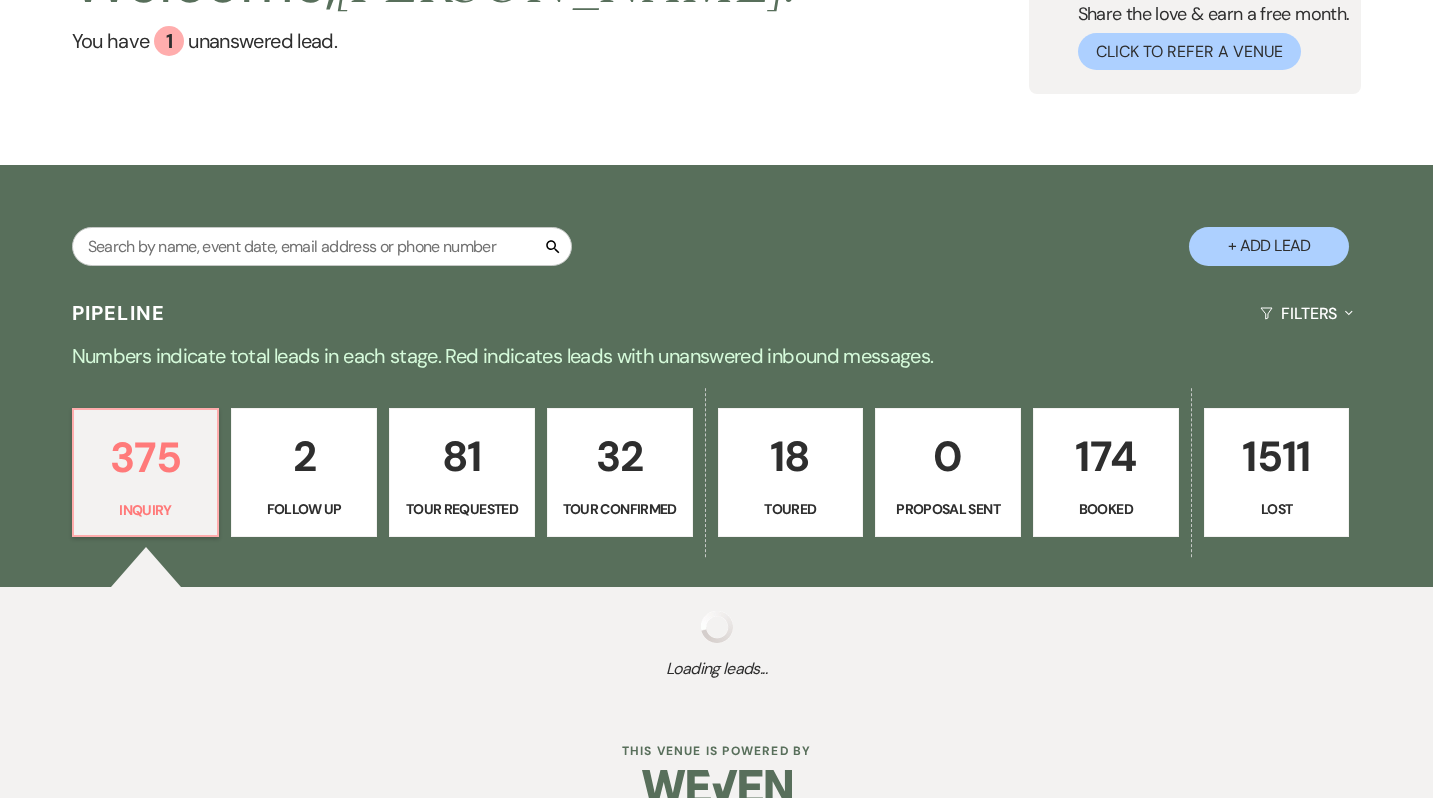 scroll, scrollTop: 220, scrollLeft: 0, axis: vertical 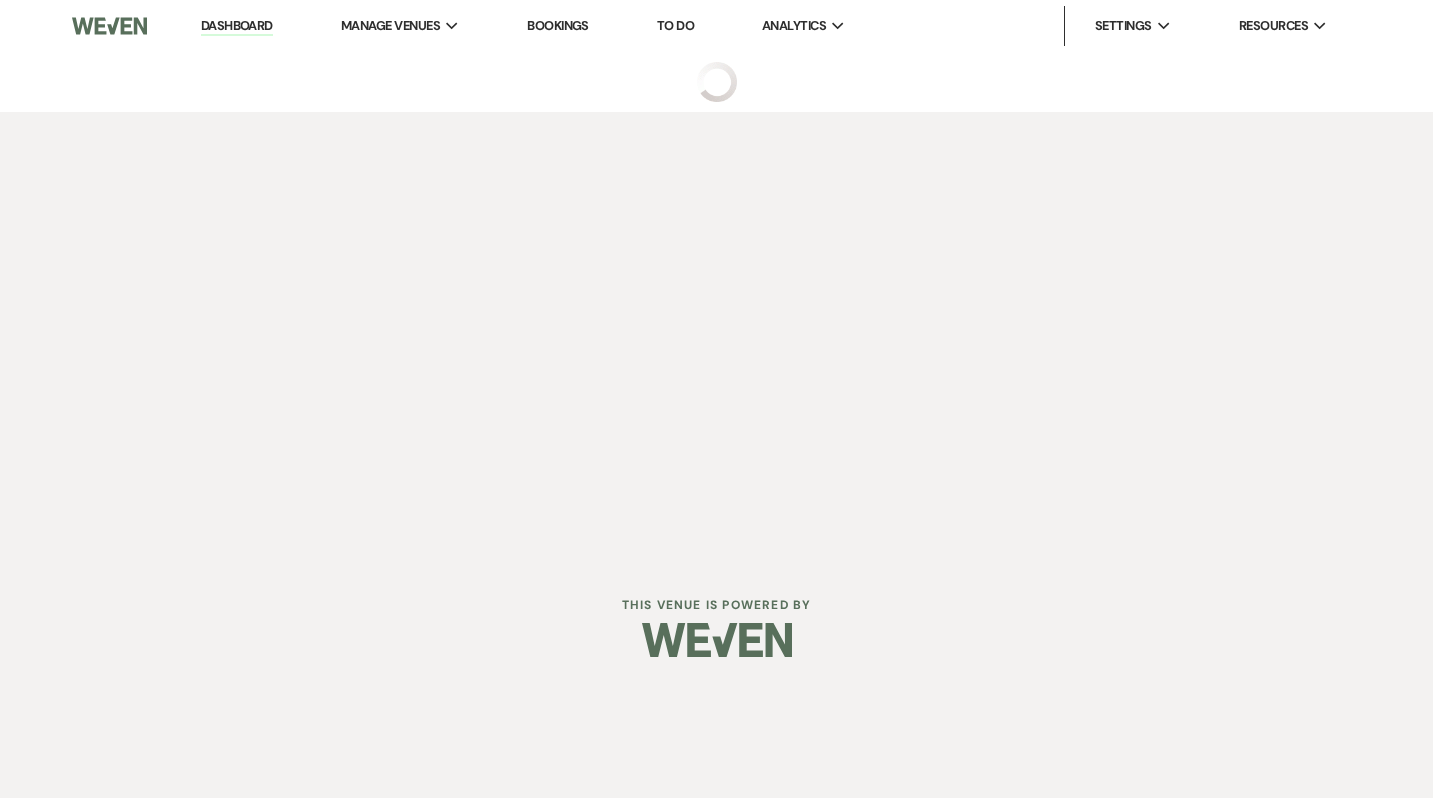 select on "5" 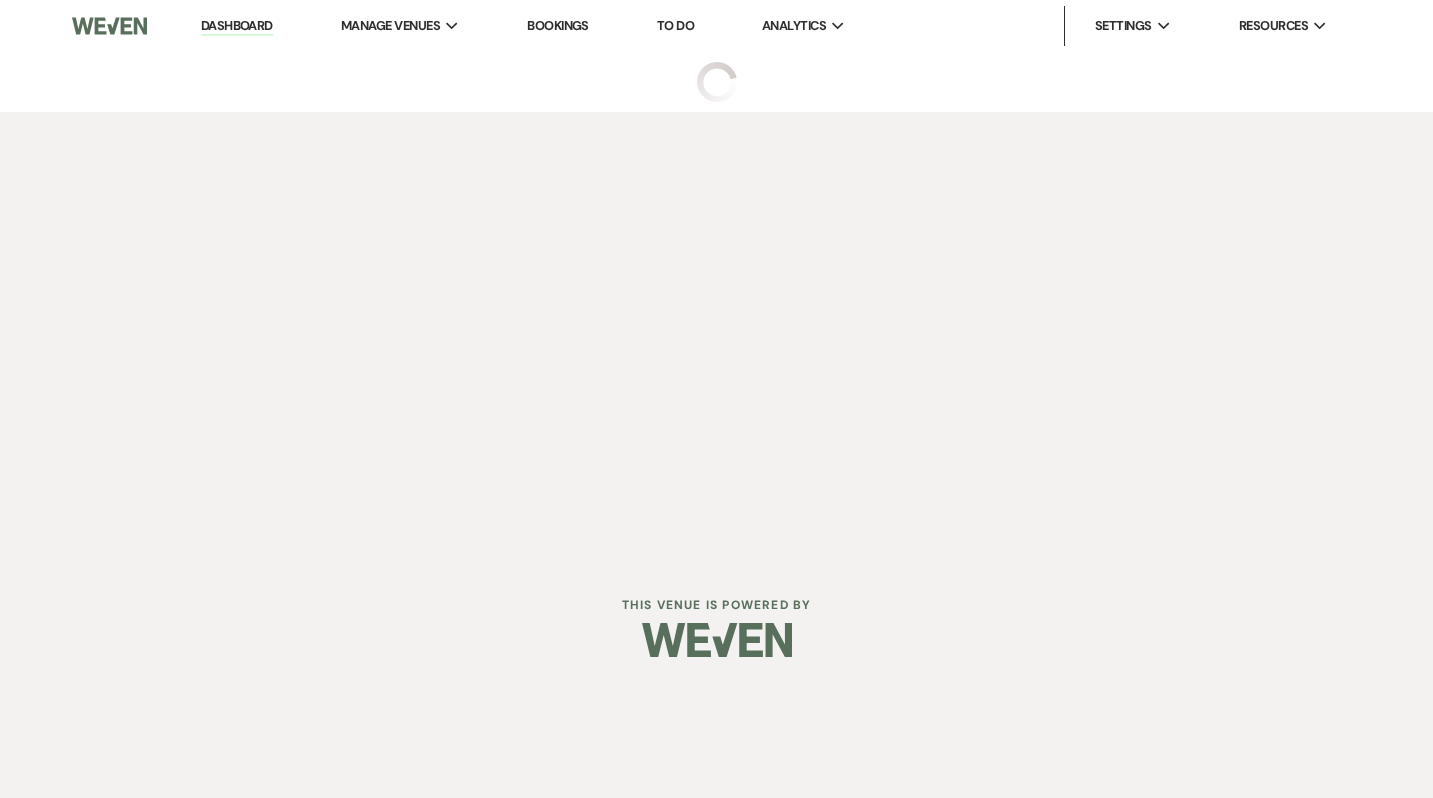 select on "10" 